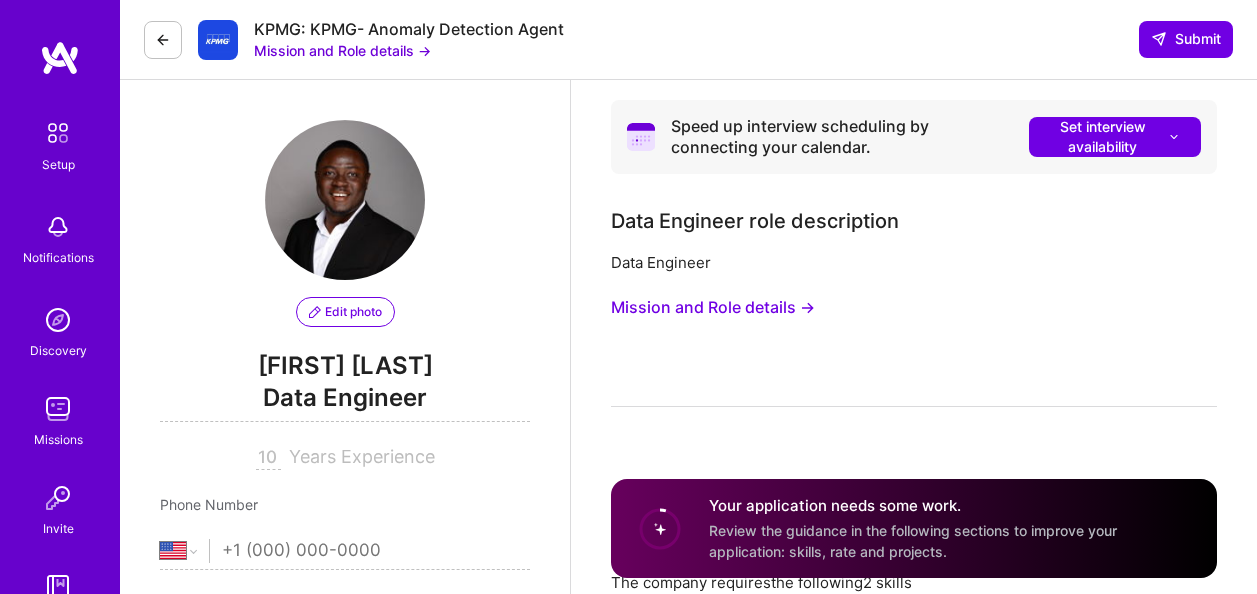 select on "US" 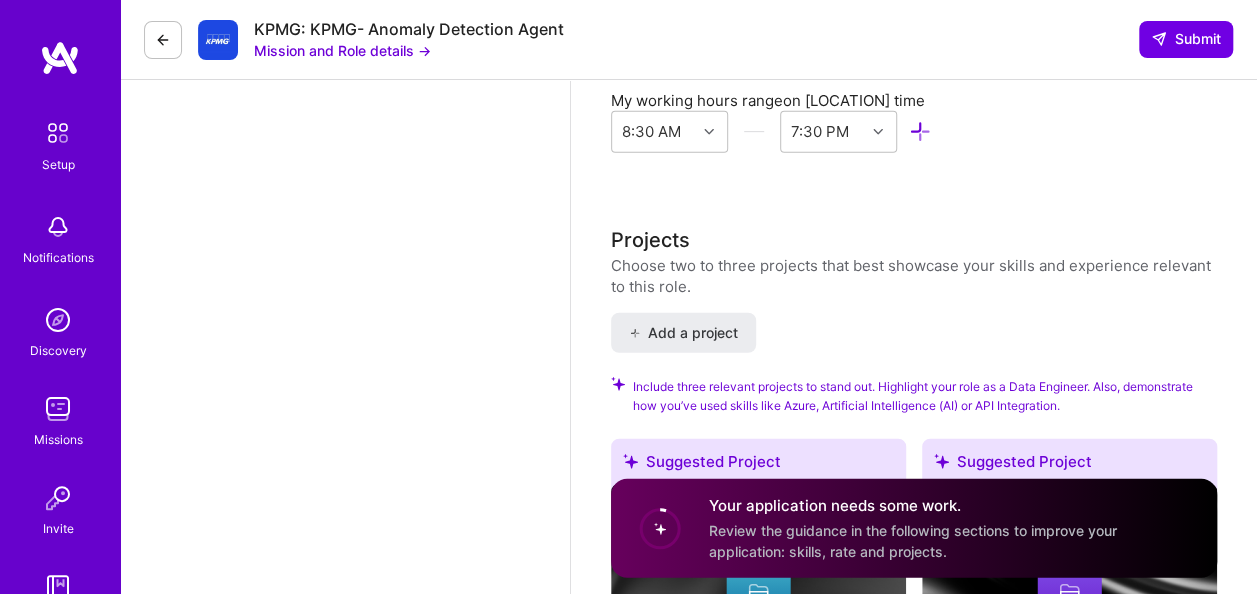 scroll, scrollTop: 2500, scrollLeft: 0, axis: vertical 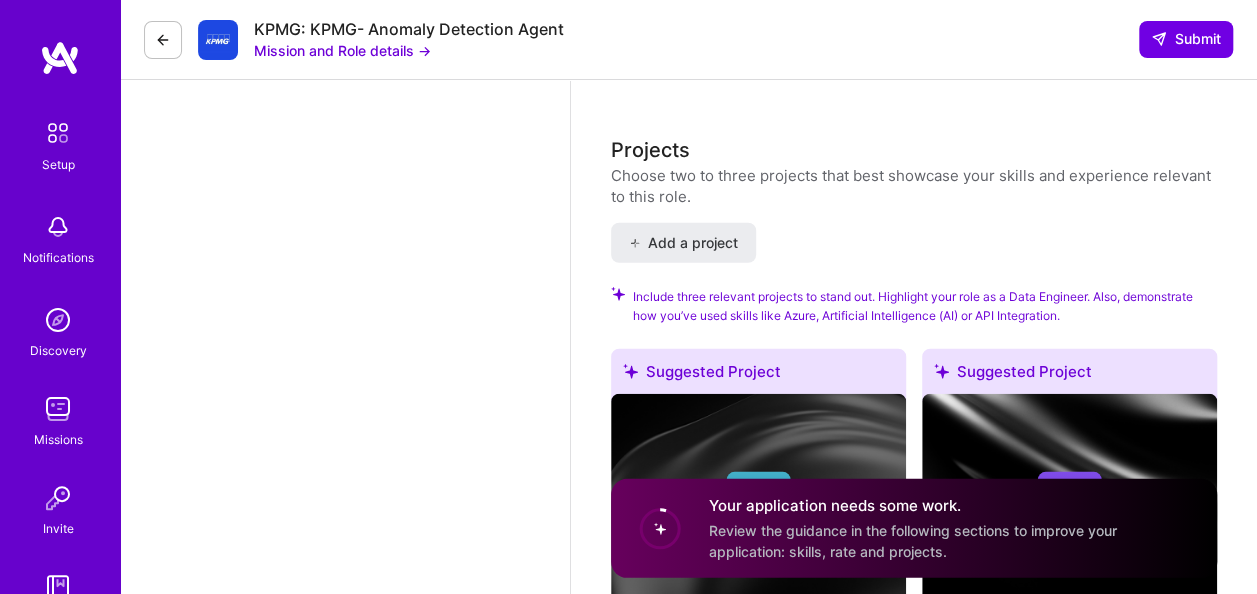 click on "Your application needs some work. Review the guidance in the following sections to improve your application: skills, rate and projects." at bounding box center (951, 528) 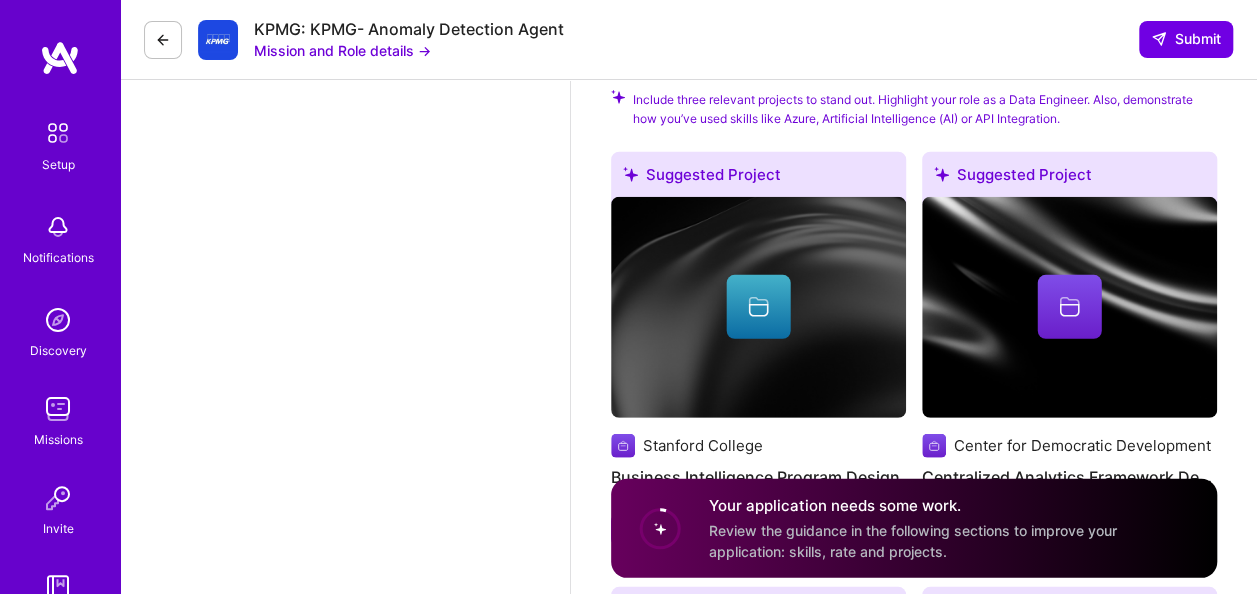 scroll, scrollTop: 3000, scrollLeft: 0, axis: vertical 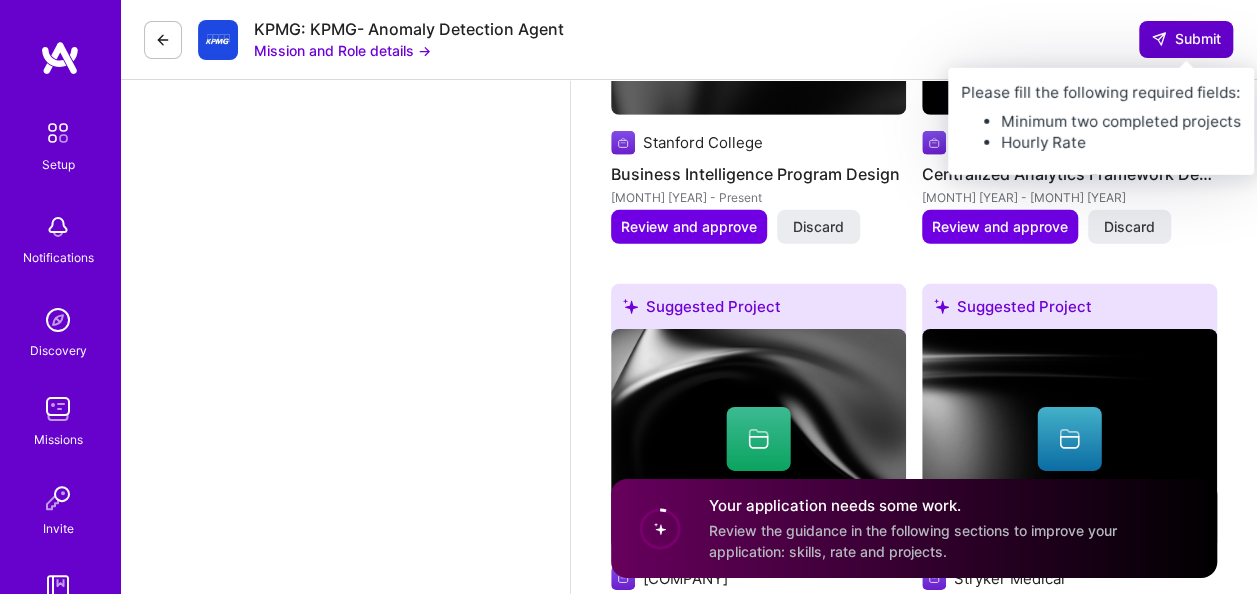 click on "Submit" at bounding box center [1186, 39] 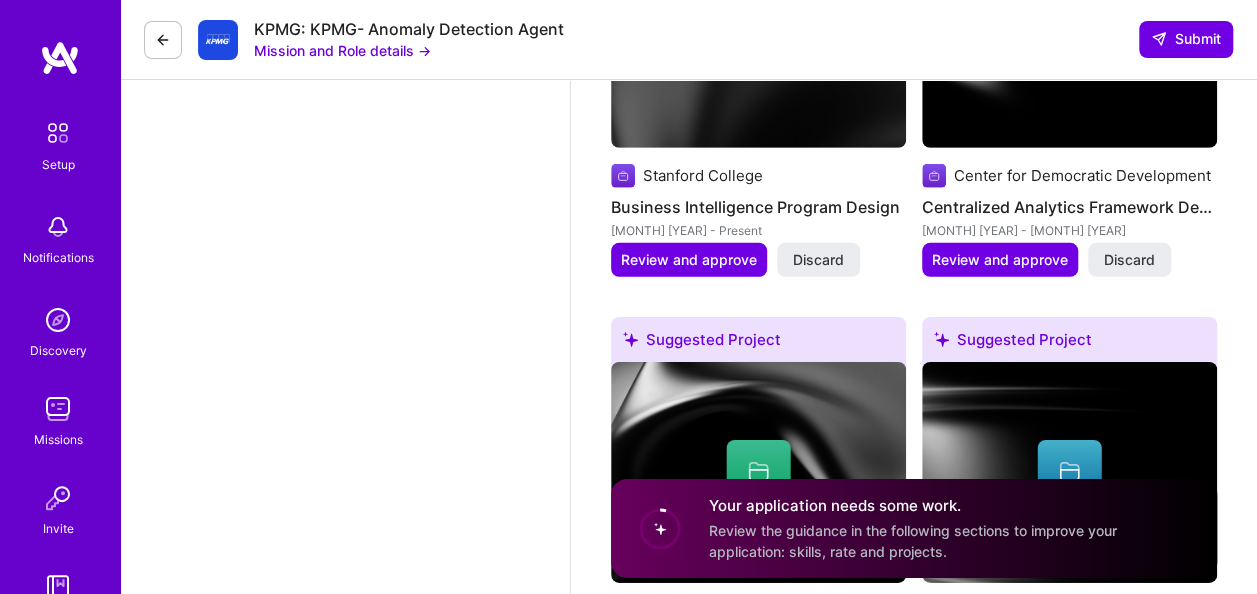 click on "[COMPANY]: [COMPANY]- Anomaly Detection Agent Mission and Role details → Submit" at bounding box center (688, 40) 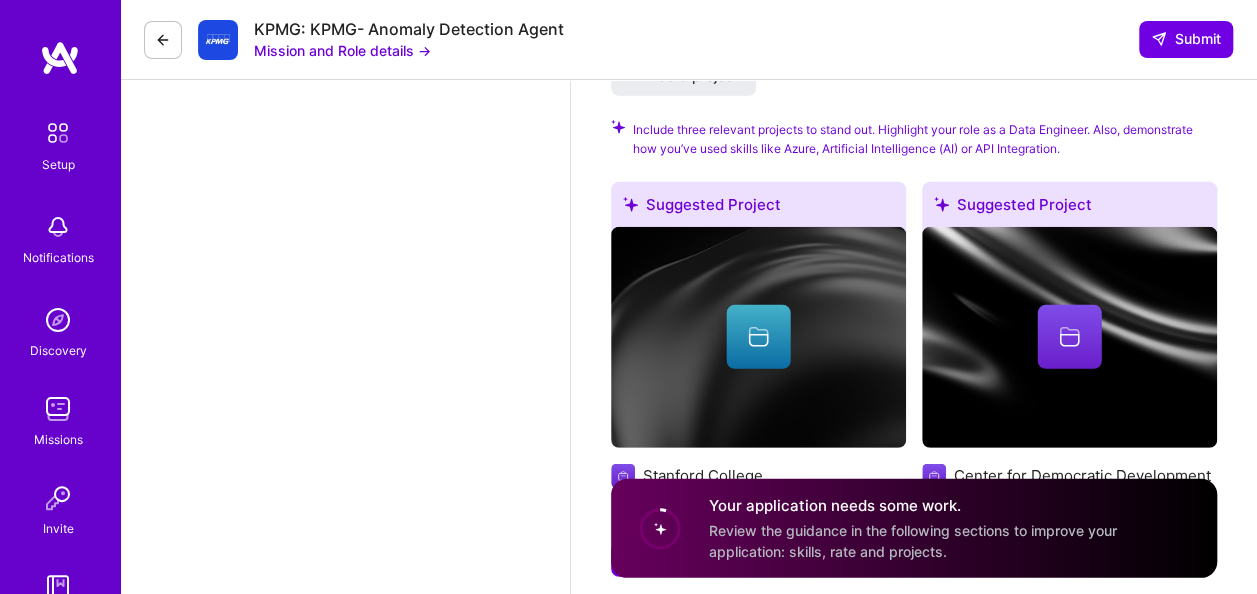 scroll, scrollTop: 2700, scrollLeft: 0, axis: vertical 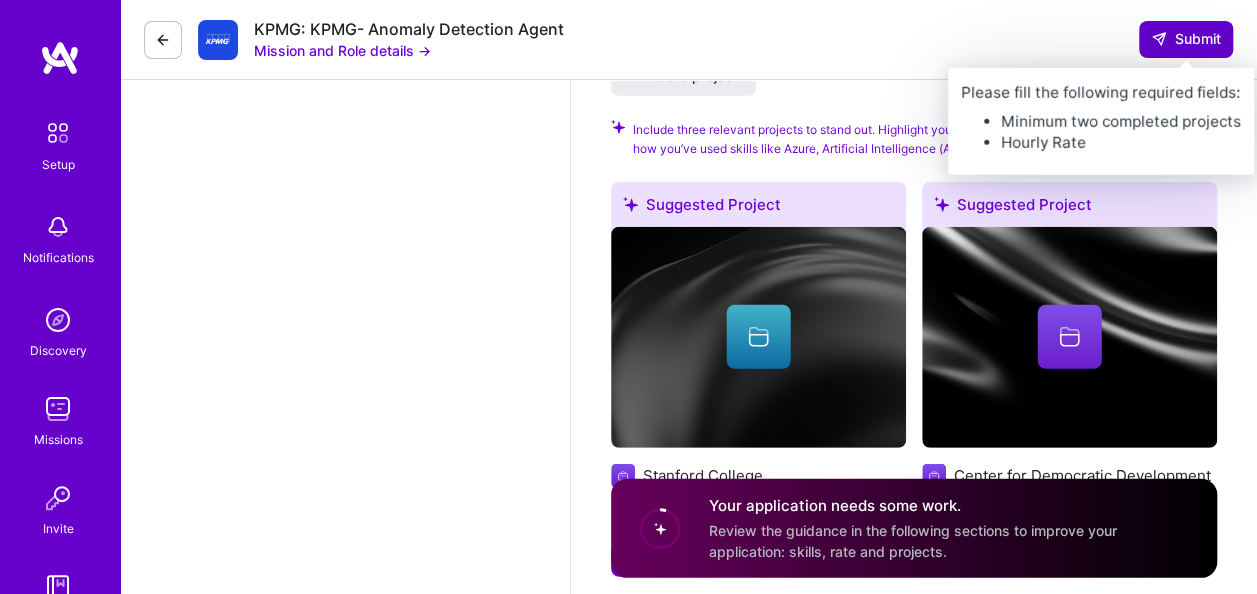 click on "Submit" at bounding box center [1186, 39] 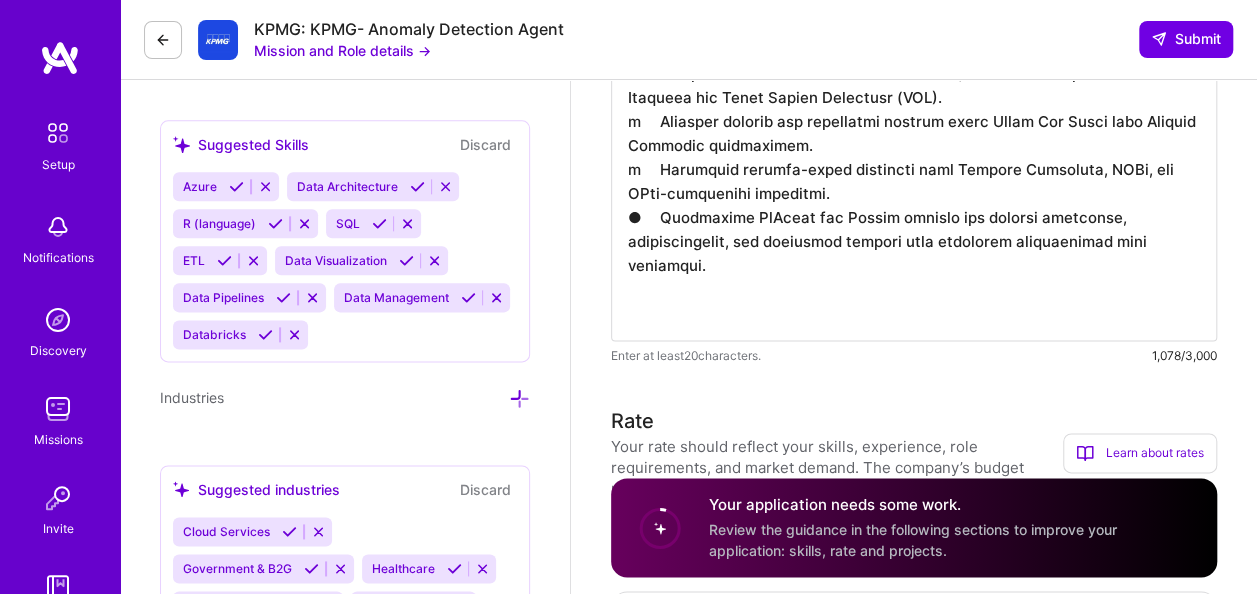 scroll, scrollTop: 1100, scrollLeft: 0, axis: vertical 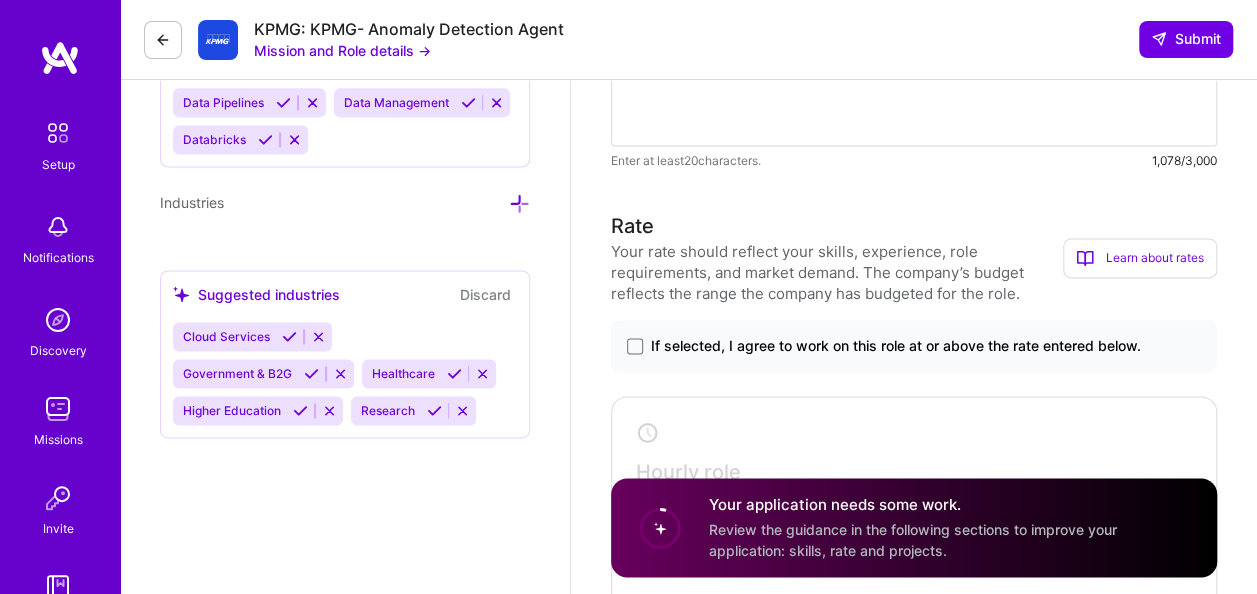 click on "If selected, I agree to work on this role at or above the rate entered below." at bounding box center [896, 346] 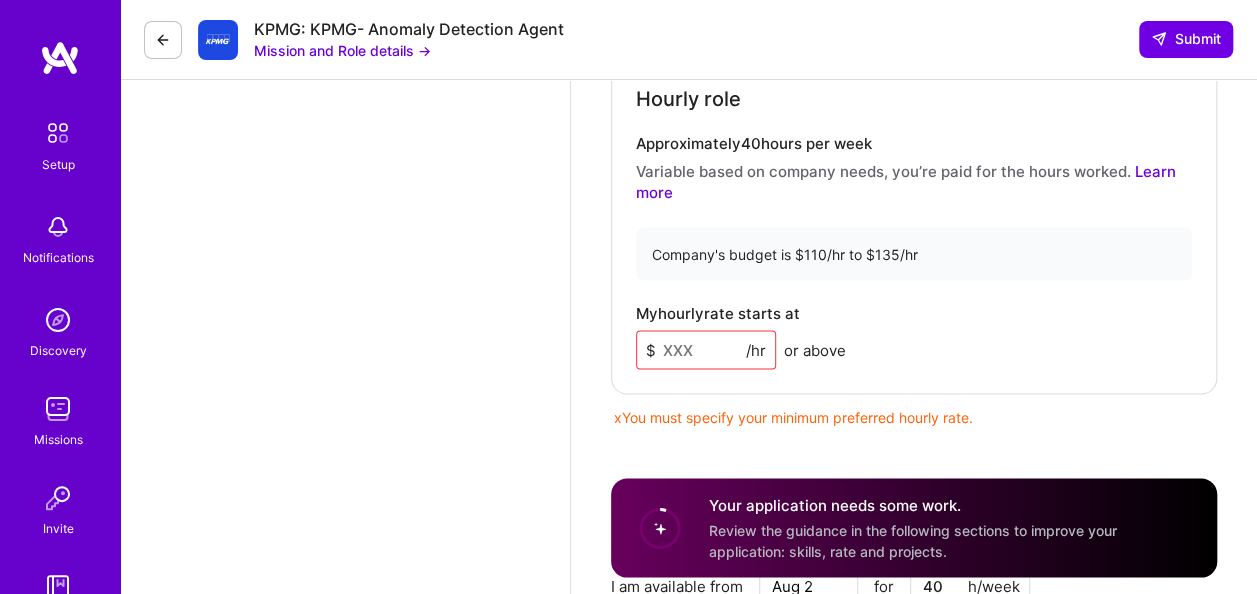 scroll, scrollTop: 1700, scrollLeft: 0, axis: vertical 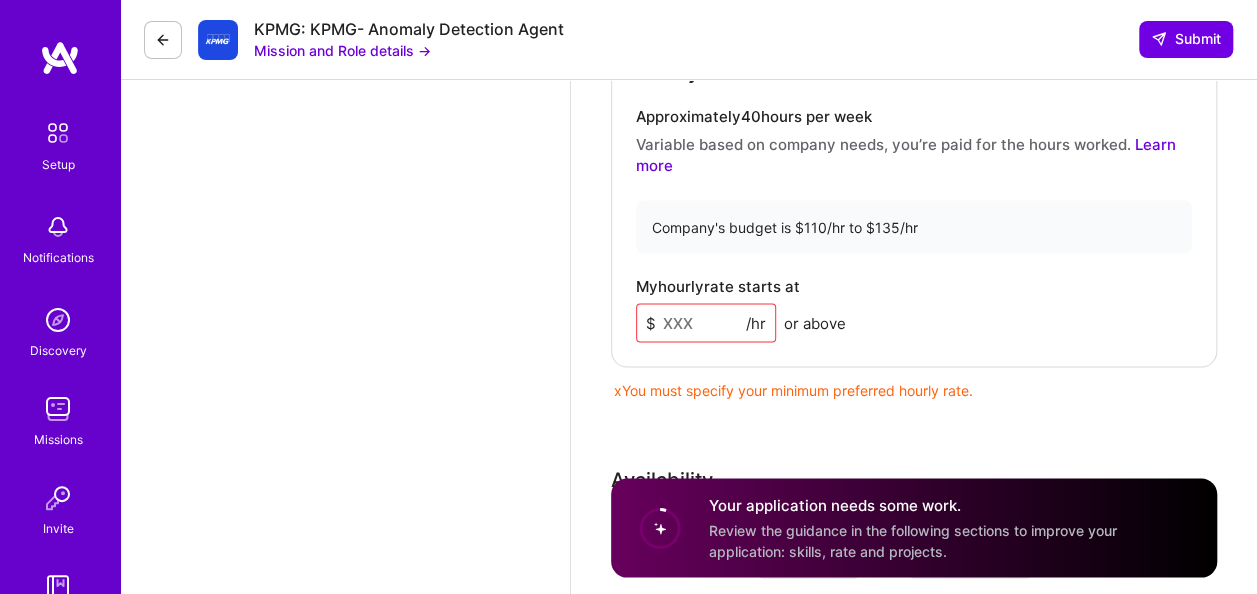 click at bounding box center [706, 322] 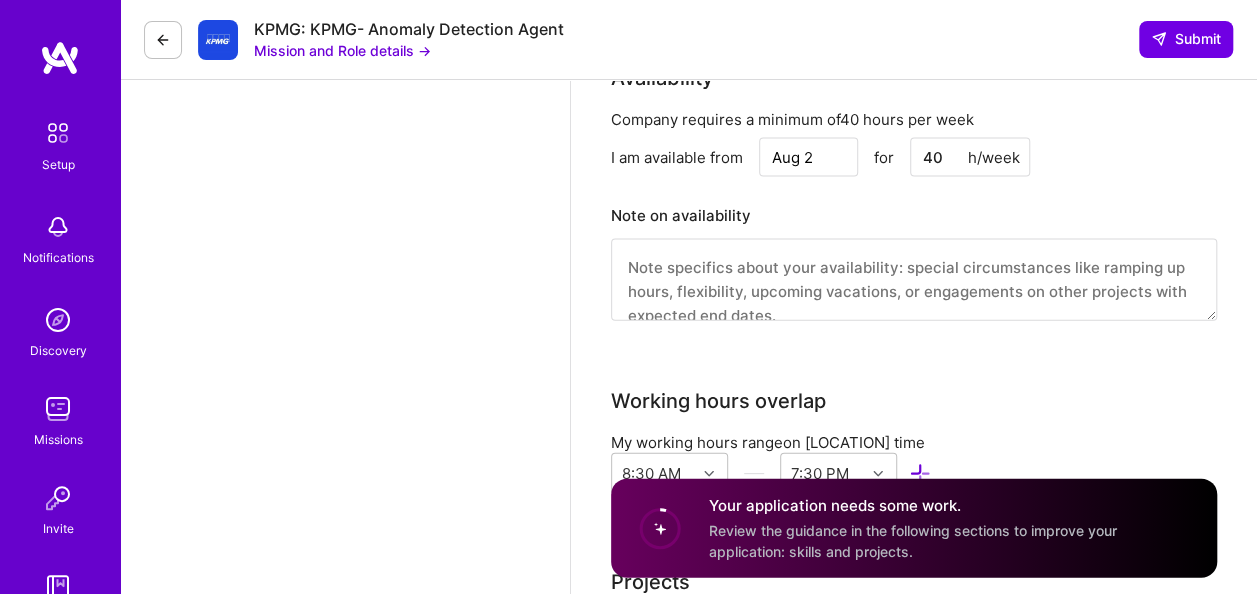 scroll, scrollTop: 2100, scrollLeft: 0, axis: vertical 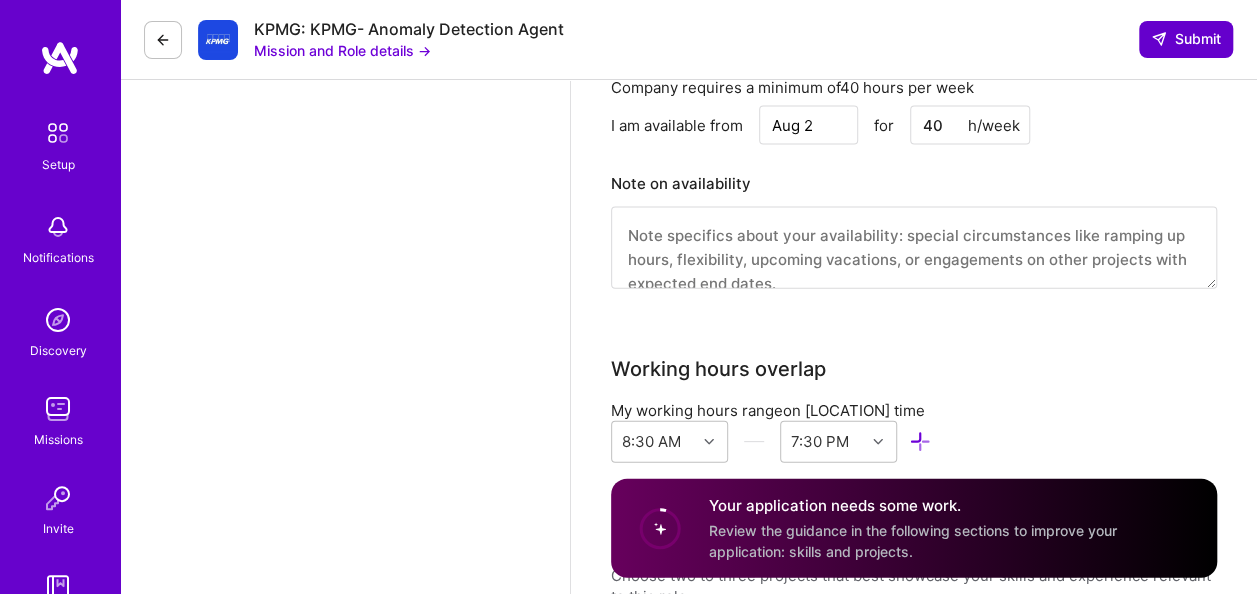 type on "100" 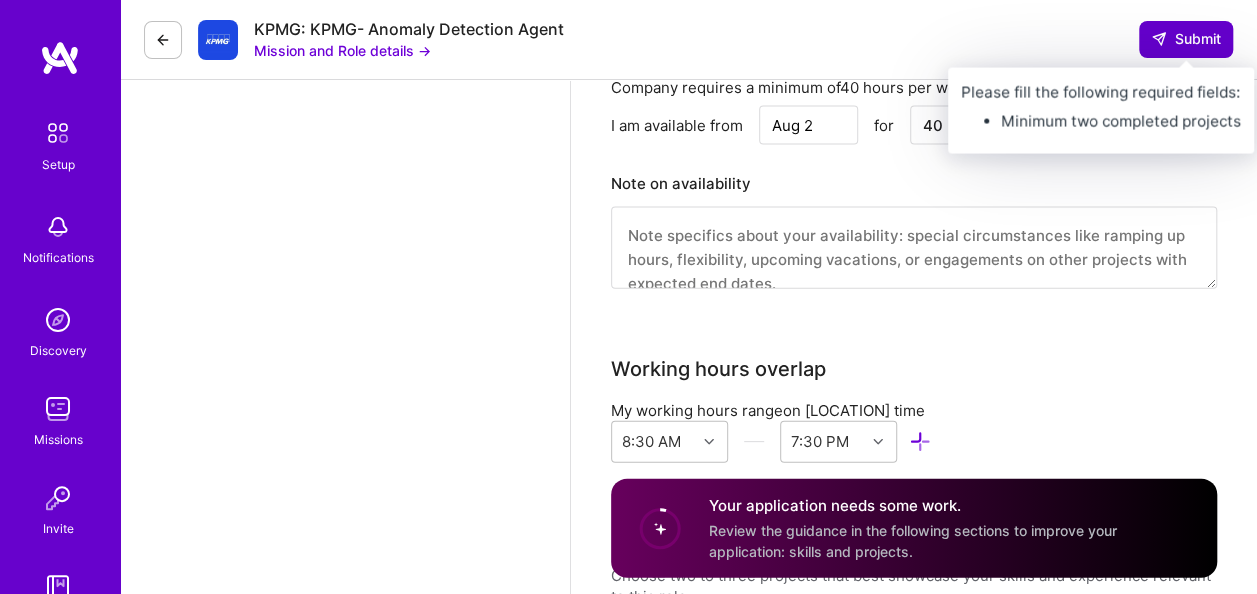 click on "Submit" at bounding box center (1186, 39) 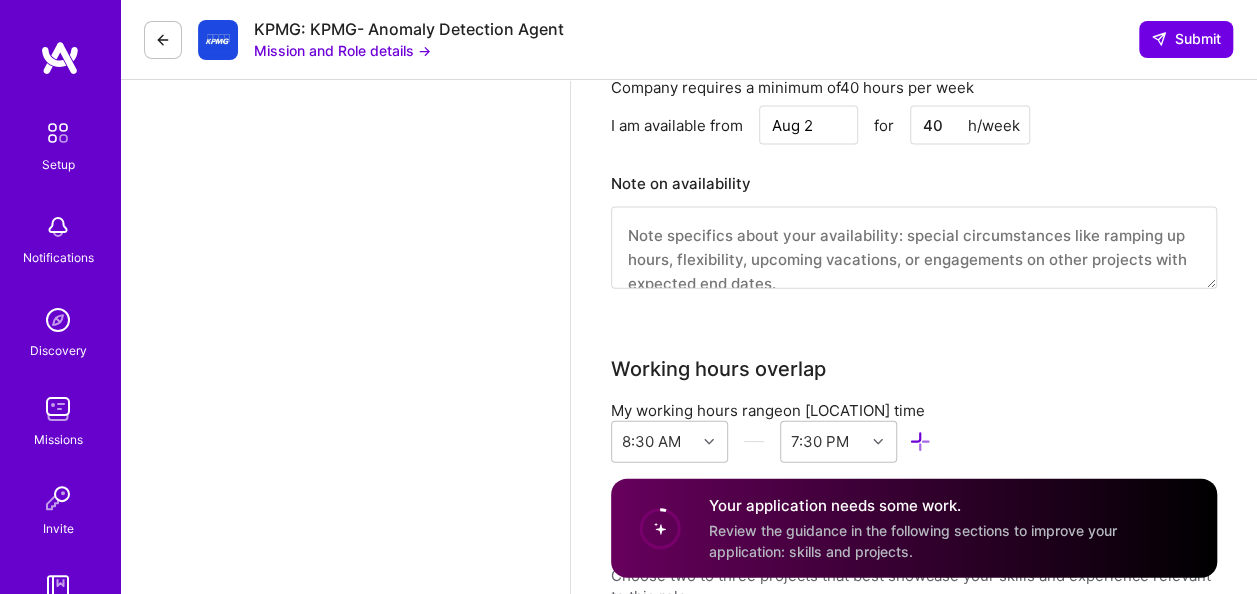 scroll, scrollTop: 24, scrollLeft: 0, axis: vertical 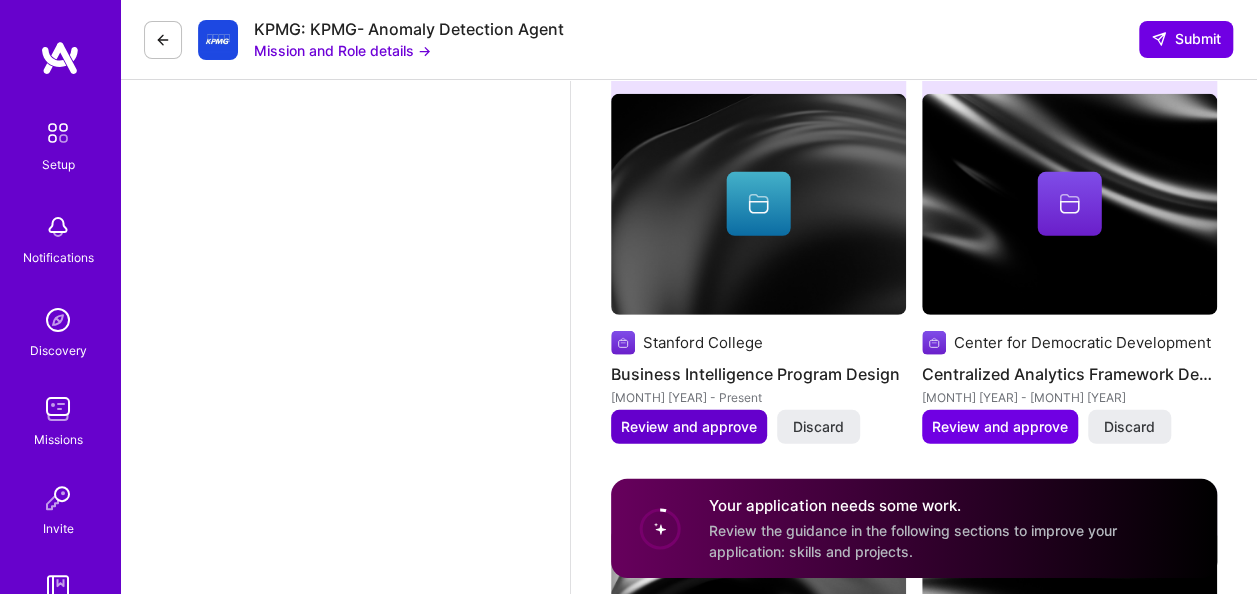 click on "Review and approve" at bounding box center [689, 427] 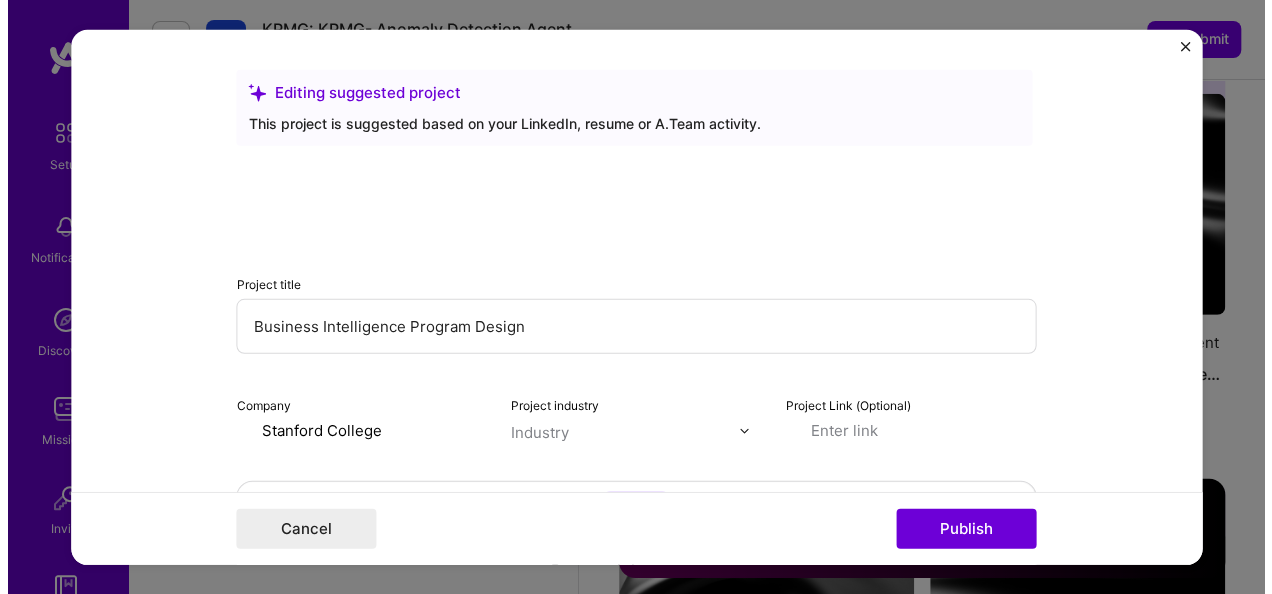 scroll, scrollTop: 0, scrollLeft: 0, axis: both 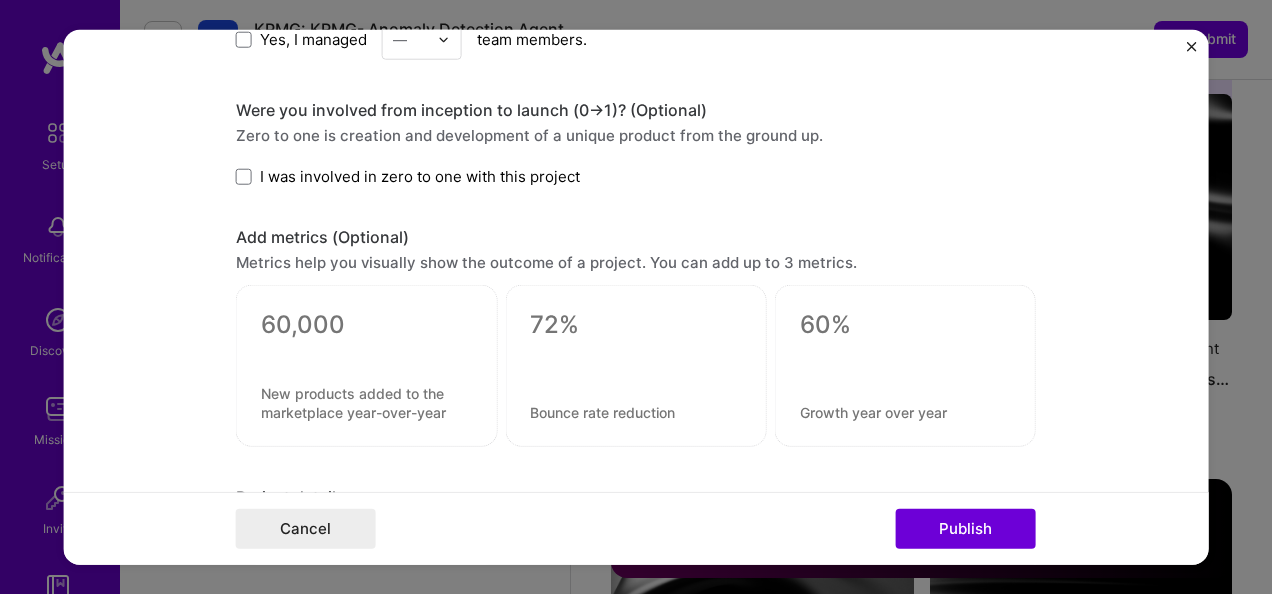 click at bounding box center [1191, 52] 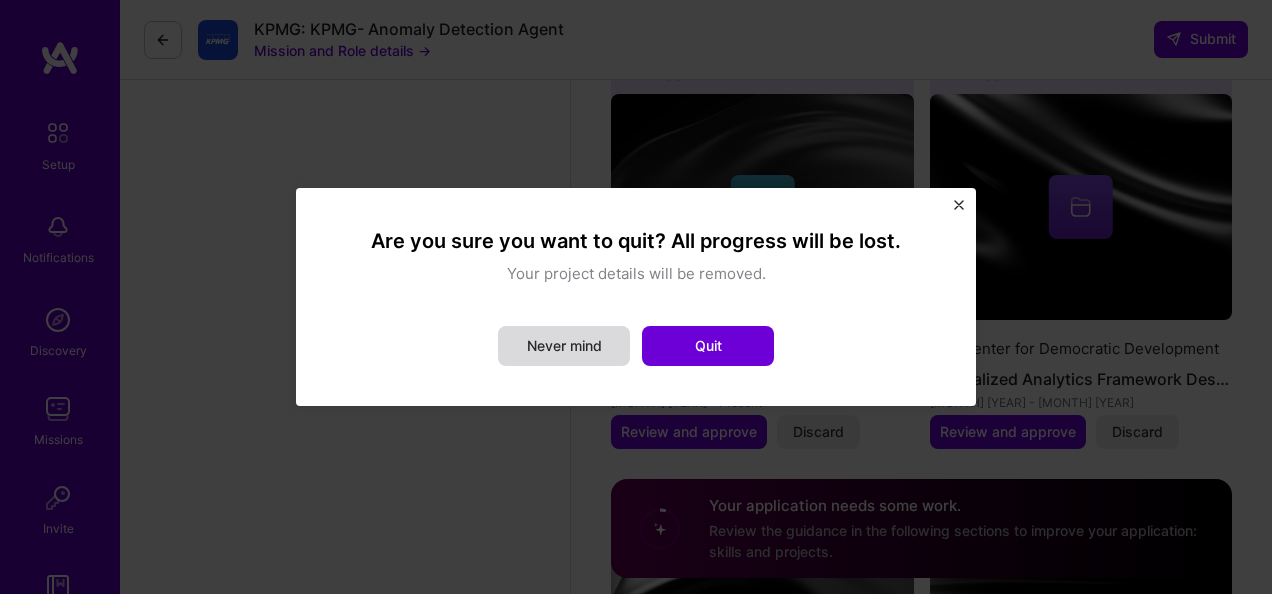 click on "Never mind" at bounding box center (564, 346) 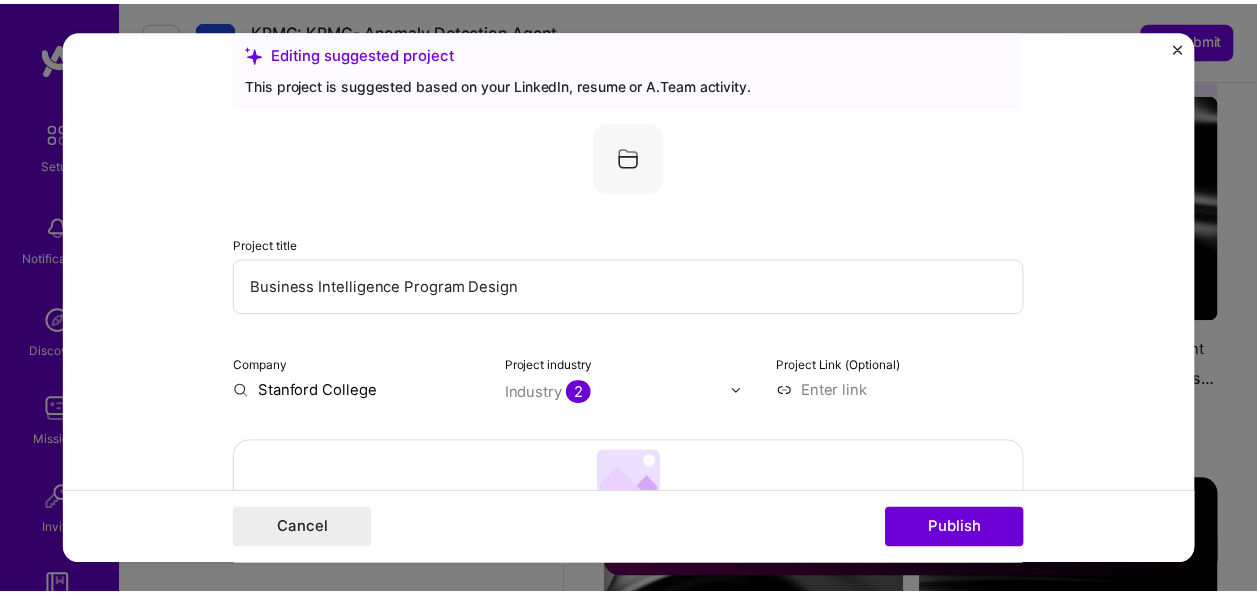 scroll, scrollTop: 0, scrollLeft: 0, axis: both 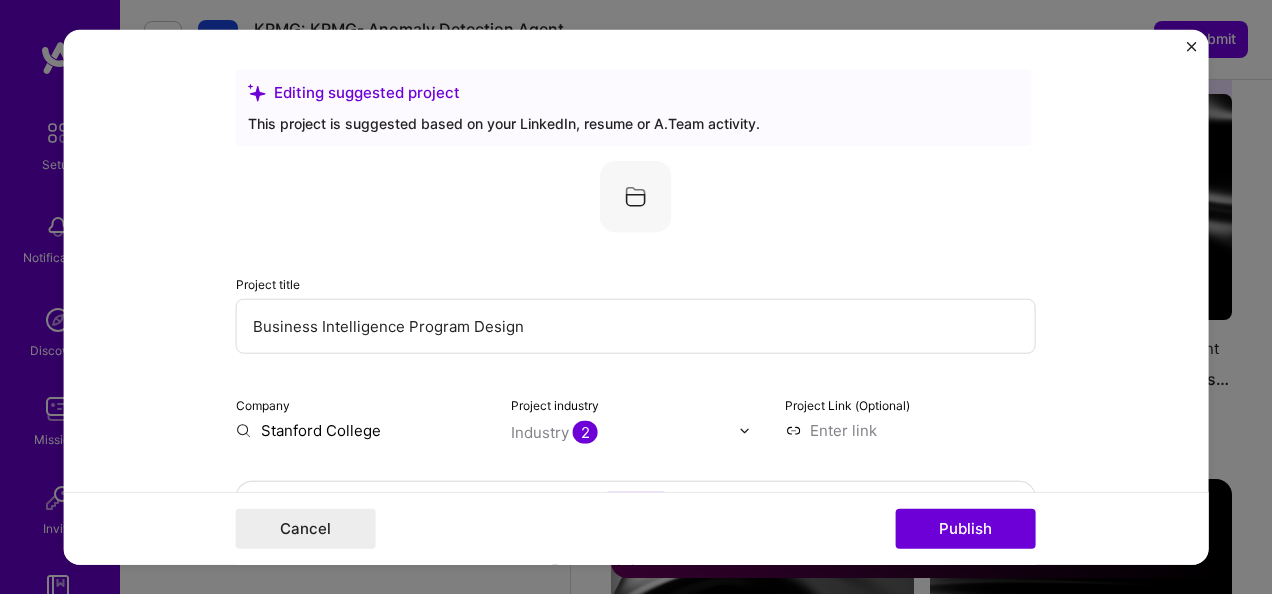 click at bounding box center [1191, 52] 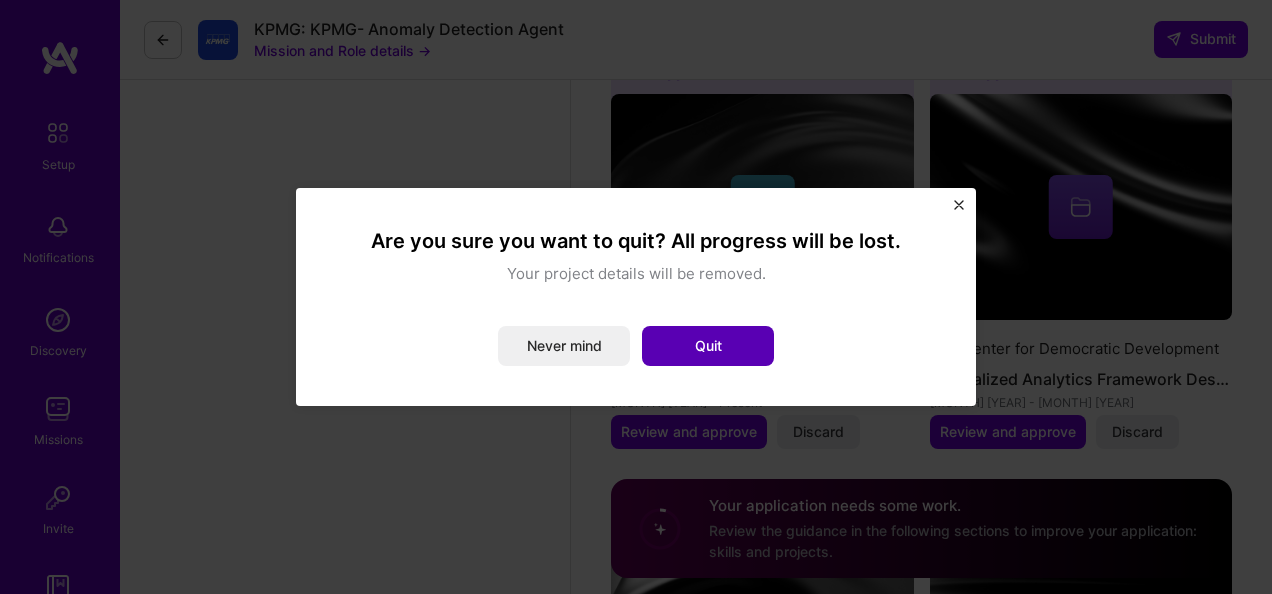 click on "Quit" at bounding box center [708, 346] 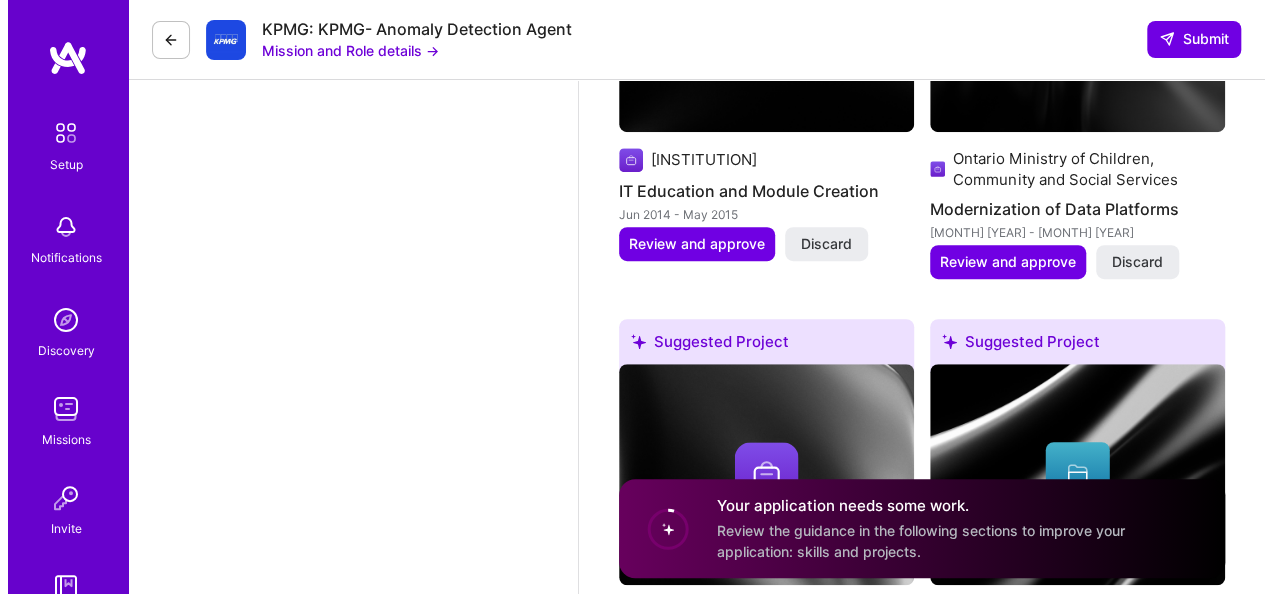 scroll, scrollTop: 4189, scrollLeft: 0, axis: vertical 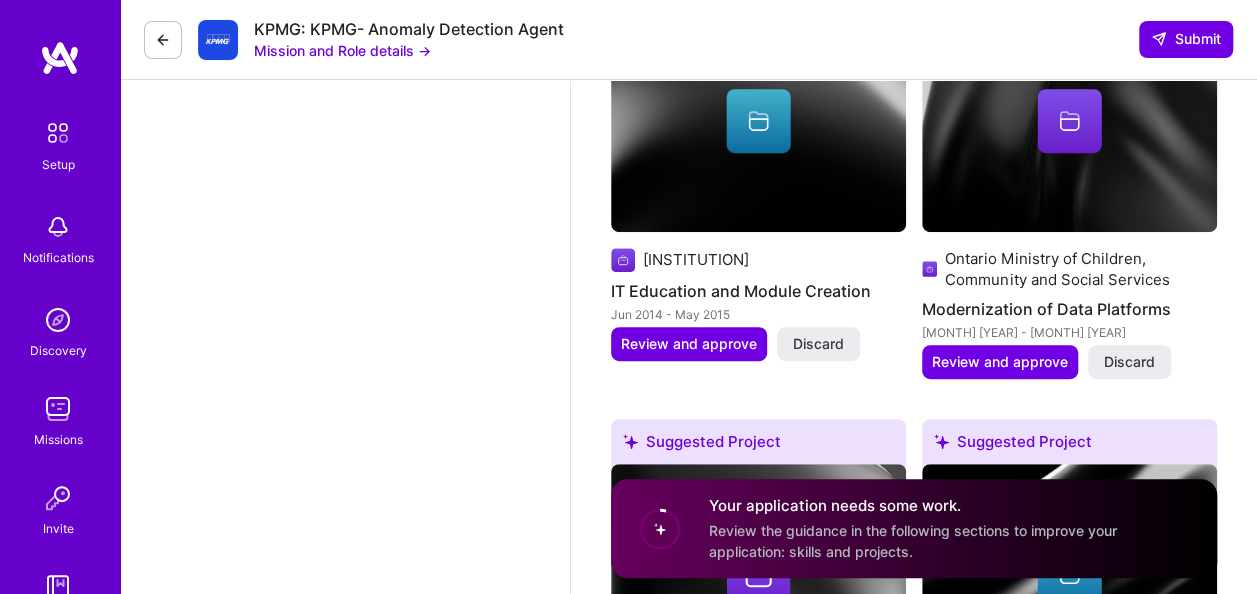 click at bounding box center [1070, 121] 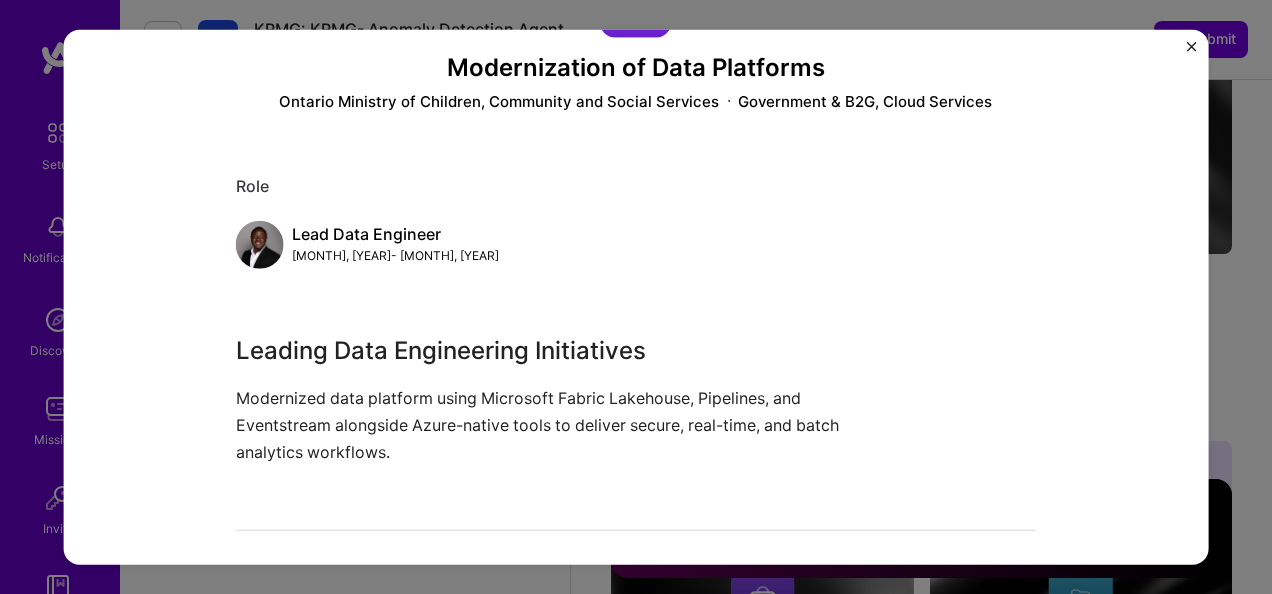 scroll, scrollTop: 220, scrollLeft: 0, axis: vertical 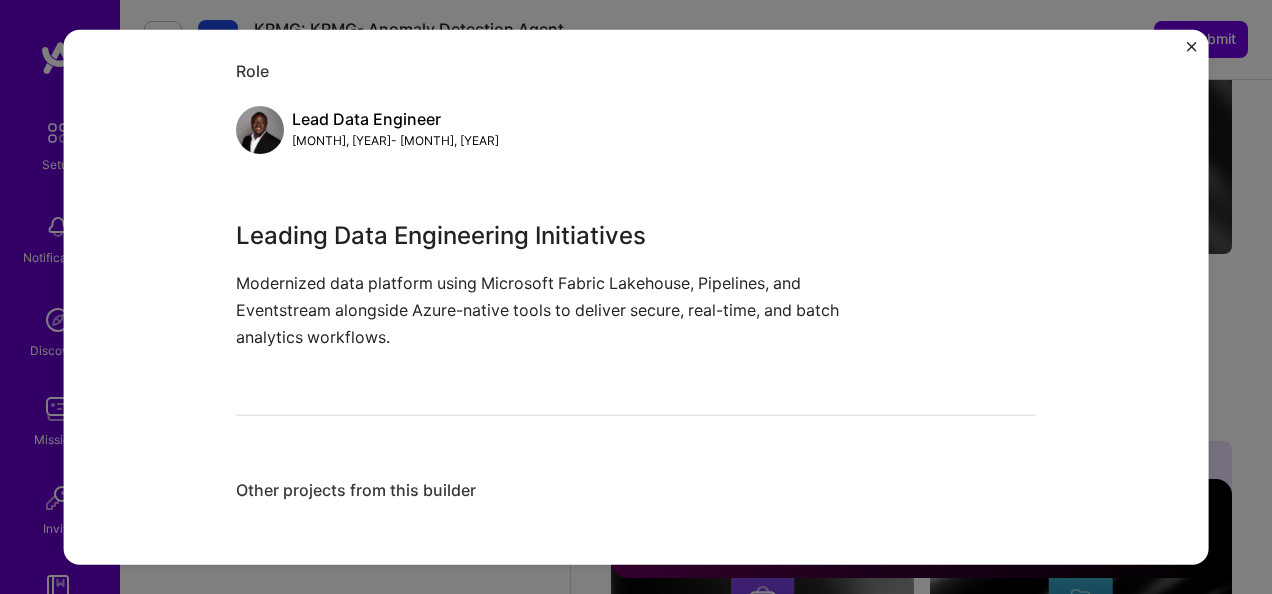 click on "Other projects from this builder" at bounding box center [636, 502] 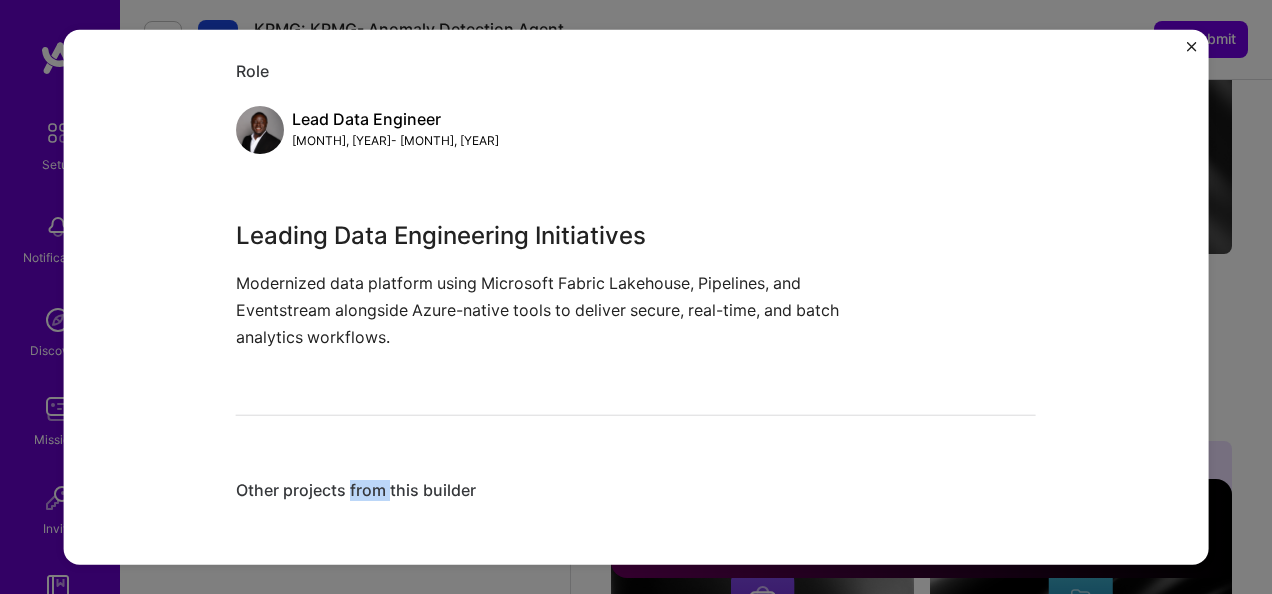 click on "Other projects from this builder" at bounding box center [636, 490] 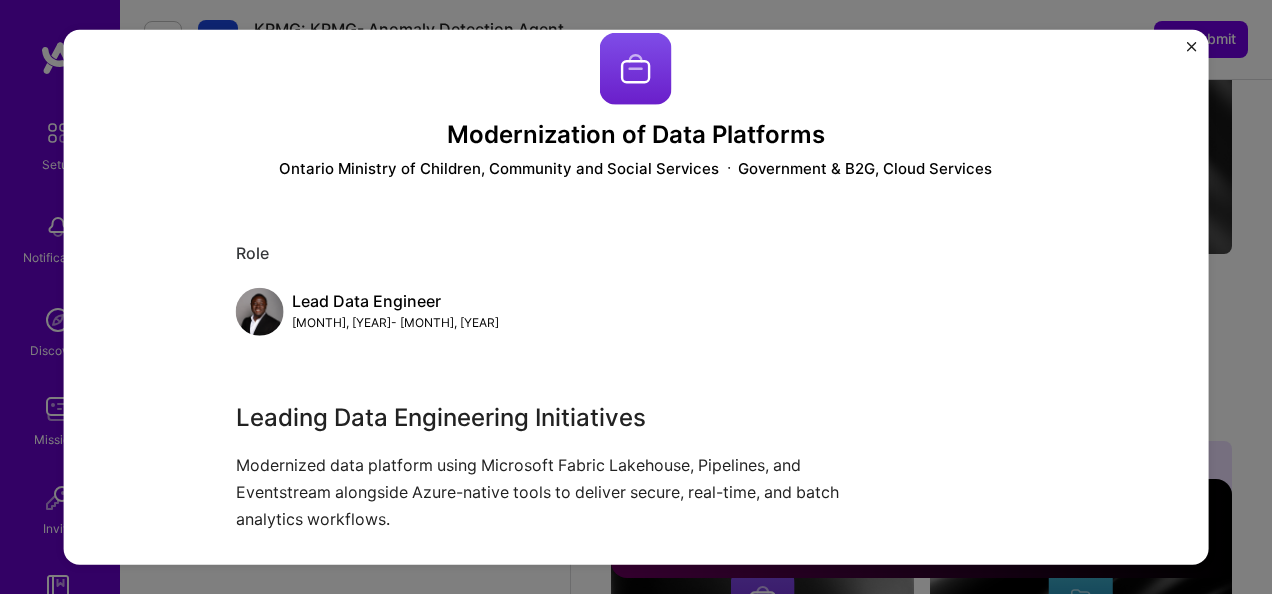 scroll, scrollTop: 20, scrollLeft: 0, axis: vertical 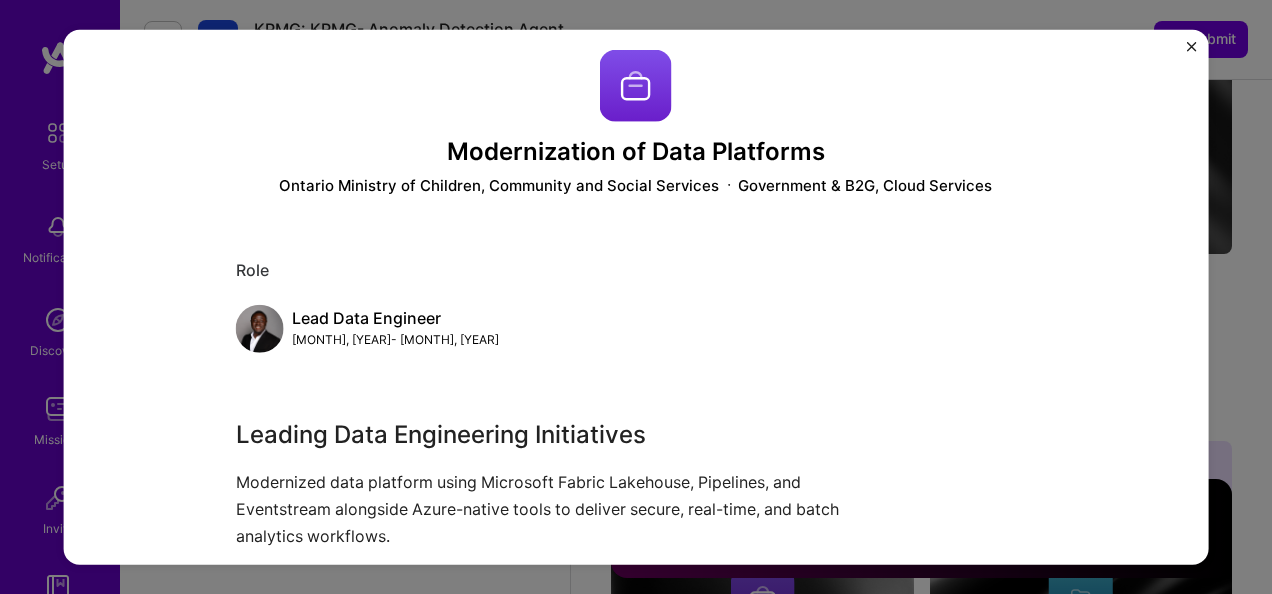 click on "Modernization of Data Platforms Ontario Ministry of Children, Community and Social Services Government & B2G, Cloud Services Role Lead Data Engineer Jul, [YEAR]  -   Mar, [YEAR] Leading Data Engineering Initiatives Modernized data platform using Microsoft Fabric Lakehouse, Pipelines, and Eventstream alongside Azure-native tools to deliver secure, real-time, and batch analytics workflows. Other projects from this builder" at bounding box center [636, 297] 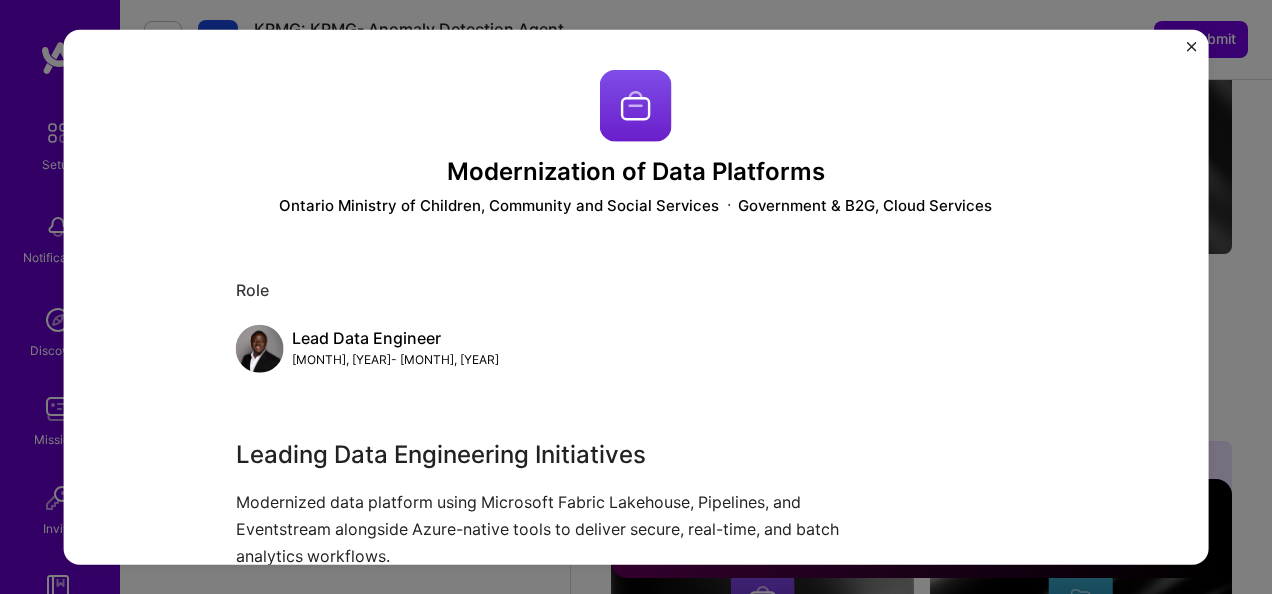 scroll, scrollTop: 220, scrollLeft: 0, axis: vertical 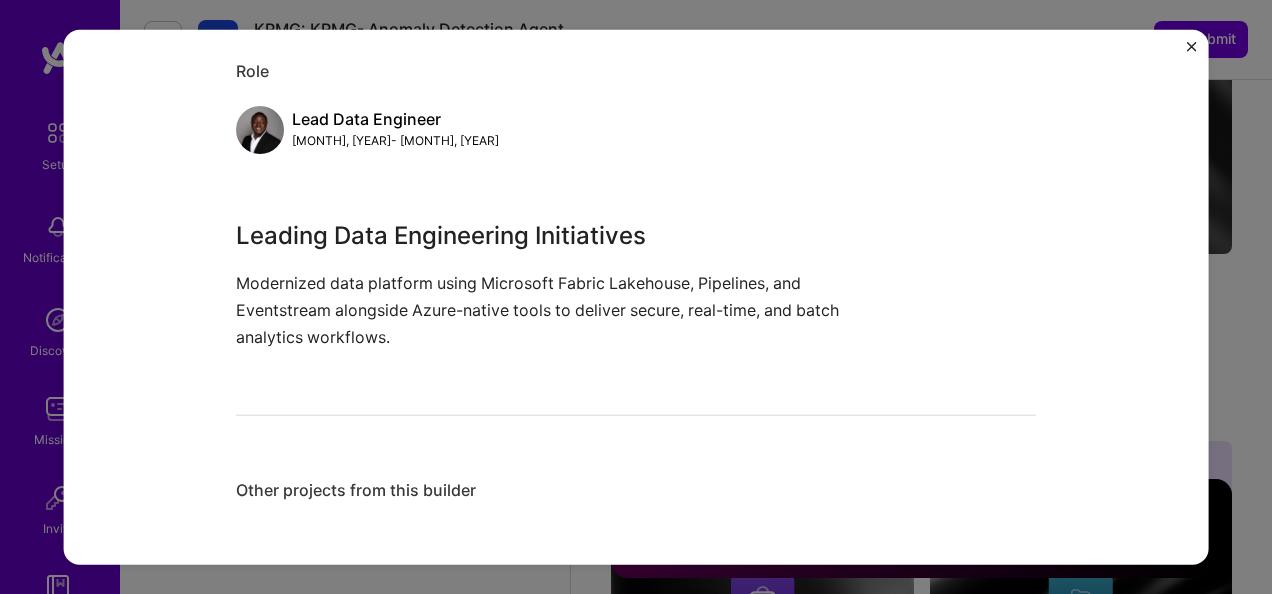 click at bounding box center [1191, 47] 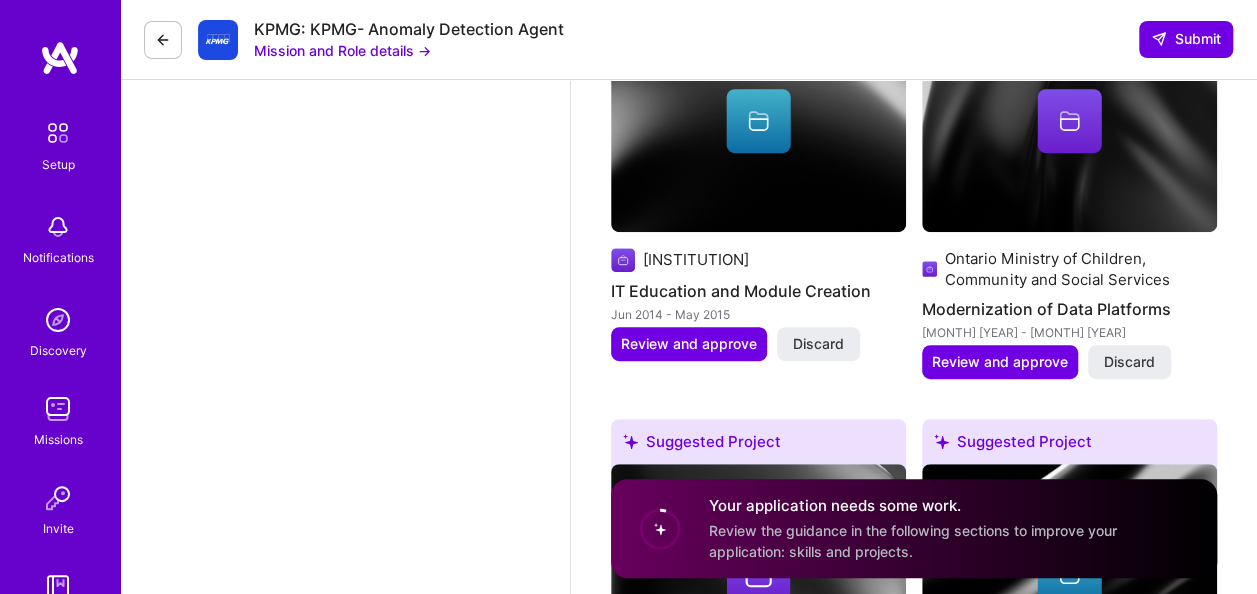 click 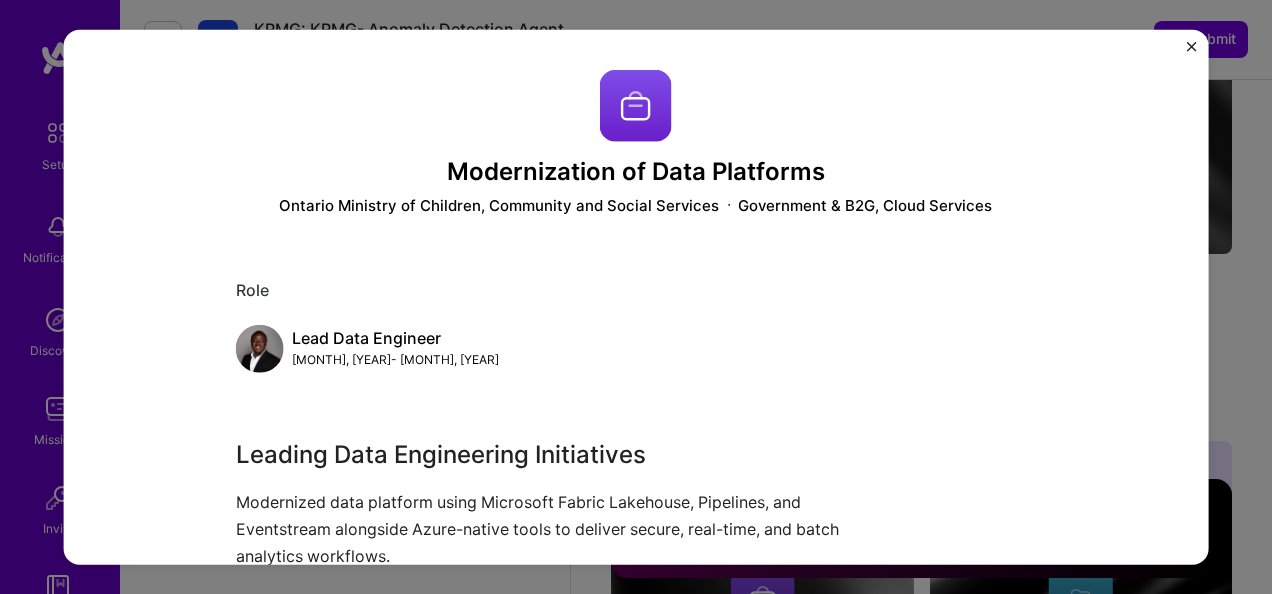 scroll, scrollTop: 220, scrollLeft: 0, axis: vertical 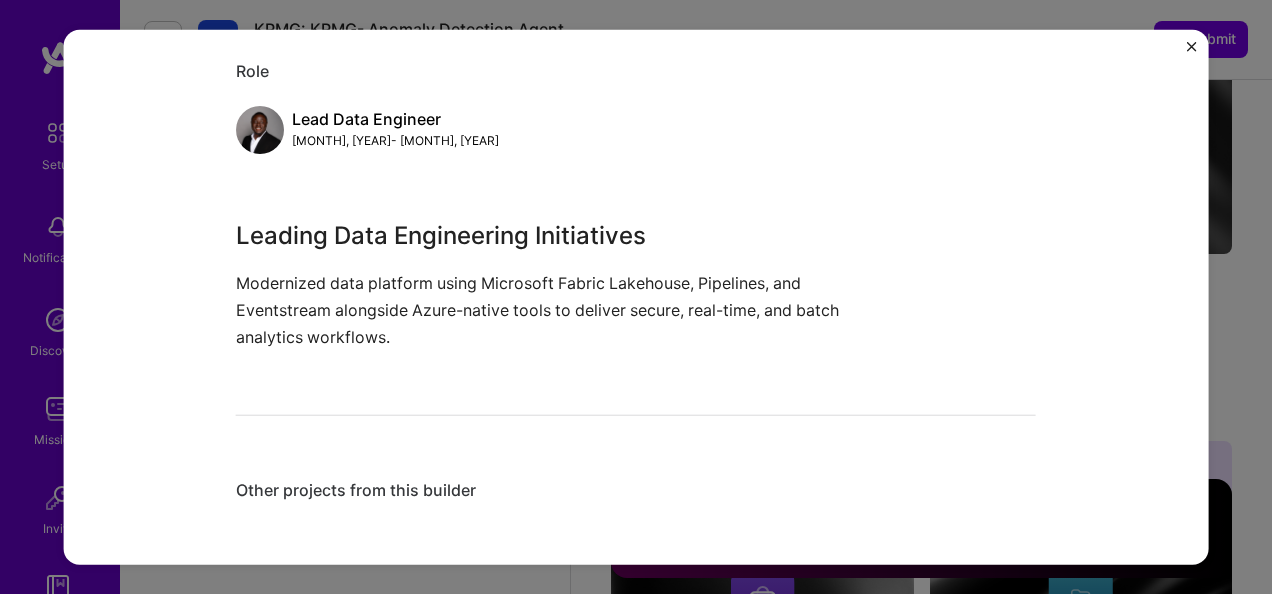 click at bounding box center [1191, 47] 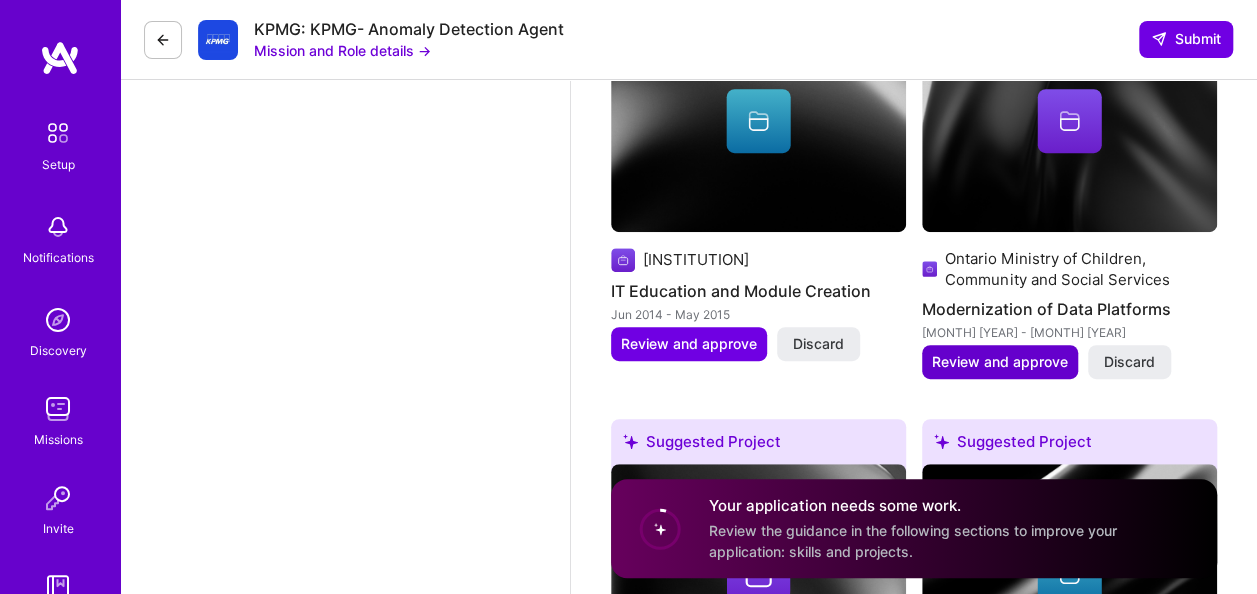 click on "Review and approve" at bounding box center (1000, 362) 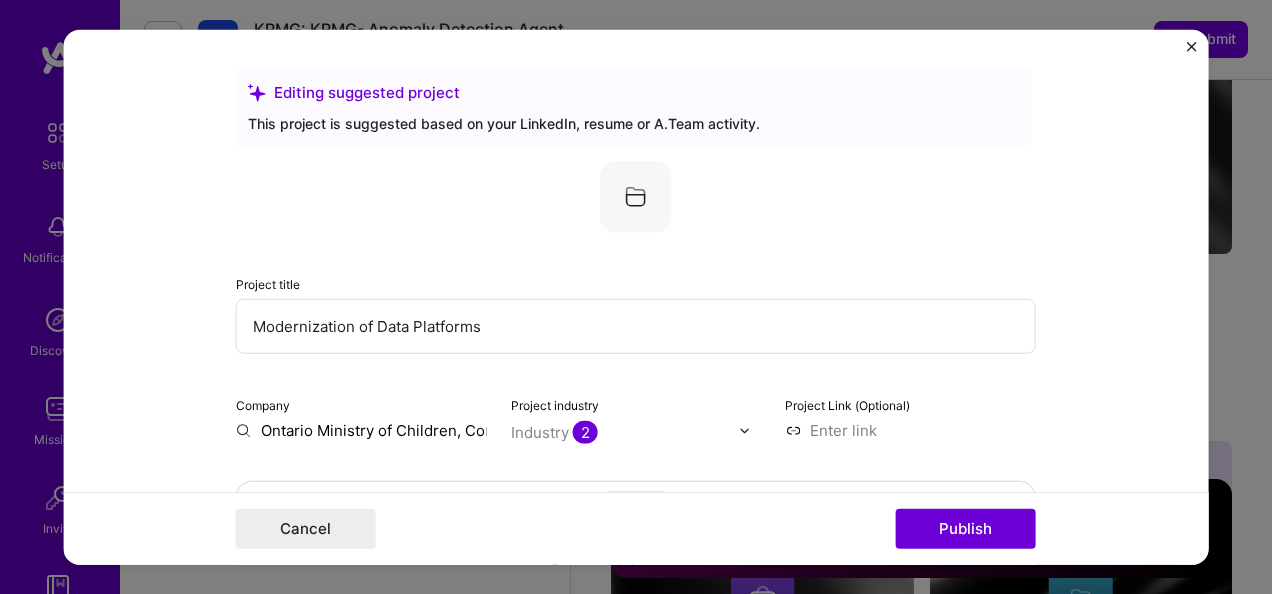 click at bounding box center (636, 197) 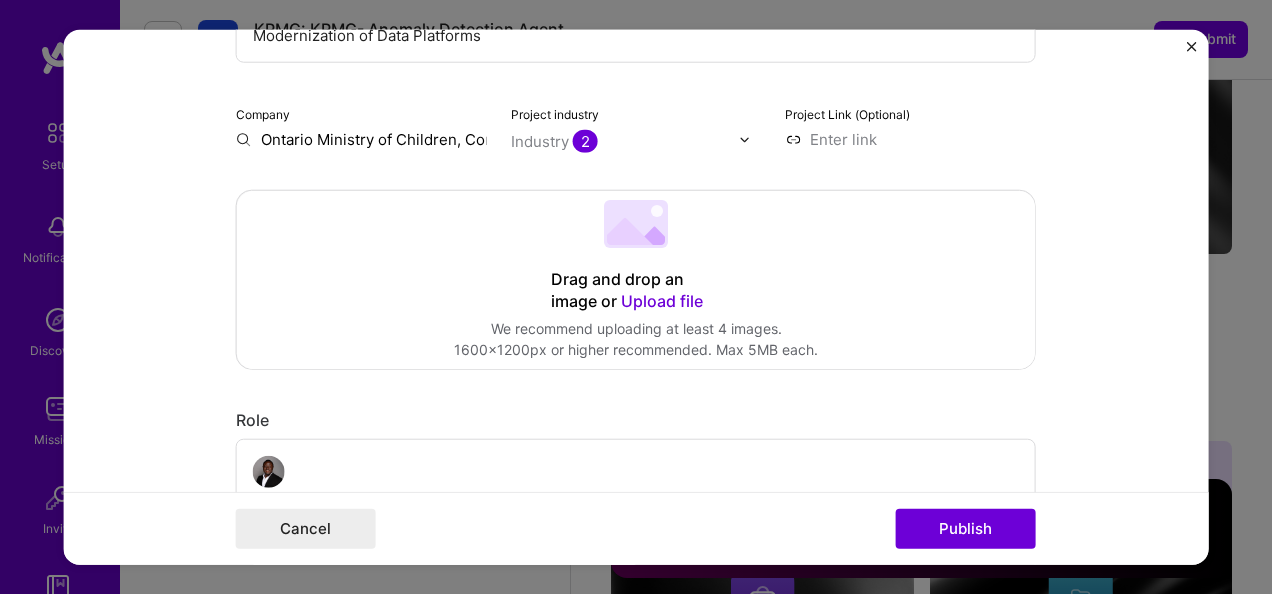 scroll, scrollTop: 300, scrollLeft: 0, axis: vertical 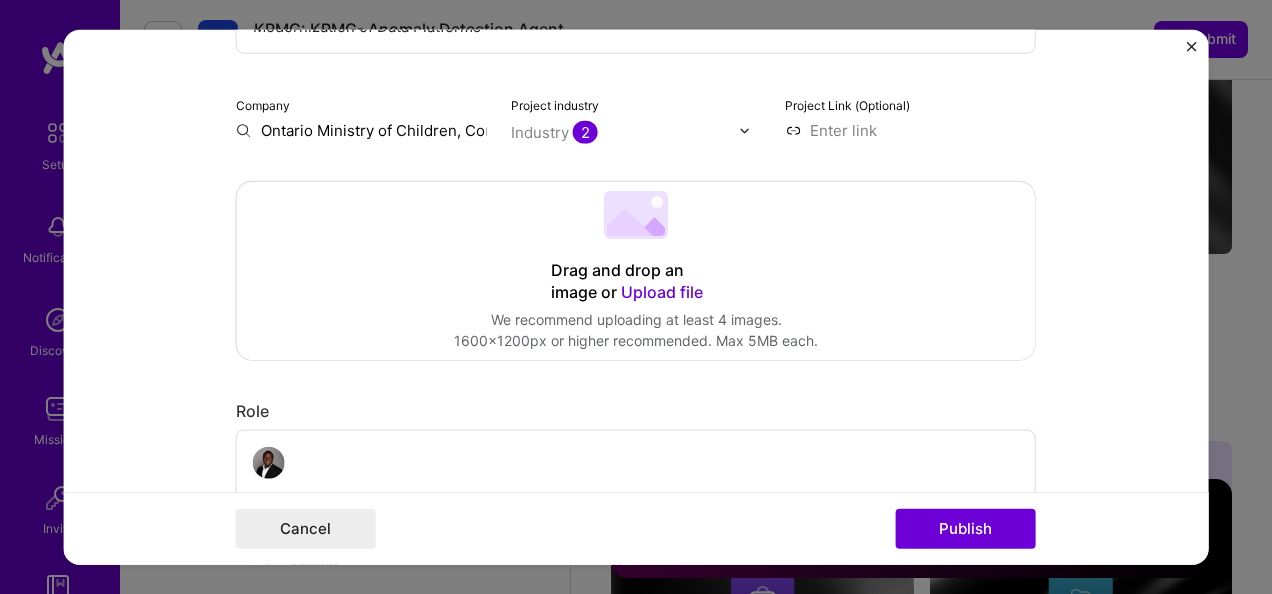 click on "Drag and drop an image or   Upload file" at bounding box center (636, 282) 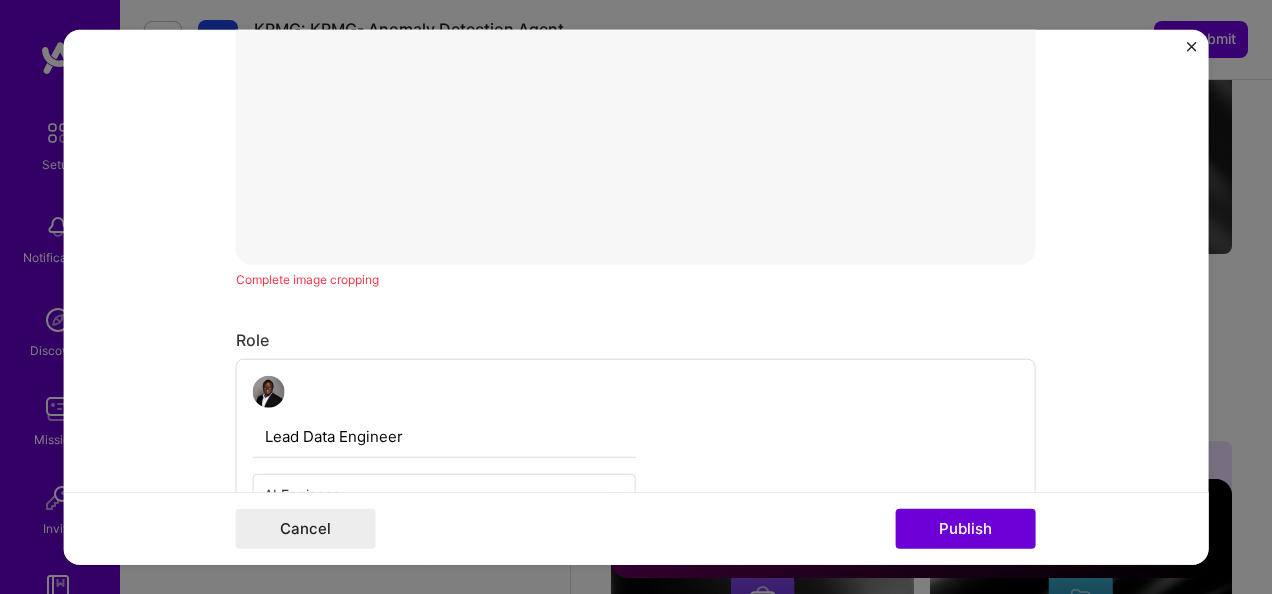 scroll, scrollTop: 900, scrollLeft: 0, axis: vertical 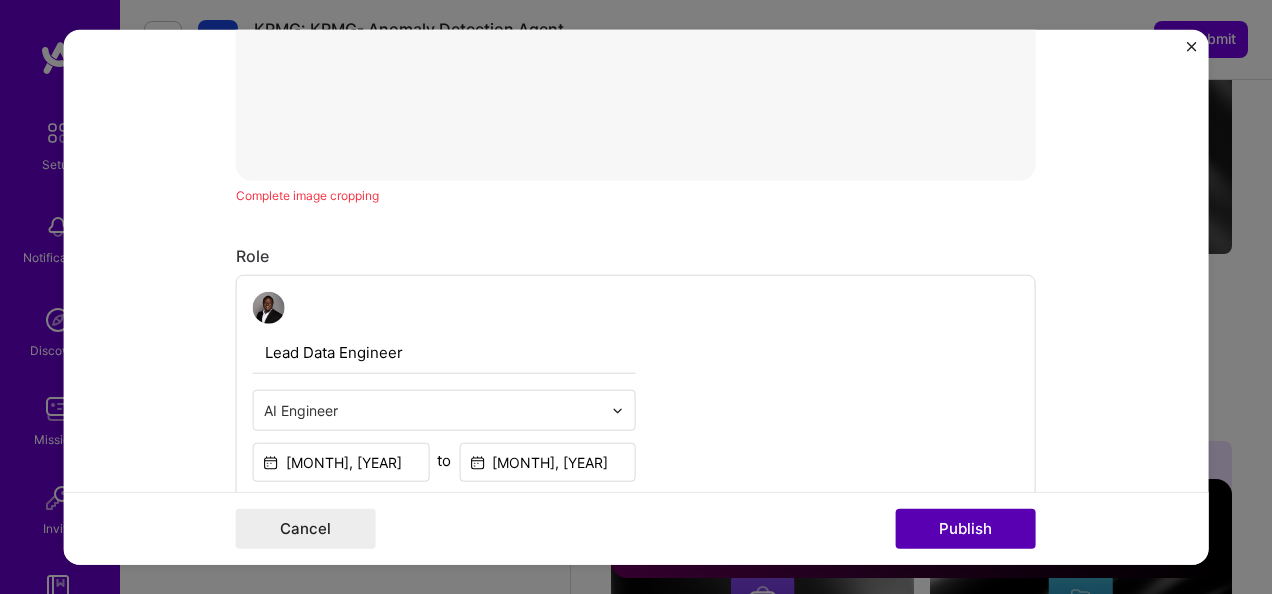 click on "Publish" at bounding box center [966, 528] 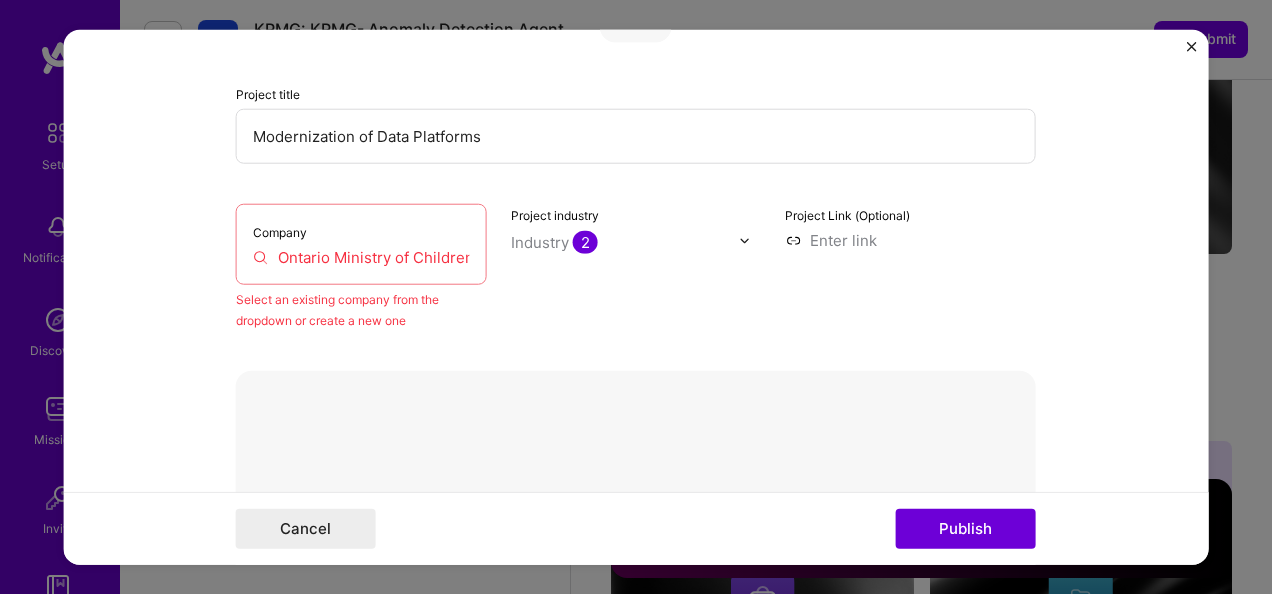 scroll, scrollTop: 130, scrollLeft: 0, axis: vertical 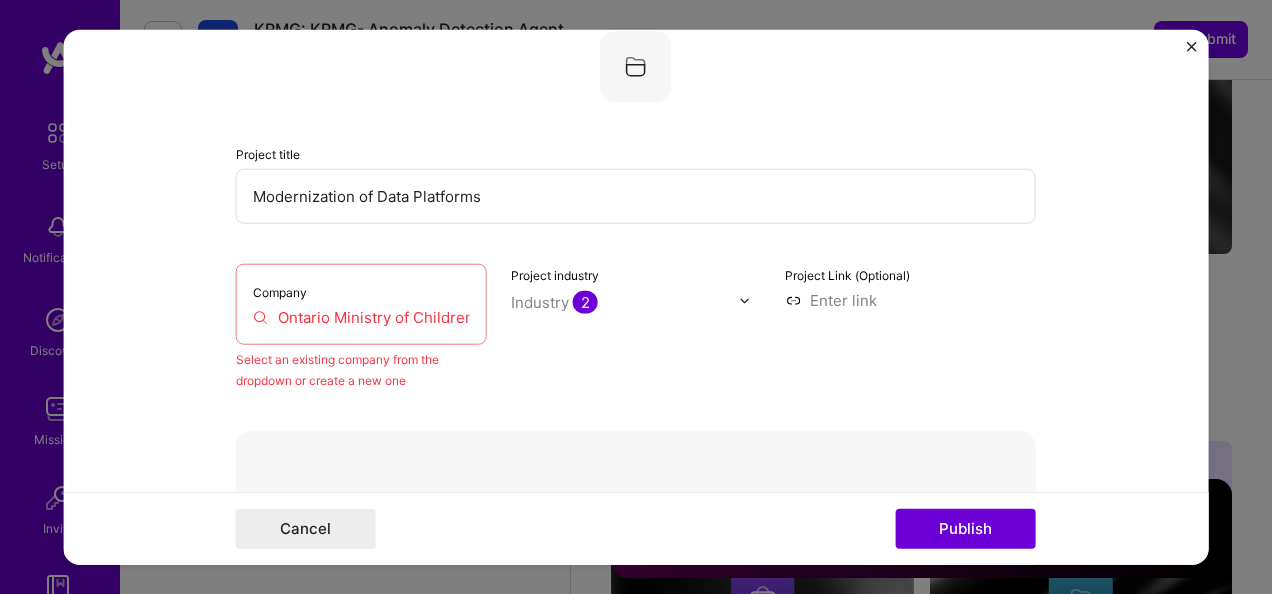 click on "Ontario Ministry of Children, Community and Social Services" at bounding box center (361, 317) 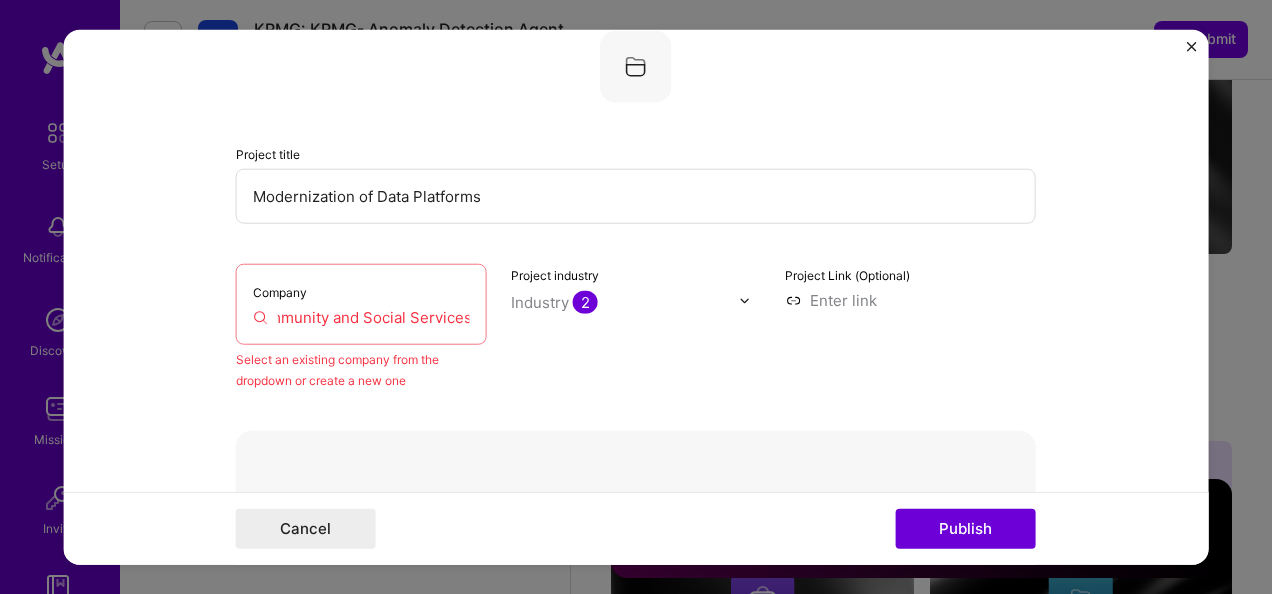 drag, startPoint x: 315, startPoint y: 321, endPoint x: 597, endPoint y: 358, distance: 284.41696 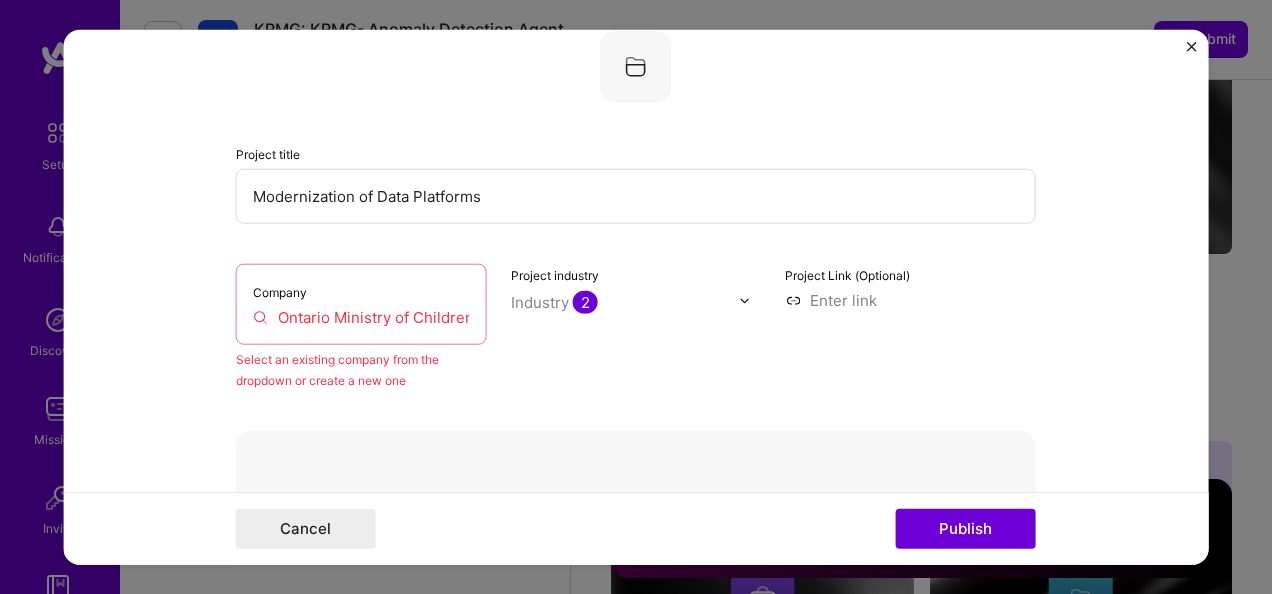 click on "Project industry Industry 2" at bounding box center [636, 327] 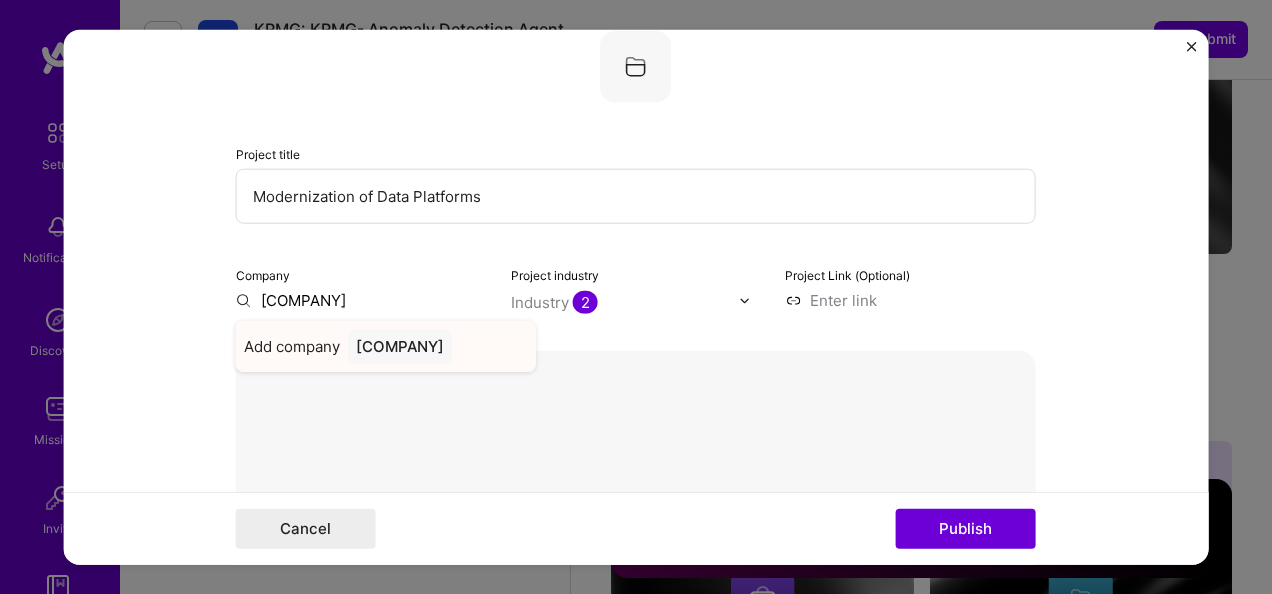type on "[COMPANY]" 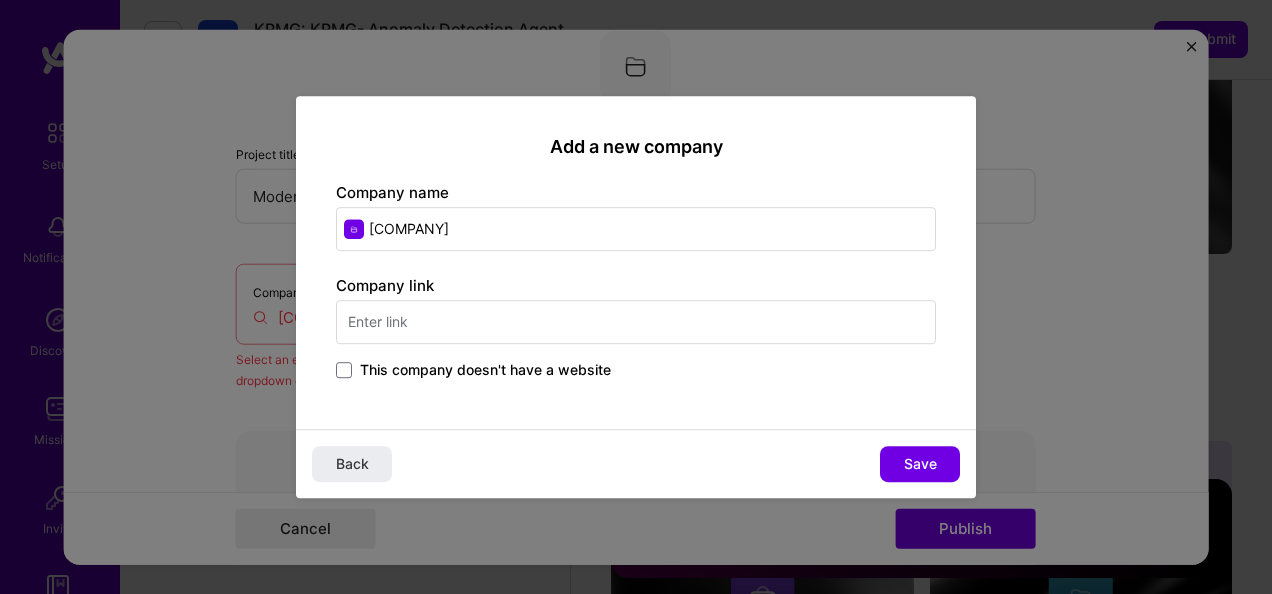 click on "This company doesn't have a website" at bounding box center (485, 370) 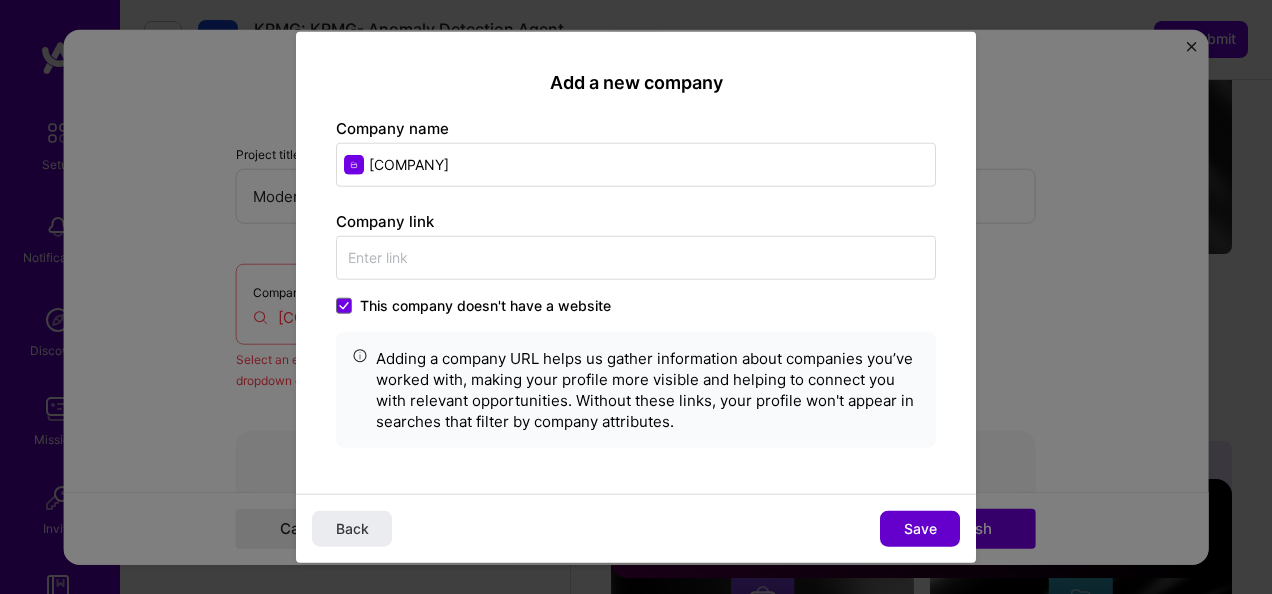 click on "Save" at bounding box center [920, 528] 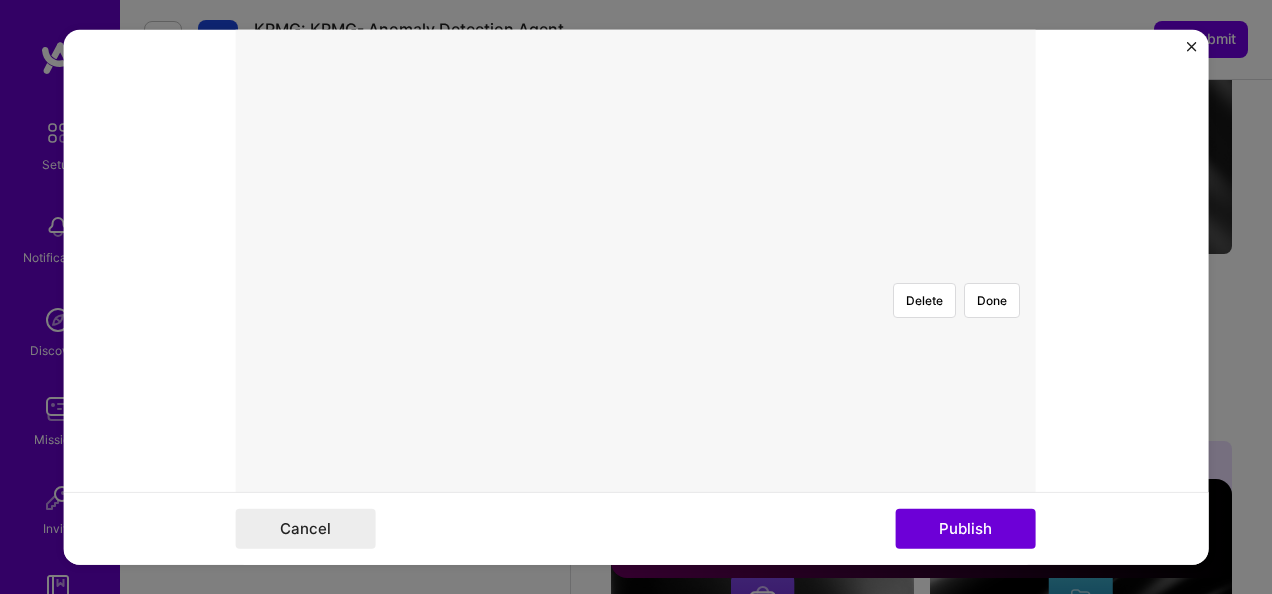 scroll, scrollTop: 630, scrollLeft: 0, axis: vertical 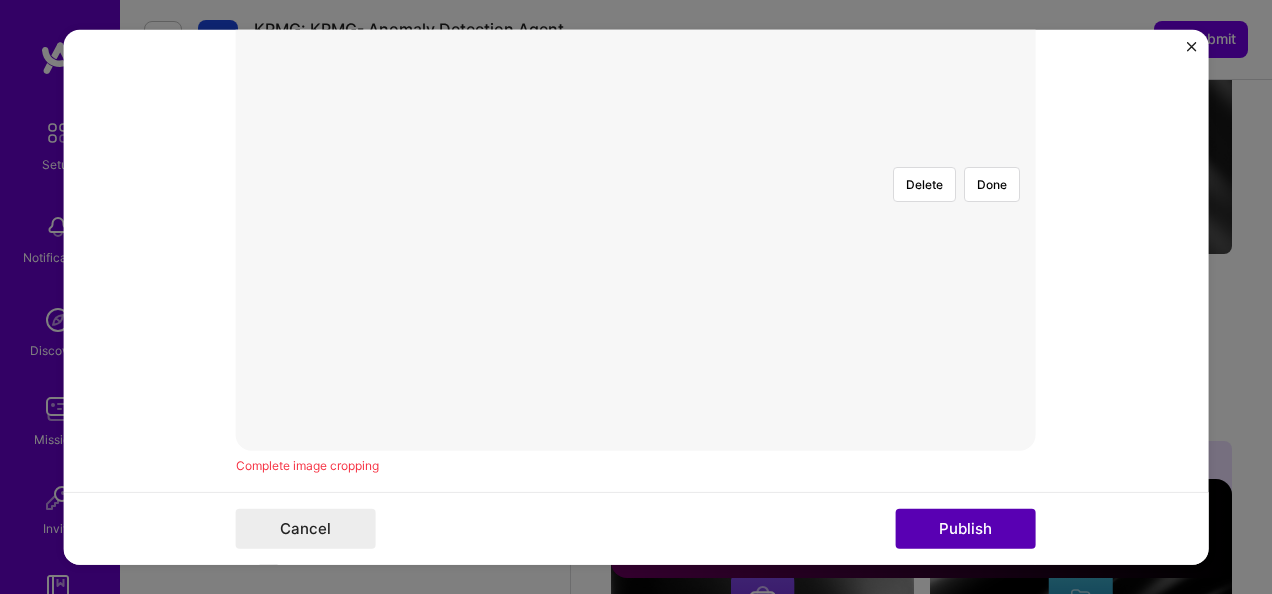 click on "Publish" at bounding box center (966, 528) 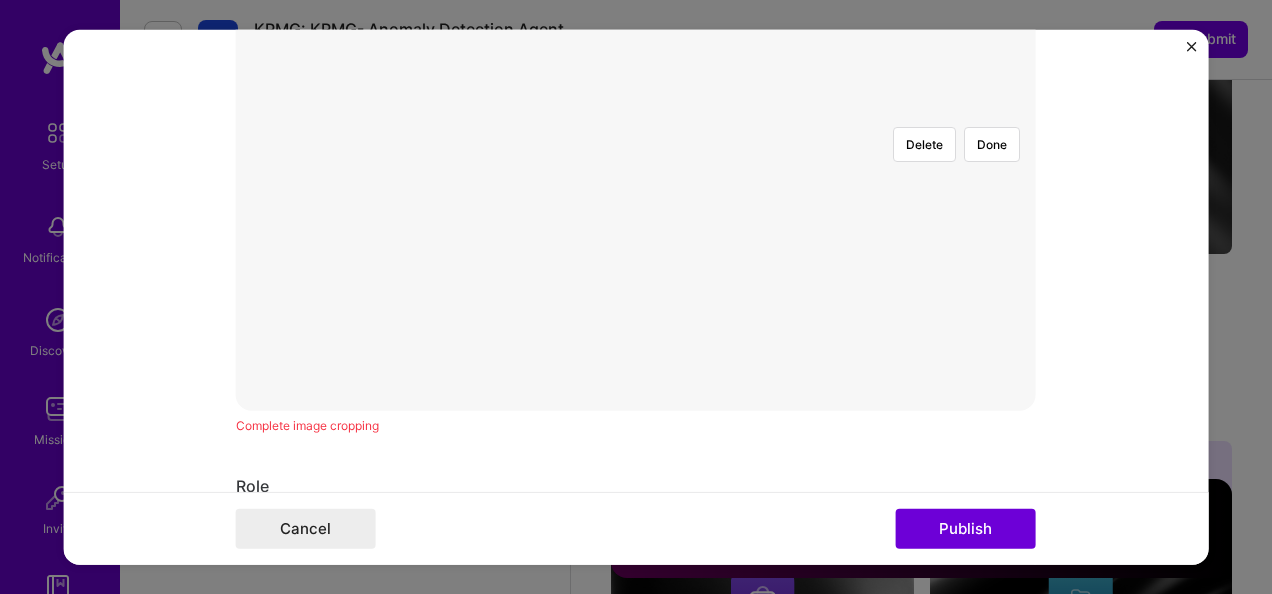 scroll, scrollTop: 550, scrollLeft: 0, axis: vertical 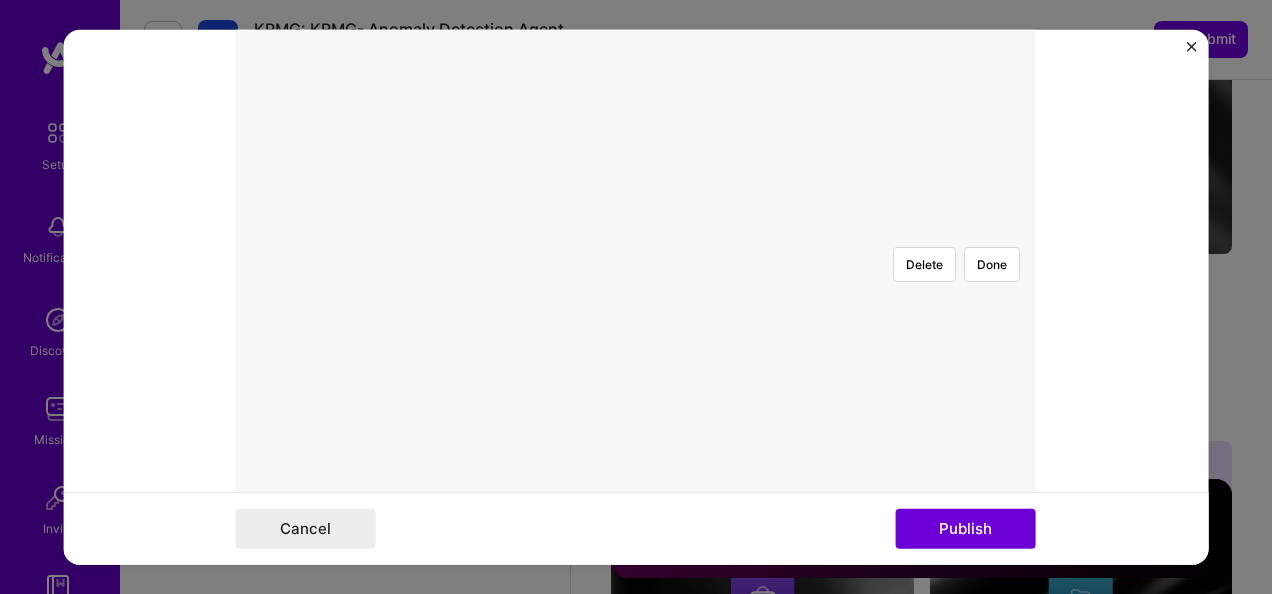 click at bounding box center [936, 550] 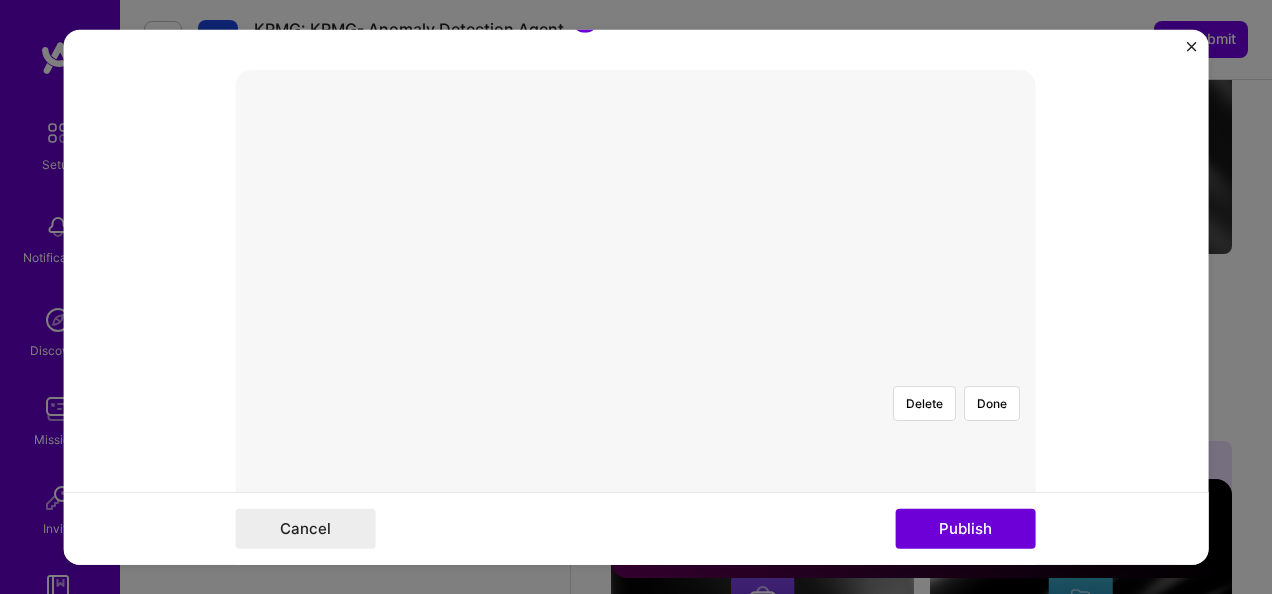 scroll, scrollTop: 350, scrollLeft: 0, axis: vertical 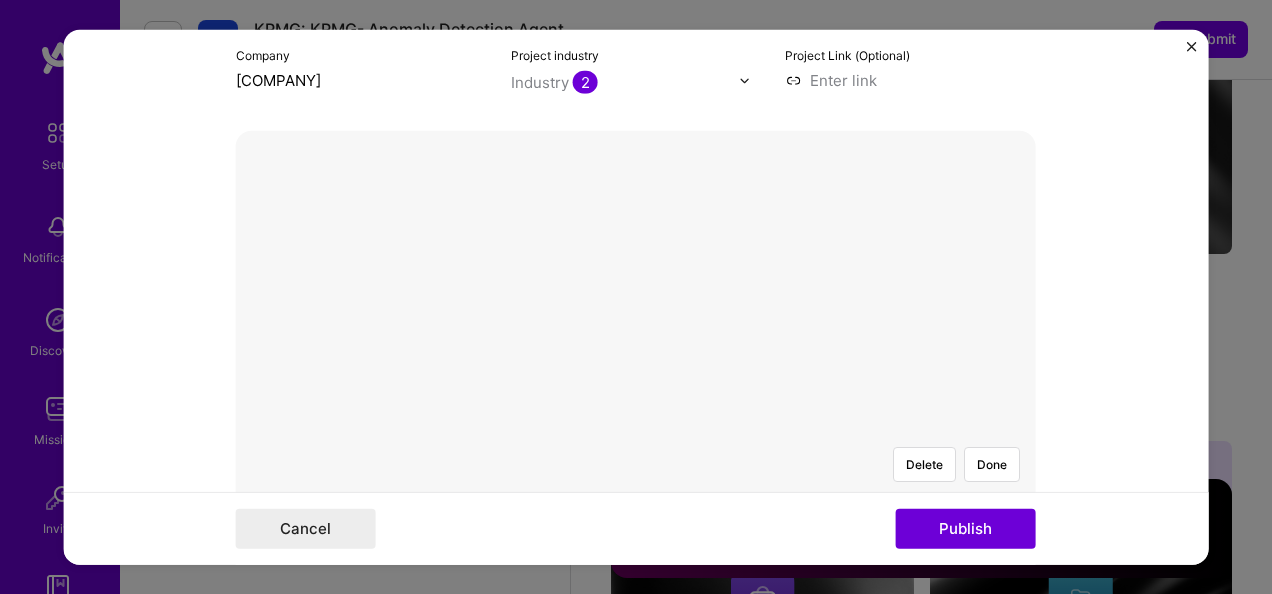 click at bounding box center (936, 692) 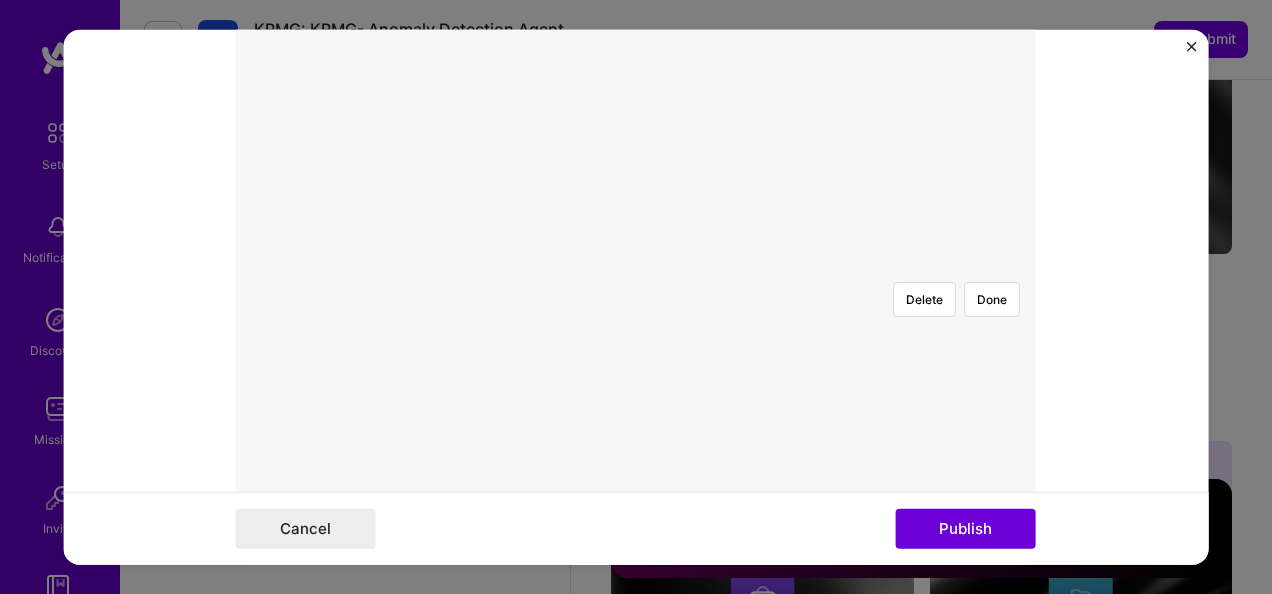 scroll, scrollTop: 550, scrollLeft: 0, axis: vertical 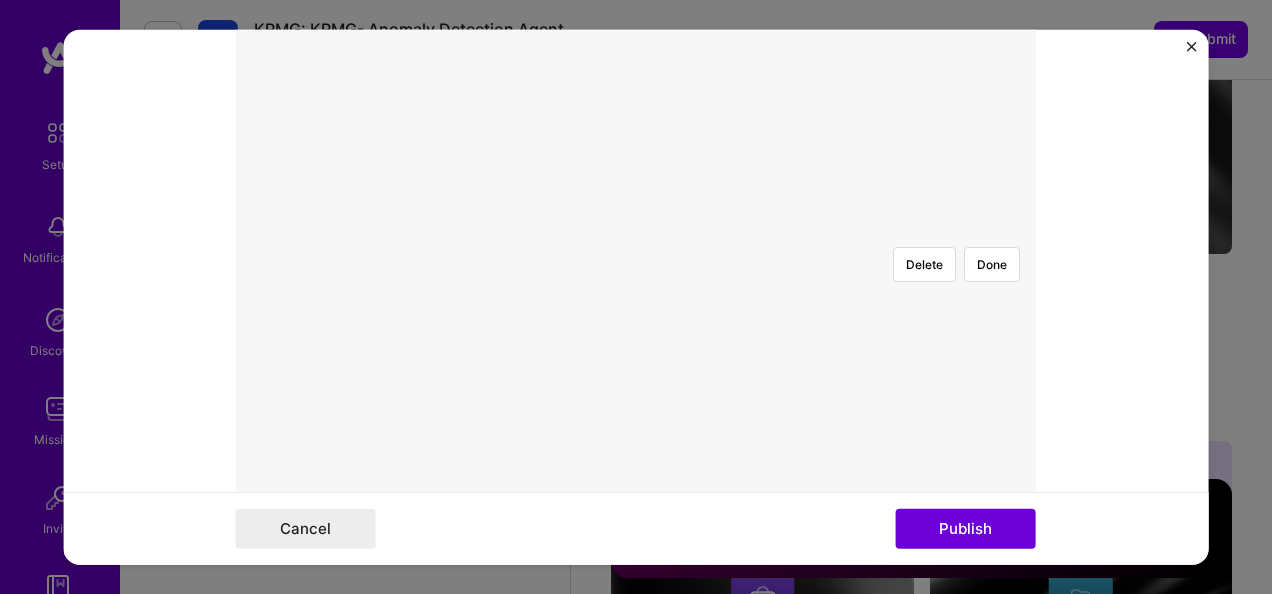 click on "Setup Notifications Discovery Missions Invite A.Guide Profile
Close
Show all notifications
Show unread notifications only No notifications to show. KPMG: KPMG- Anomaly Detection Agent Mission and Role details → Submit   Edit photo Ebenezer Kwakye Data Engineer 10 Years Experience Phone Number Afghanistan Åland Islands Albania Algeria American Samoa Andorra Angola Anguilla Antigua and Barbuda Argentina Armenia Aruba Ascension Island Australia Austria Azerbaijan Bahamas Bahrain Bangladesh Barbados Belarus Belgium Belize Benin Bermuda Bhutan Bolivia Bonaire, Sint Eustatius and Saba Bosnia and Herzegovina Botswana Brazil British Indian Ocean Territory Brunei Darussalam Bulgaria Burkina Faso Burundi Cambodia Cameroon Canada Cape Verde Cayman Islands Central African Republic Chad Chile China Christmas Island Cocos (Keeling) Islands Colombia Comoros Congo Congo, Democratic Republic of the Cook Islands Costa Rica Cote d'Ivoire Croatia Cuba Curaçao Cyprus Czech Republic Egypt" at bounding box center [636, -1587] 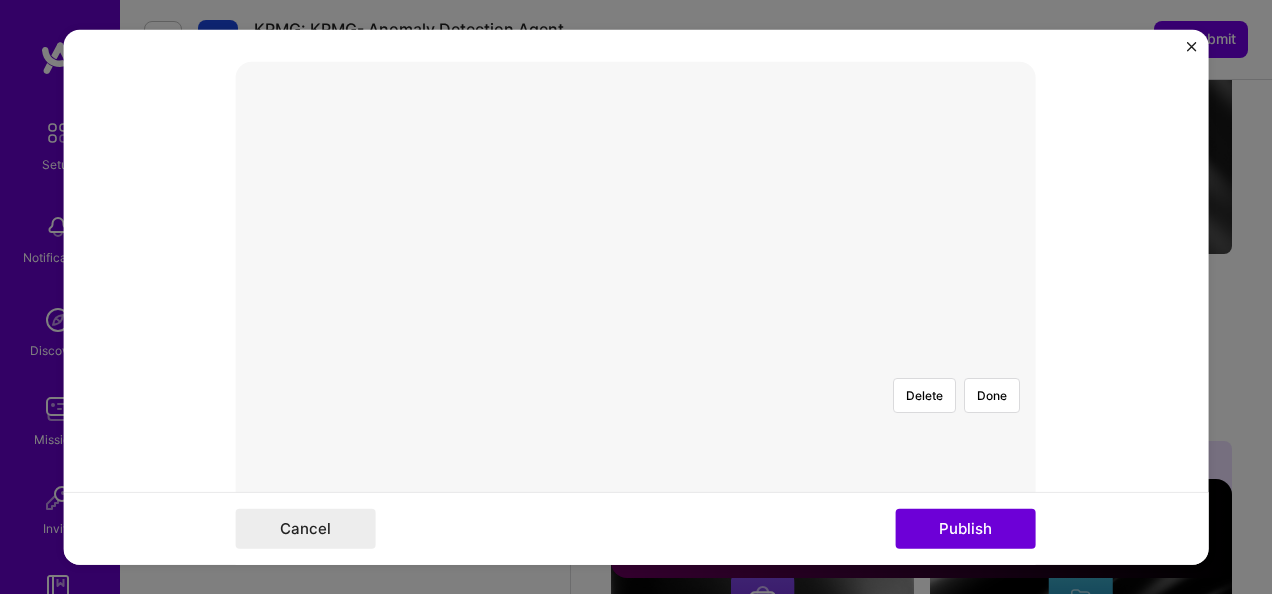 scroll, scrollTop: 450, scrollLeft: 0, axis: vertical 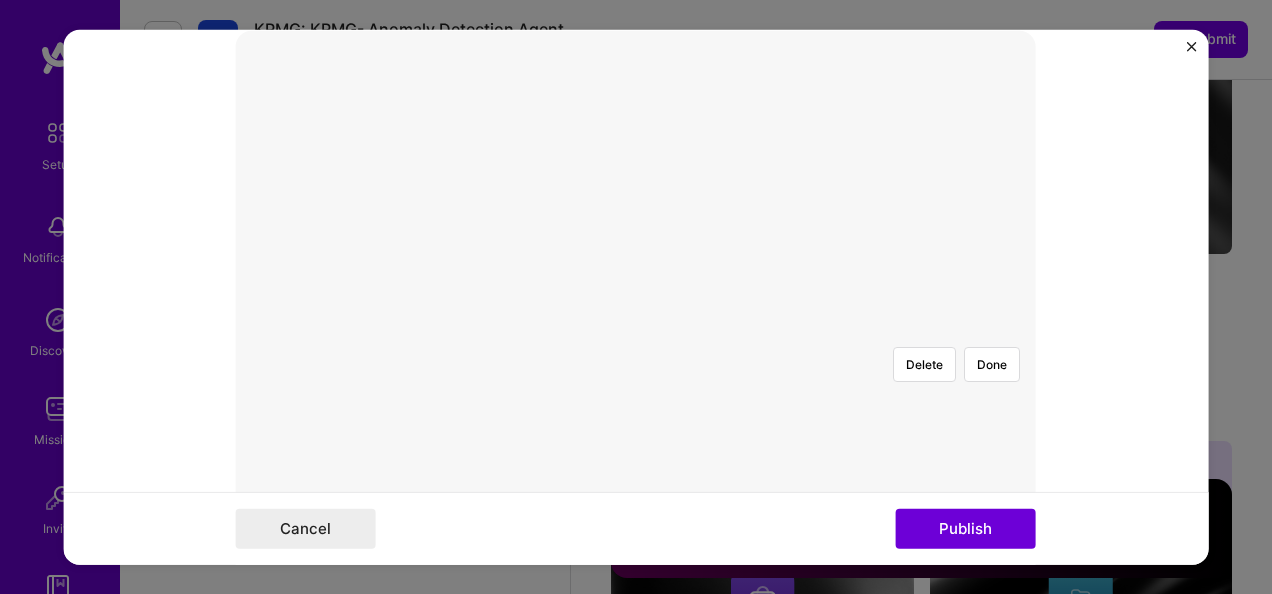click at bounding box center [936, 651] 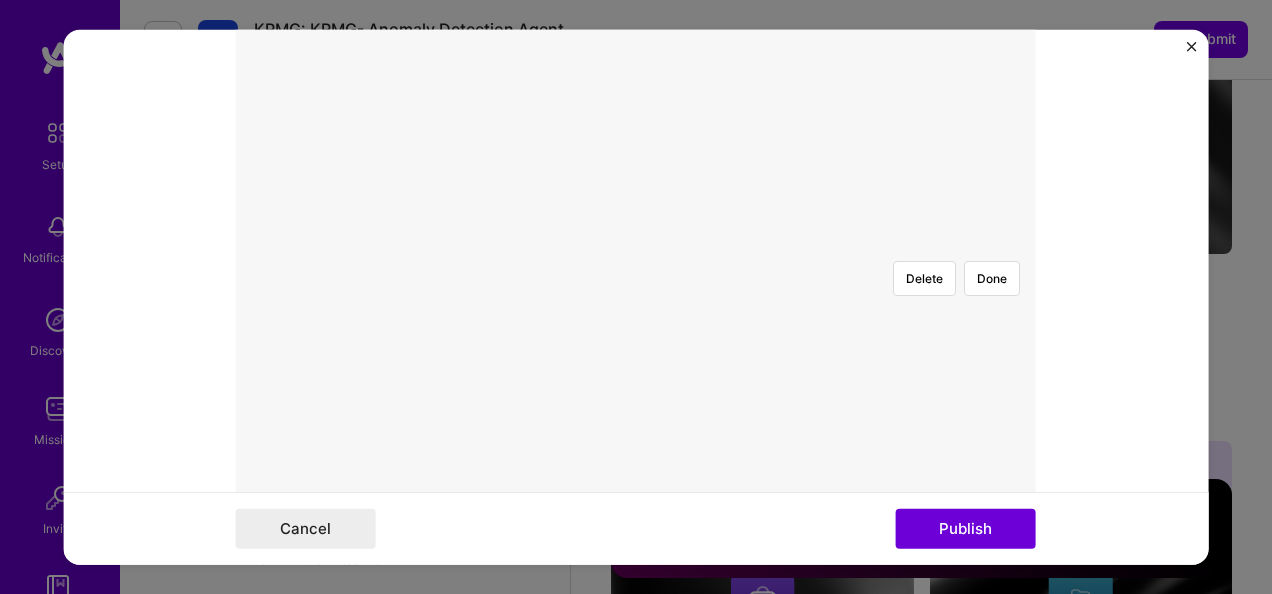 scroll, scrollTop: 650, scrollLeft: 0, axis: vertical 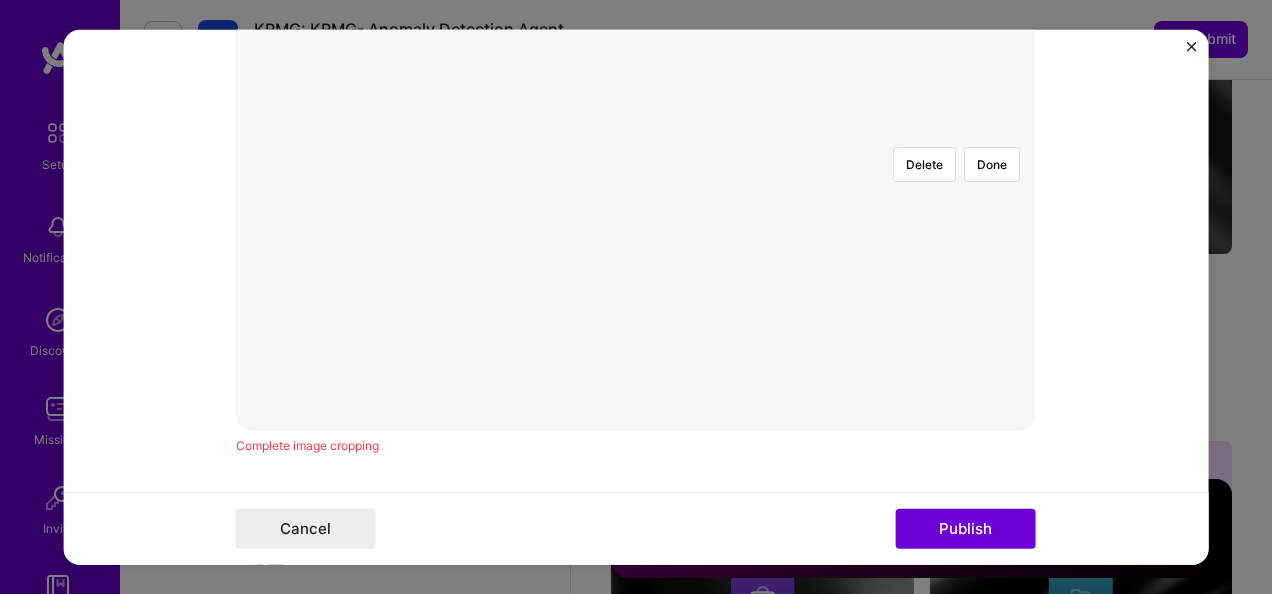 click at bounding box center (936, 478) 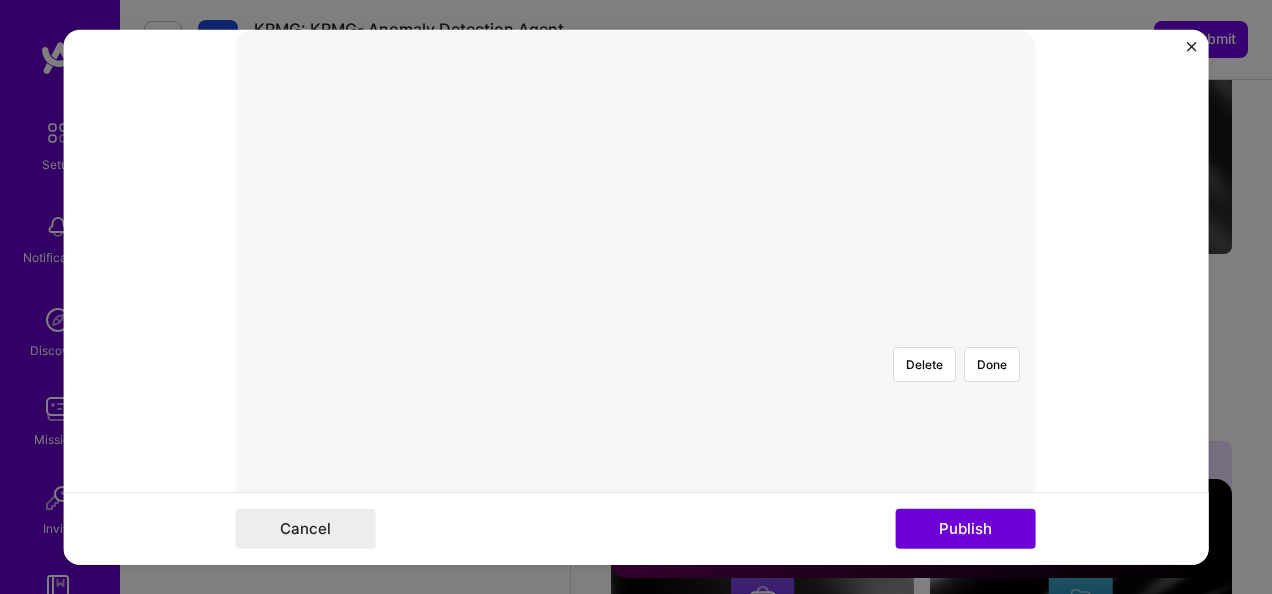 click at bounding box center (936, 632) 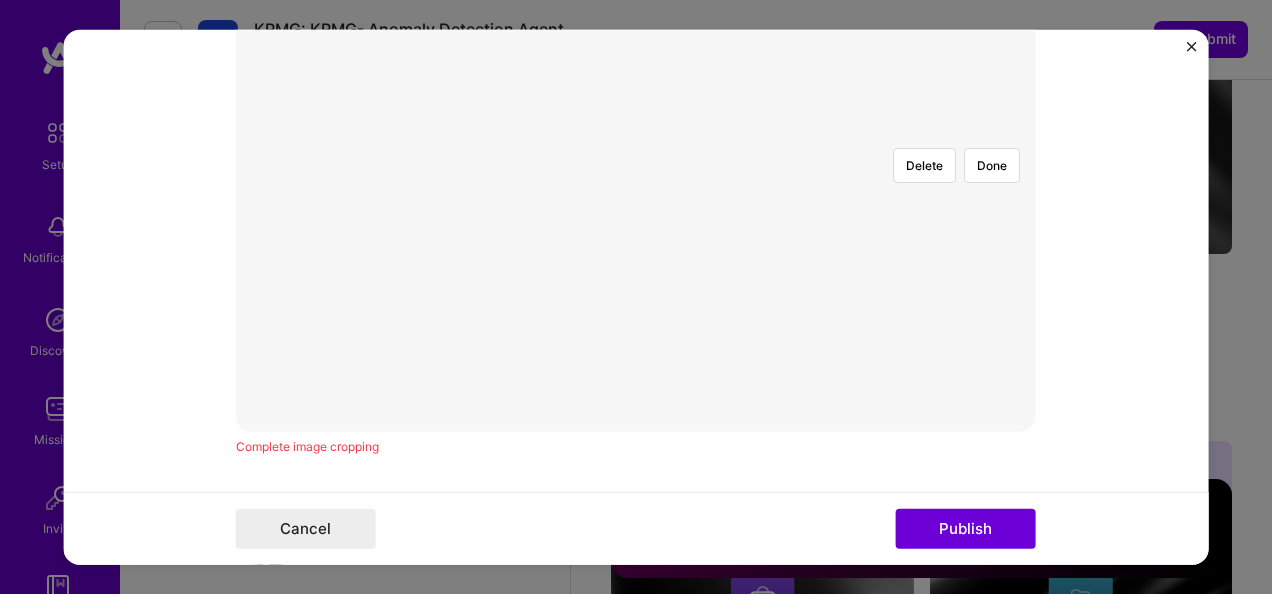 scroll, scrollTop: 650, scrollLeft: 0, axis: vertical 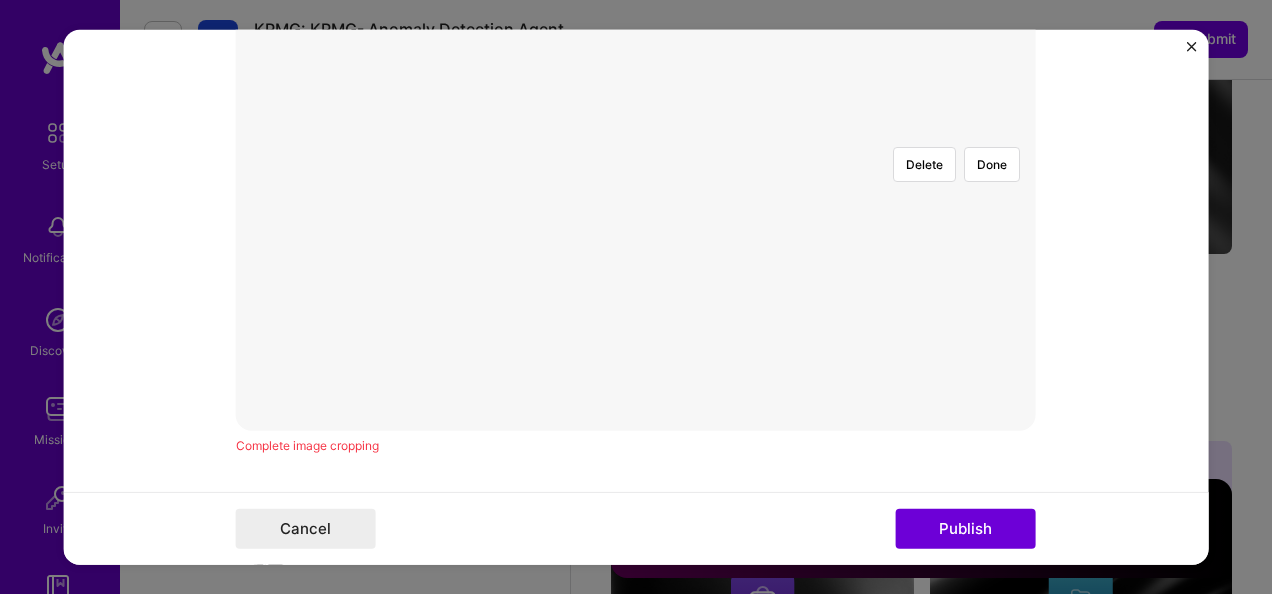 click on "Cancel Publish" at bounding box center [636, 527] 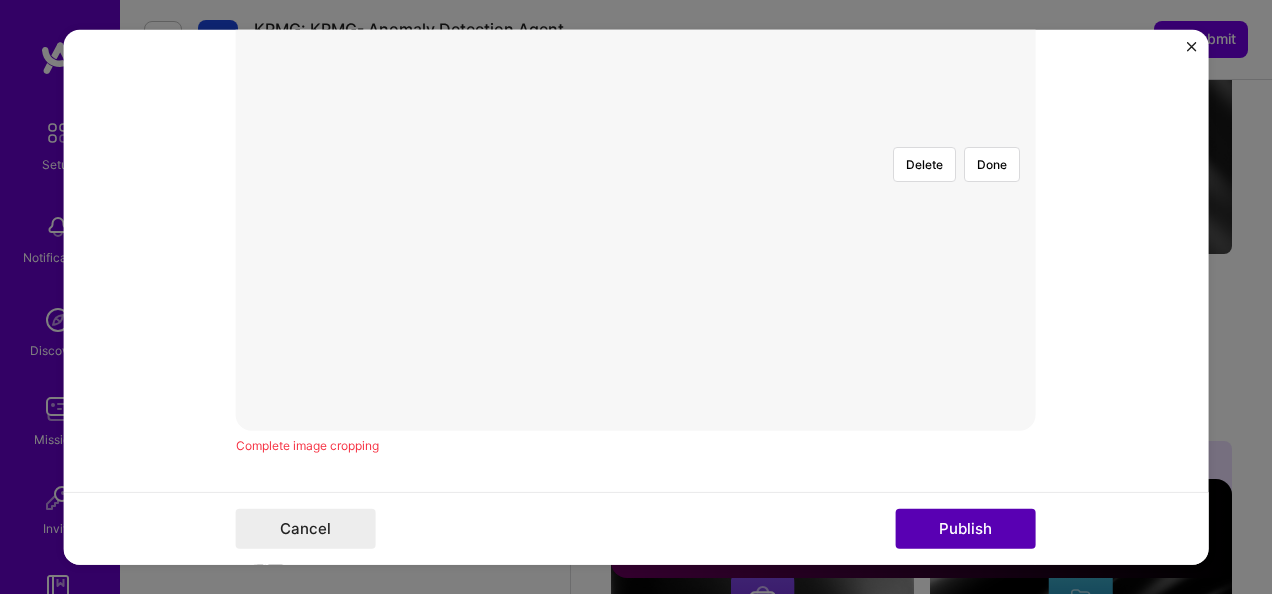 click on "Publish" at bounding box center [966, 528] 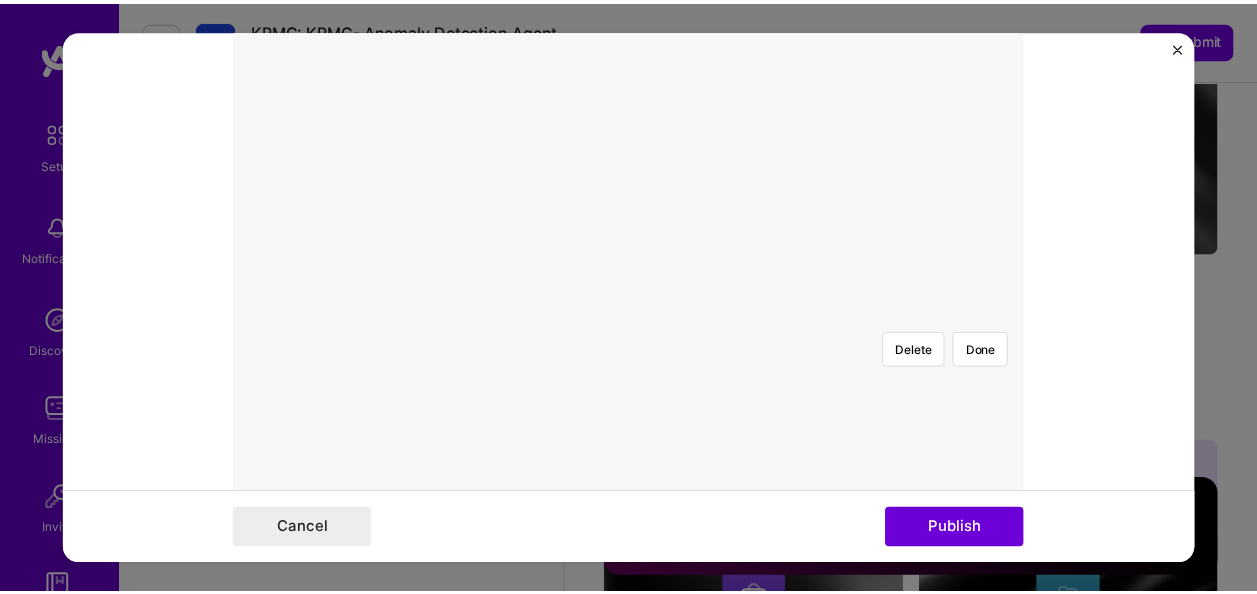 scroll, scrollTop: 450, scrollLeft: 0, axis: vertical 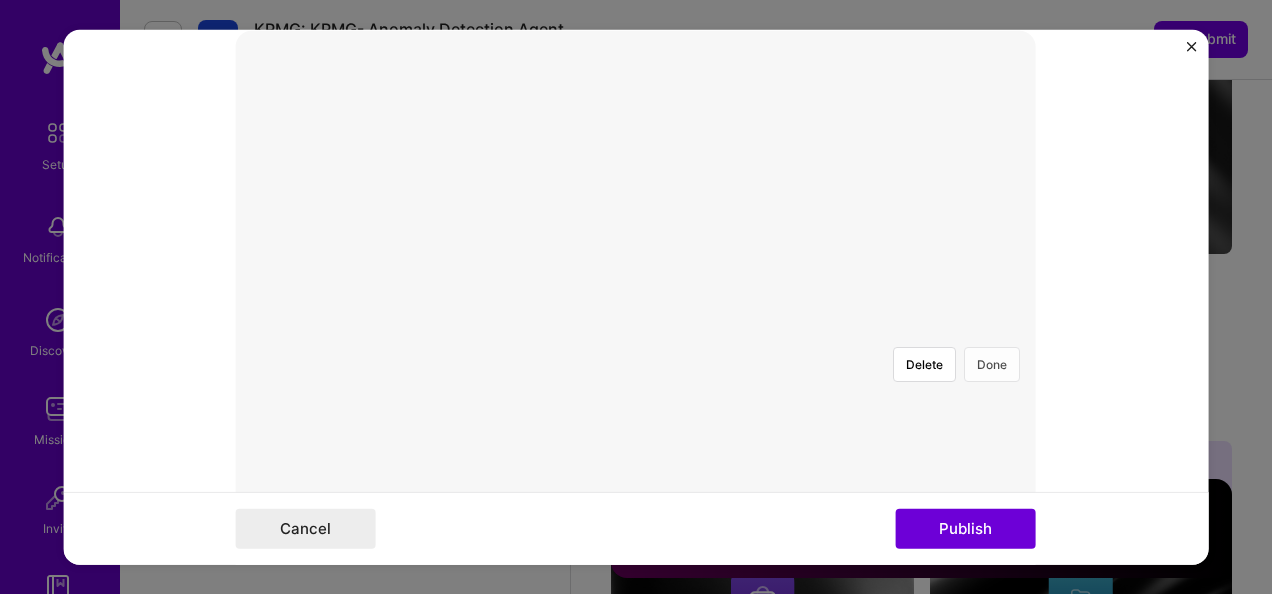 click on "Done" at bounding box center (992, 364) 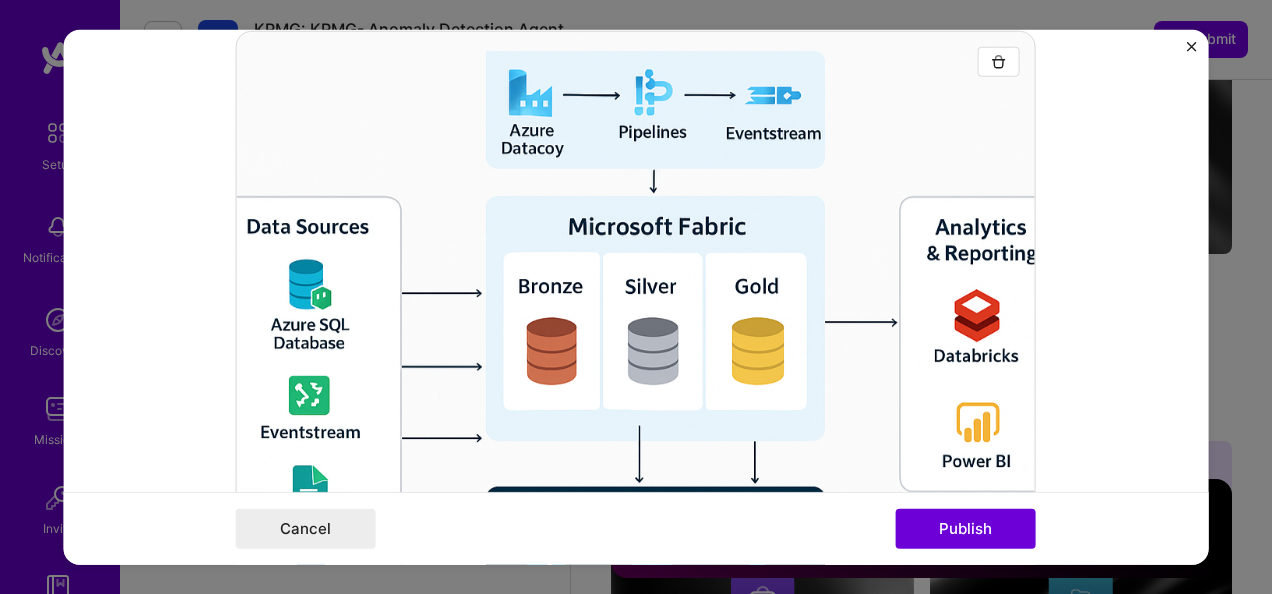 click at bounding box center [1191, 47] 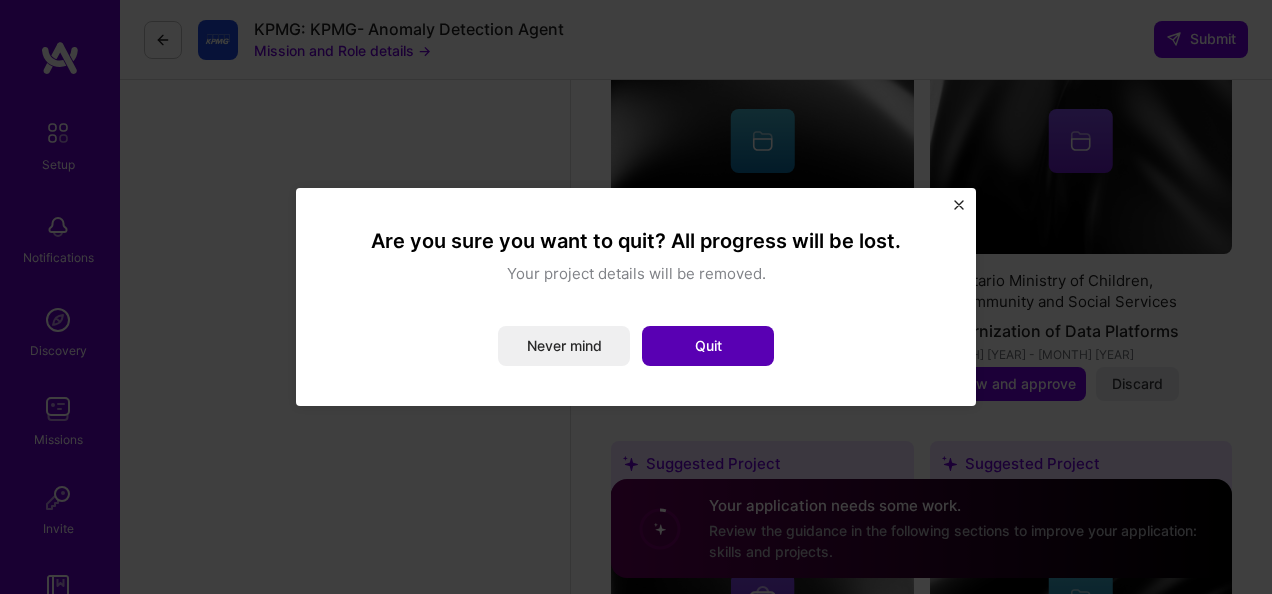 click on "Quit" at bounding box center (708, 346) 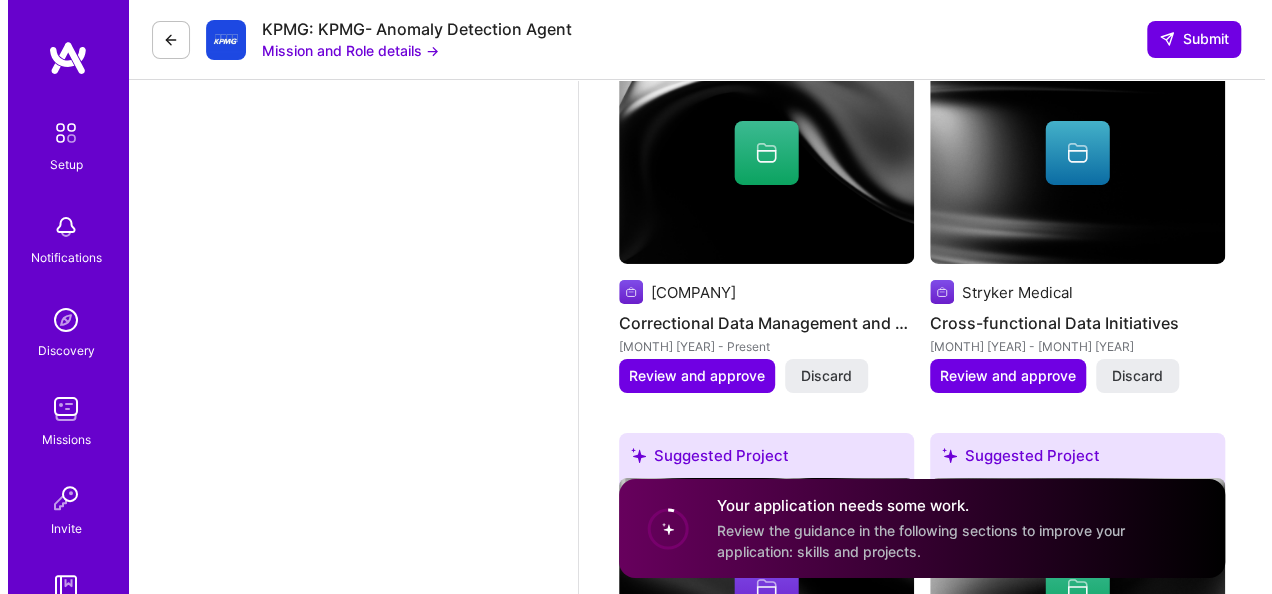 scroll, scrollTop: 3389, scrollLeft: 0, axis: vertical 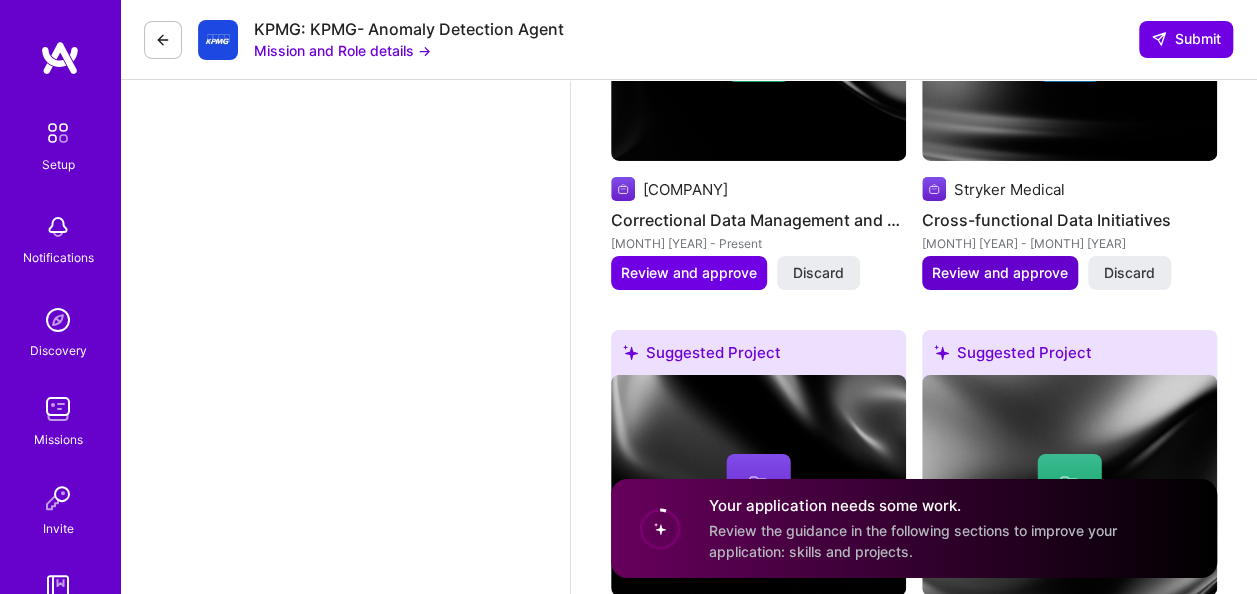 click on "Review and approve" at bounding box center (1000, 273) 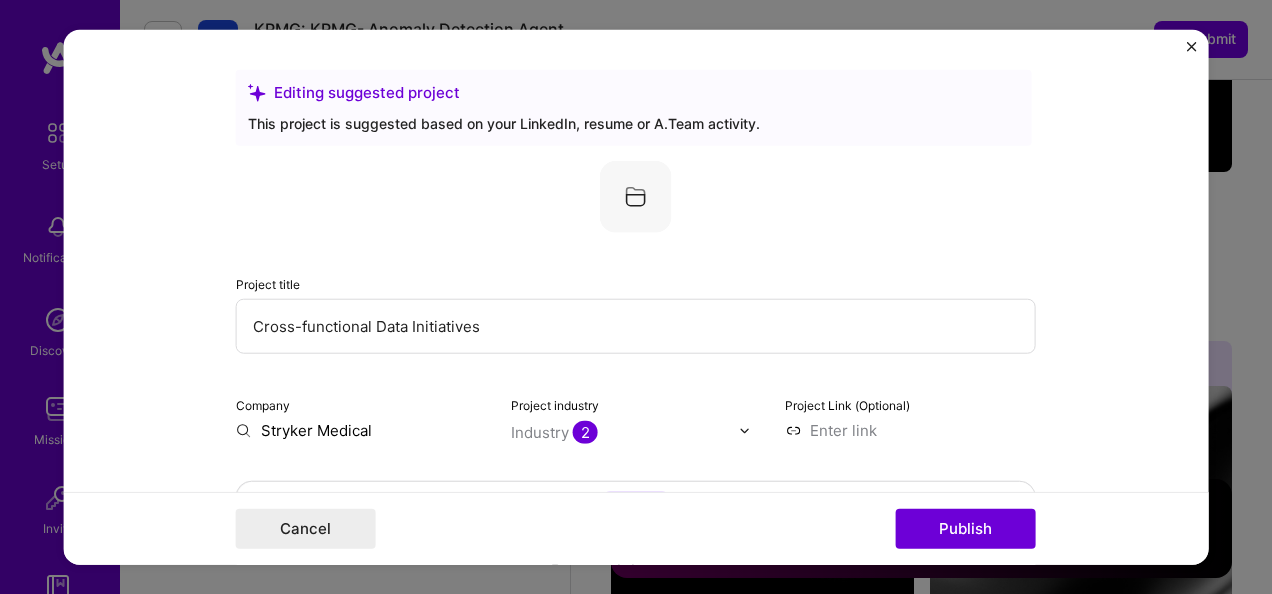 click at bounding box center [636, 197] 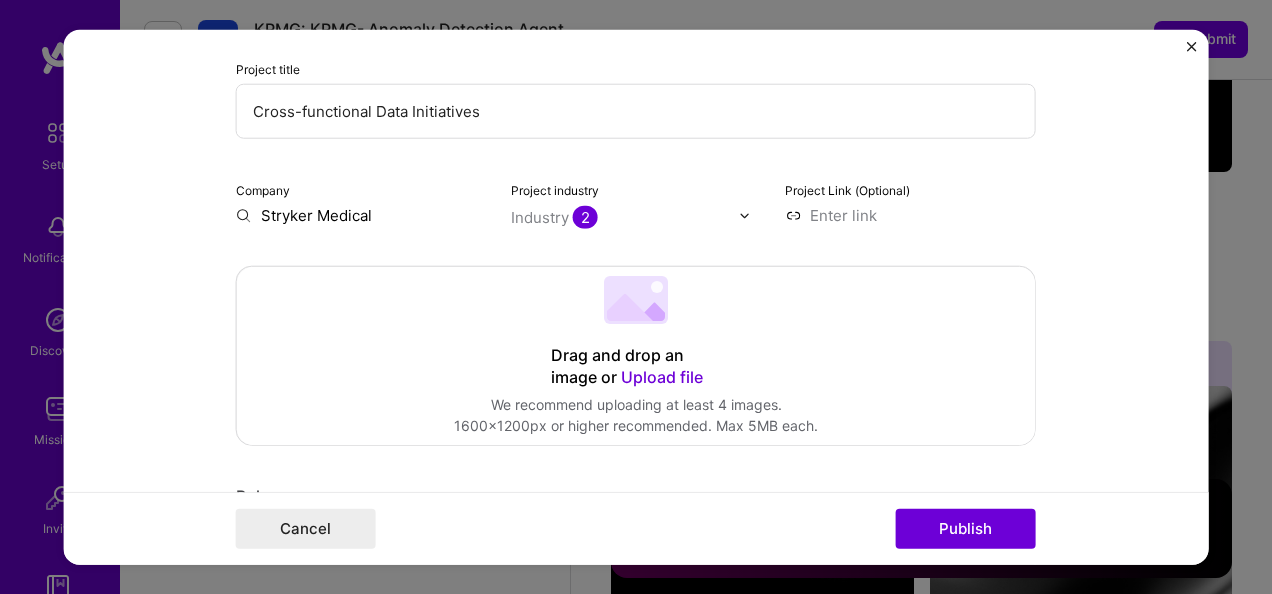 scroll, scrollTop: 300, scrollLeft: 0, axis: vertical 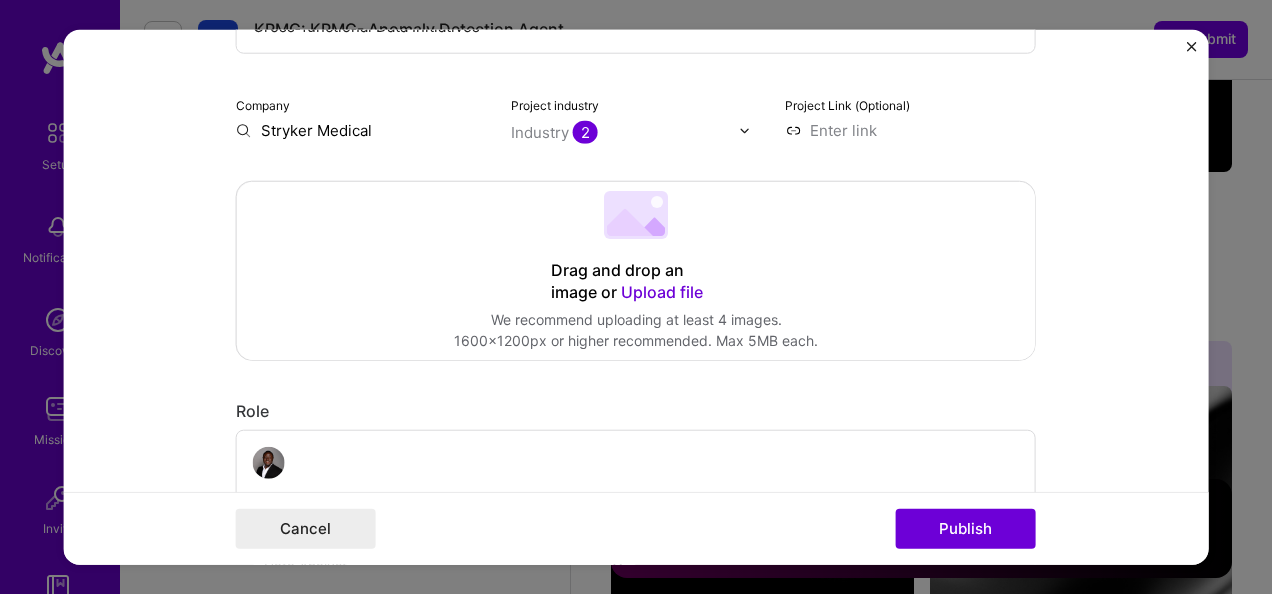 click on "Upload file" at bounding box center (662, 292) 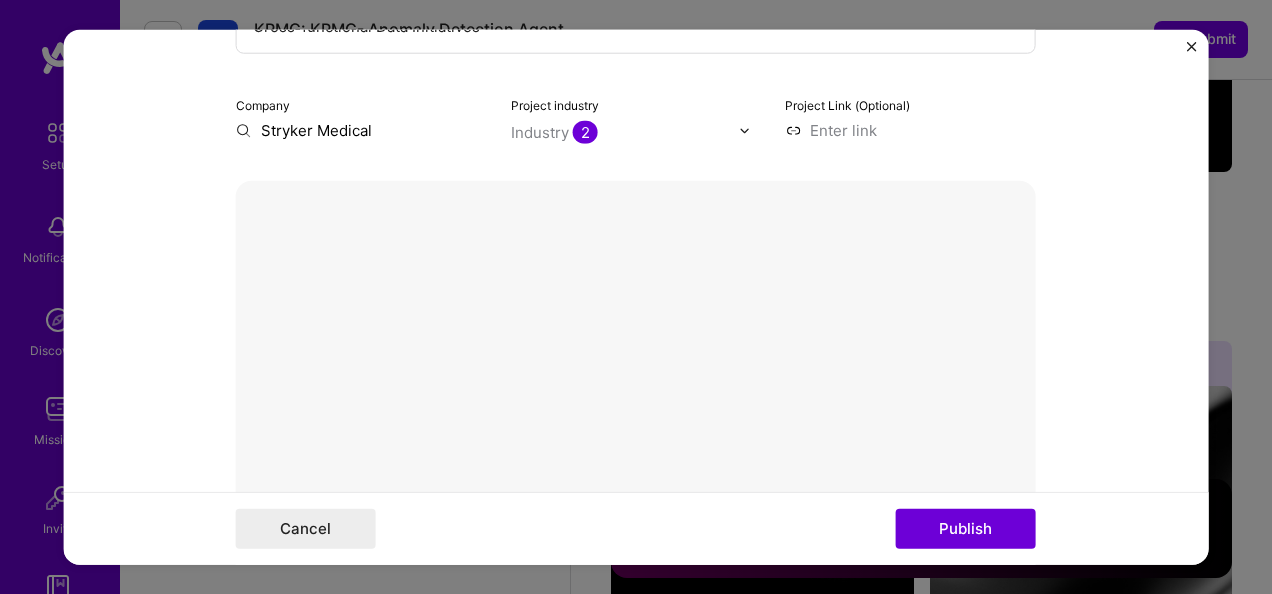 click on "Stryker Medical" at bounding box center (361, 130) 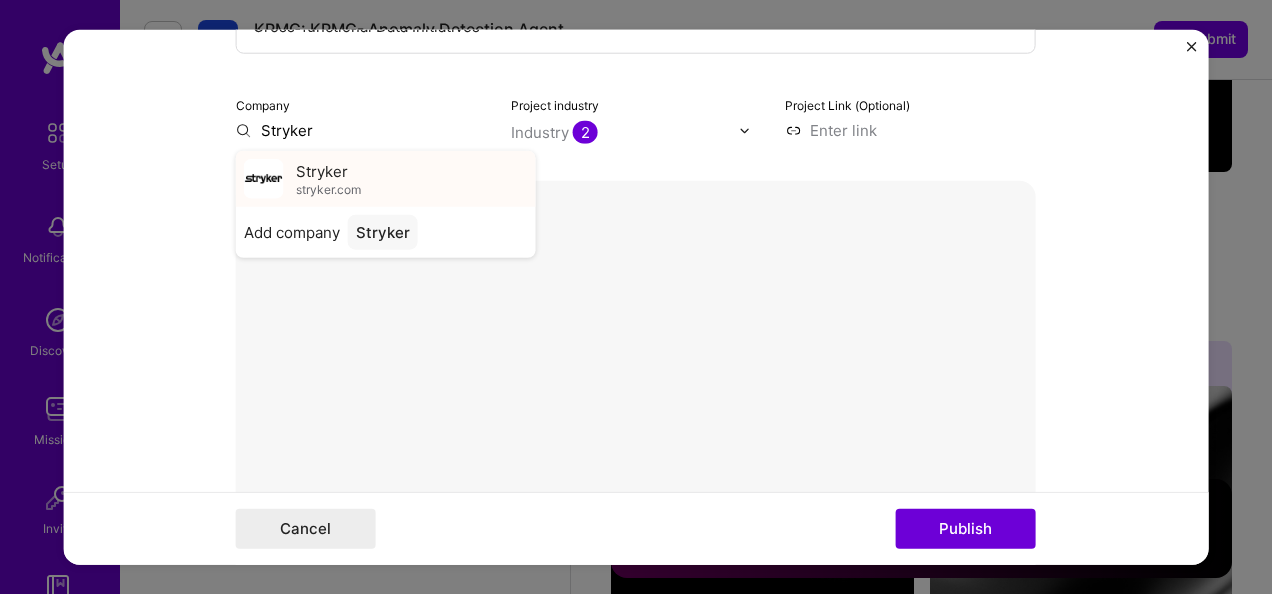 type on "Stryker" 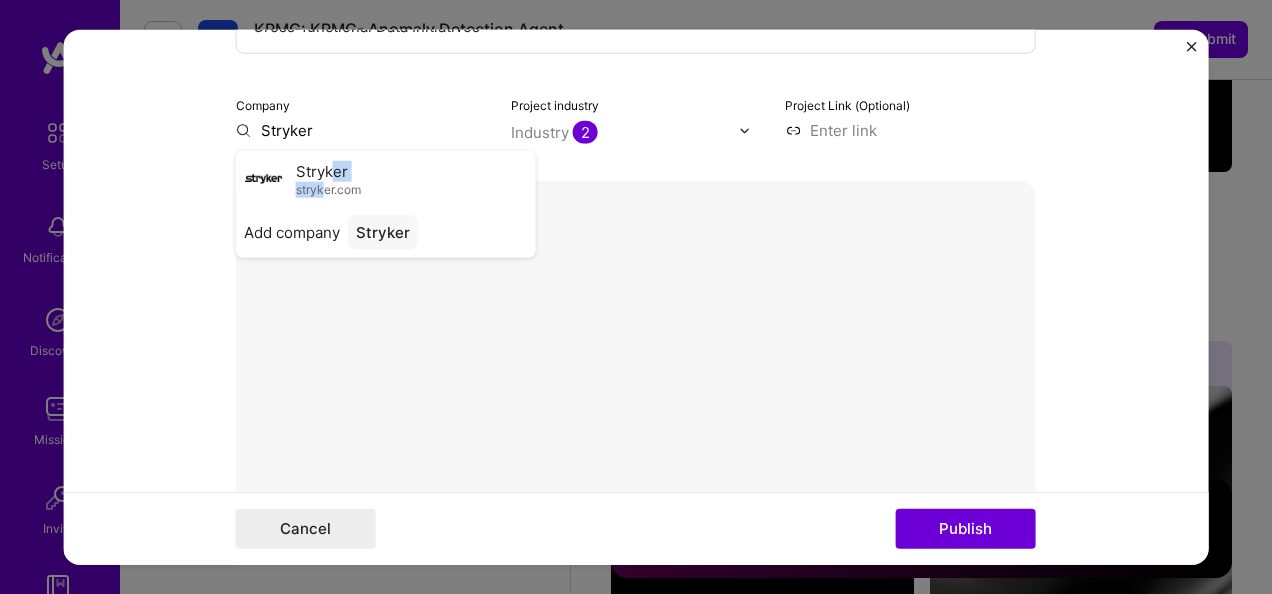 click on "Stryker [EMAIL]" at bounding box center [328, 178] 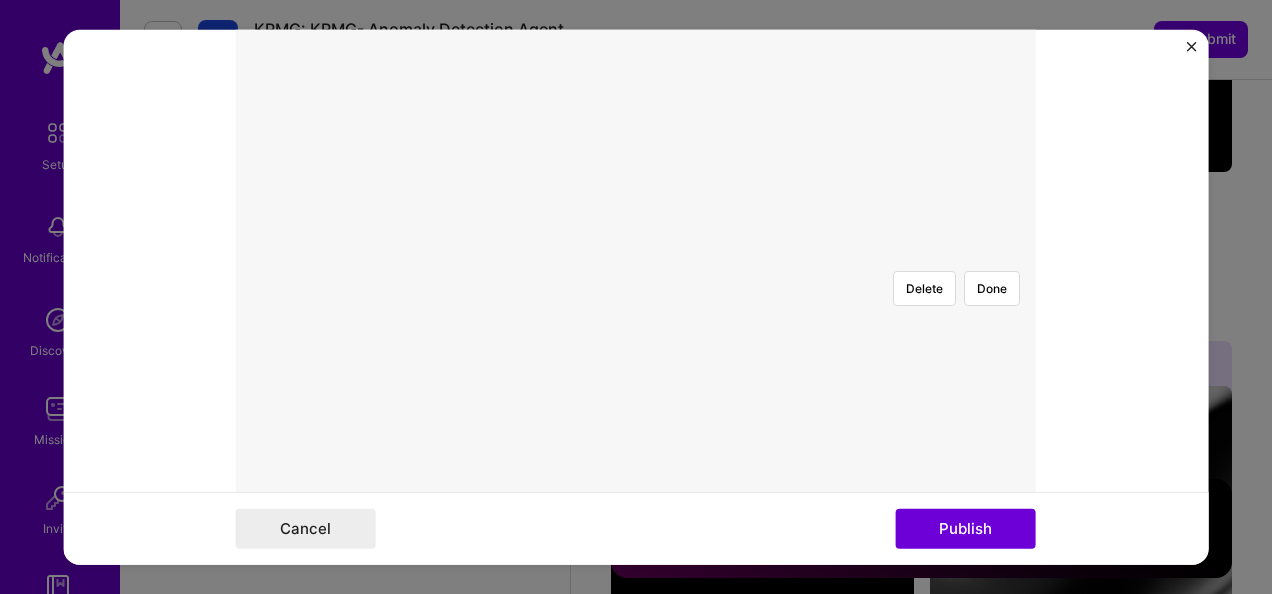 scroll, scrollTop: 500, scrollLeft: 0, axis: vertical 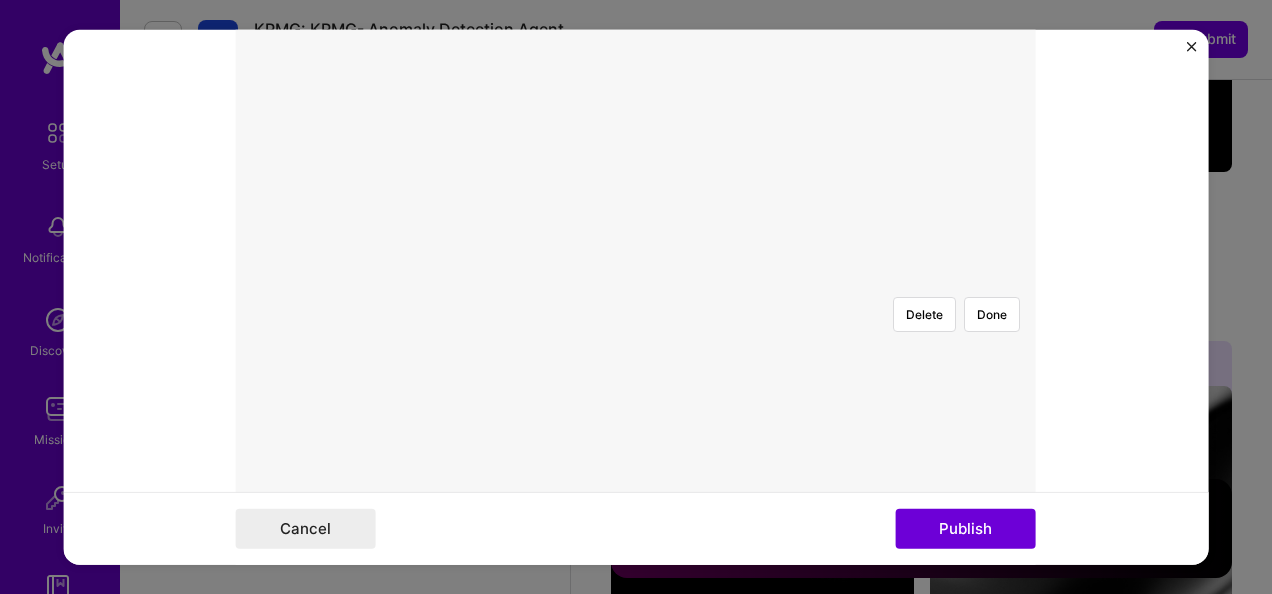 click at bounding box center [836, 431] 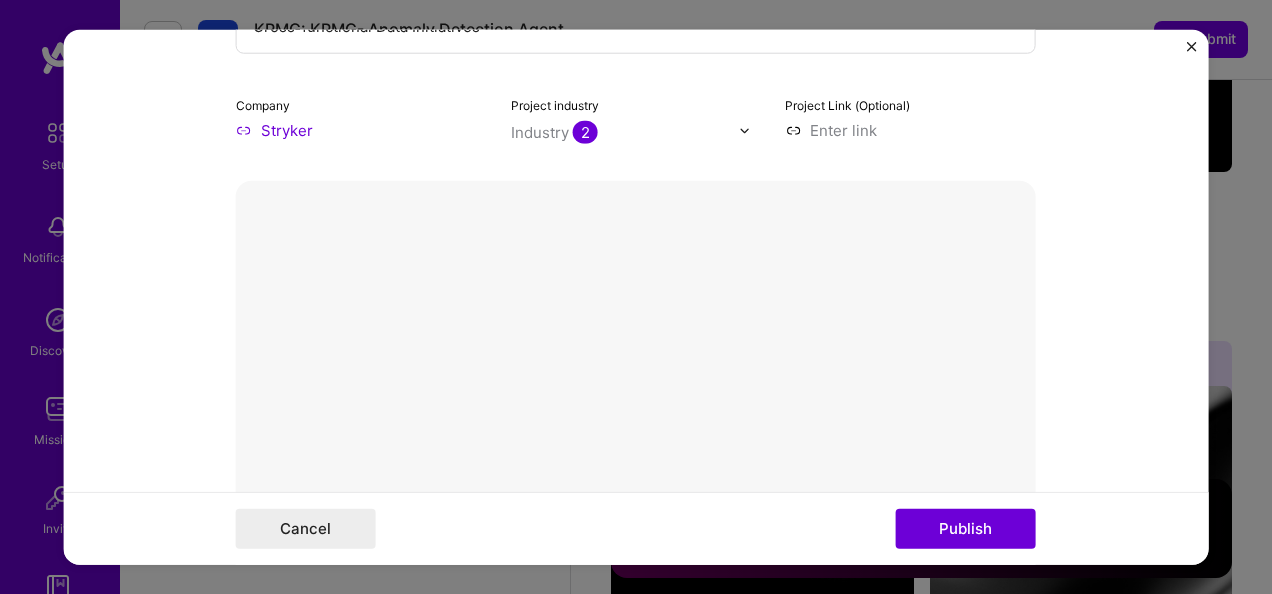 scroll, scrollTop: 400, scrollLeft: 0, axis: vertical 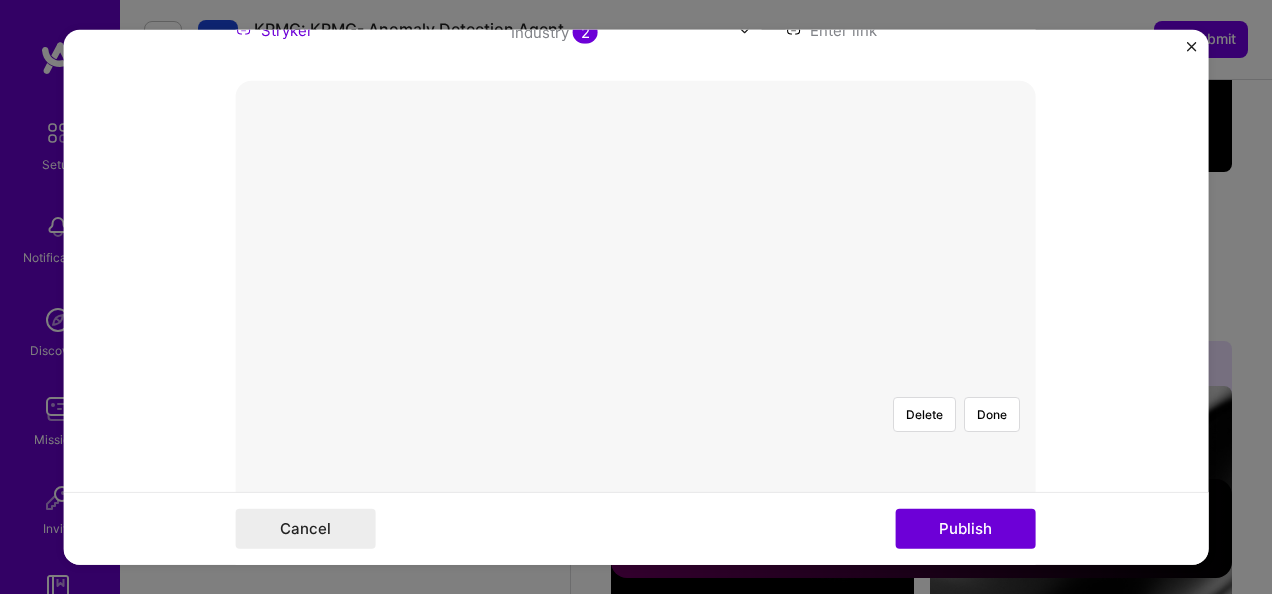 click on "Setup Notifications Discovery Missions Invite A.Guide Profile
Close
Show all notifications
Show unread notifications only No notifications to show. KPMG: KPMG- Anomaly Detection Agent Mission and Role details → Submit   Edit photo Ebenezer Kwakye Data Engineer 10 Years Experience Phone Number Afghanistan Åland Islands Albania Algeria American Samoa Andorra Angola Anguilla Antigua and Barbuda Argentina Armenia Aruba Ascension Island Australia Austria Azerbaijan Bahamas Bahrain Bangladesh Barbados Belarus Belgium Belize Benin Bermuda Bhutan Bolivia Bonaire, Sint Eustatius and Saba Bosnia and Herzegovina Botswana Brazil British Indian Ocean Territory Brunei Darussalam Bulgaria Burkina Faso Burundi Cambodia Cameroon Canada Cape Verde Cayman Islands Central African Republic Chad Chile China Christmas Island Cocos (Keeling) Islands Colombia Comoros Congo Congo, Democratic Republic of the Cook Islands Costa Rica Cote d'Ivoire Croatia Cuba Curaçao Cyprus Czech Republic Egypt" at bounding box center [636, -787] 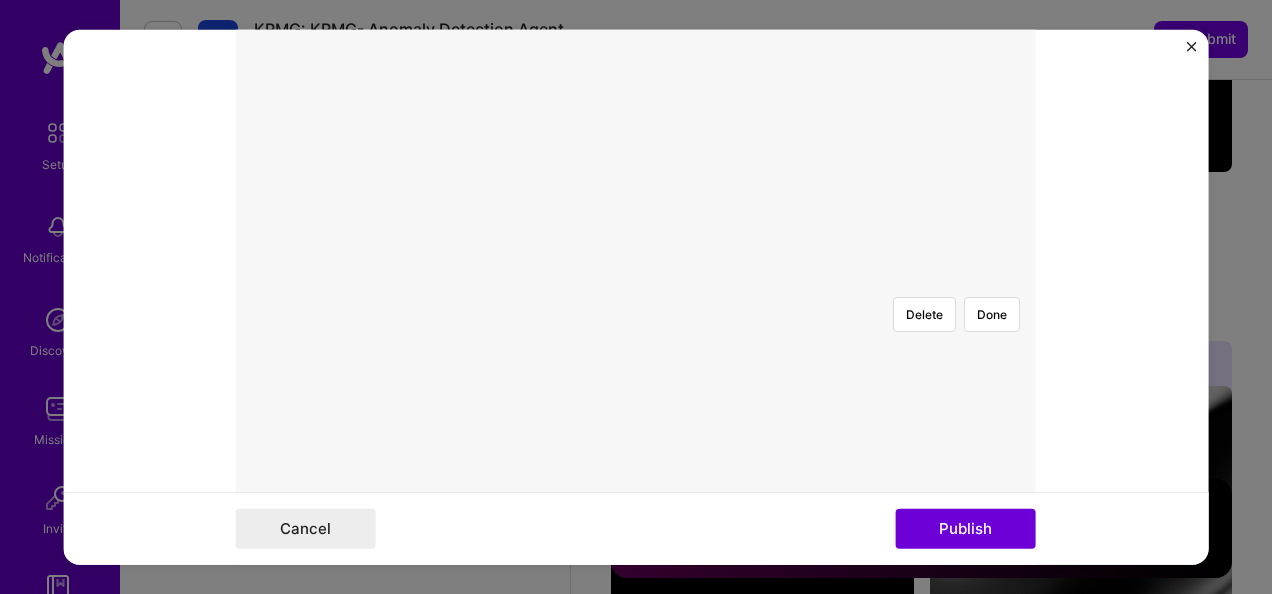 scroll, scrollTop: 300, scrollLeft: 0, axis: vertical 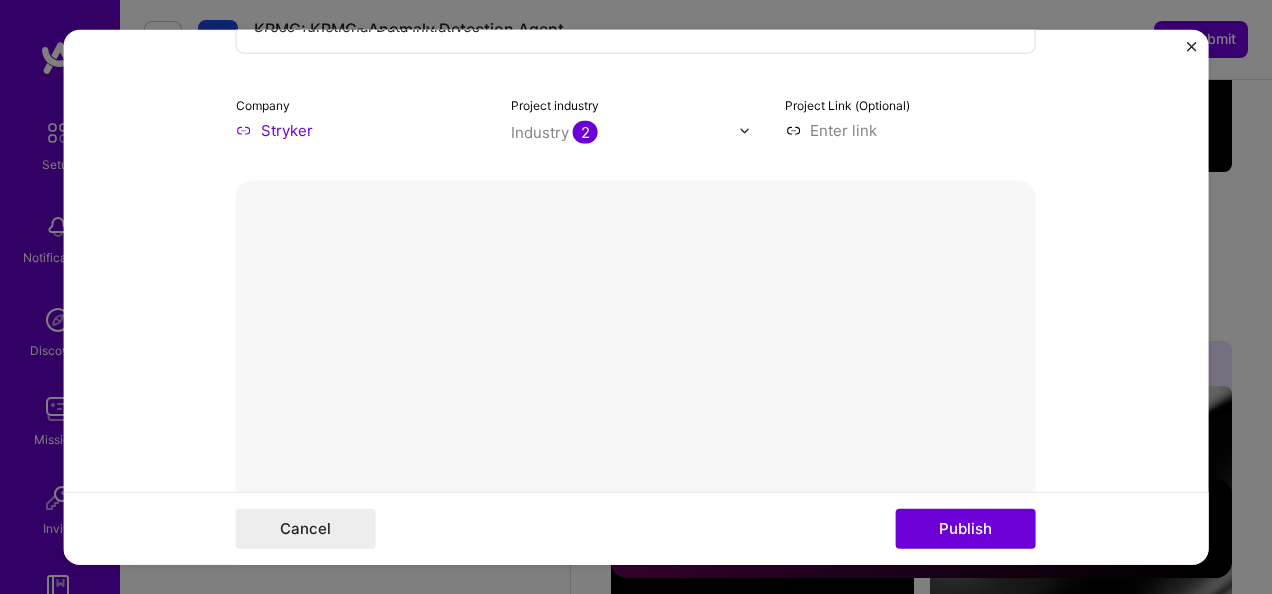 click on "Done" at bounding box center (992, 514) 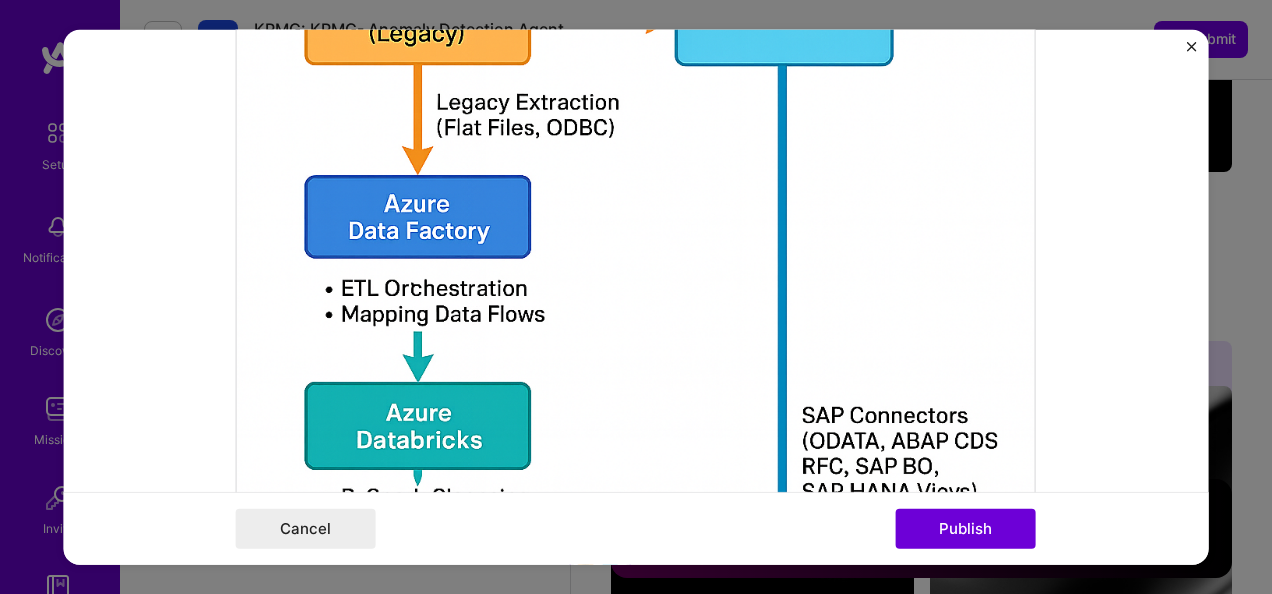 scroll, scrollTop: 700, scrollLeft: 0, axis: vertical 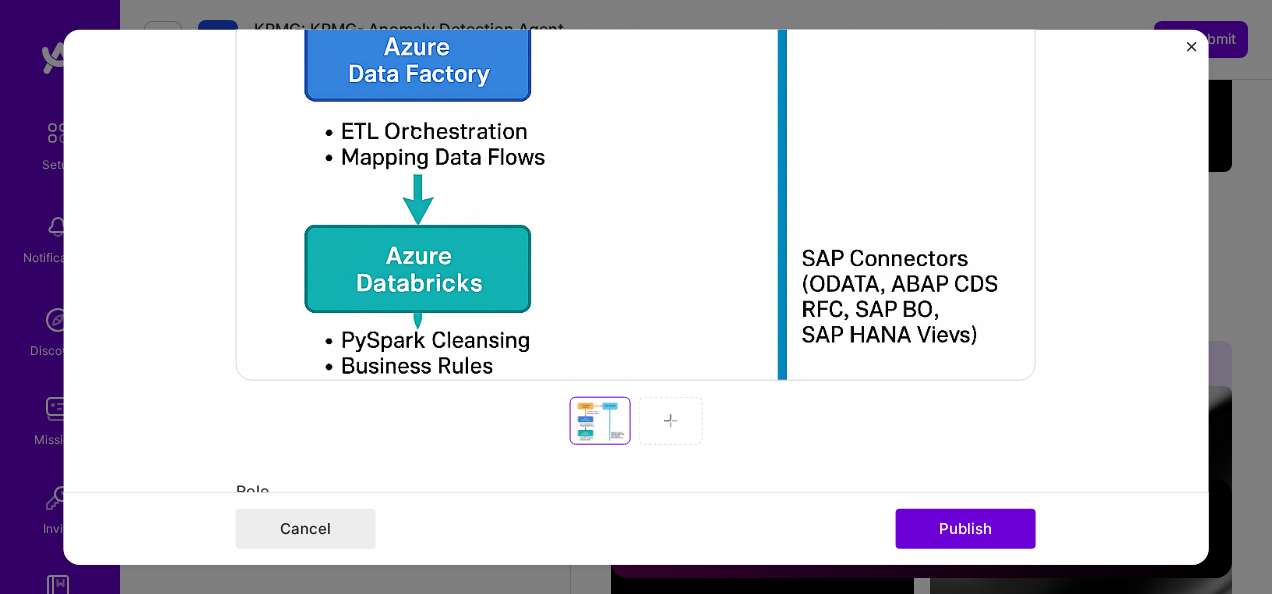 click at bounding box center (670, 421) 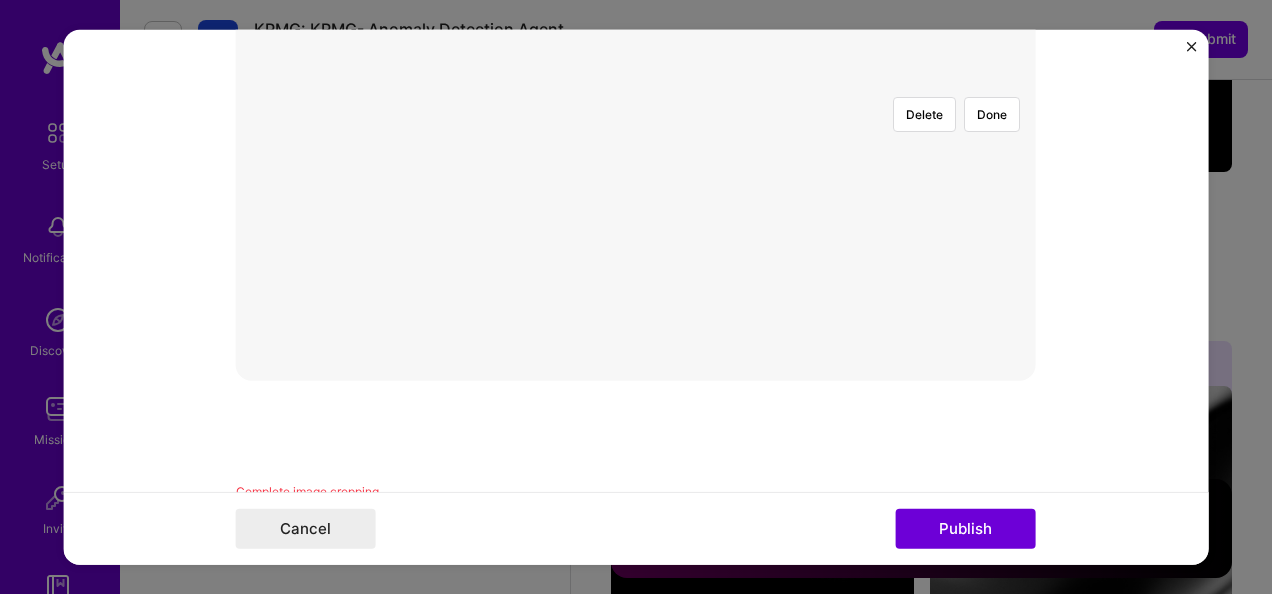 scroll, scrollTop: 726, scrollLeft: 0, axis: vertical 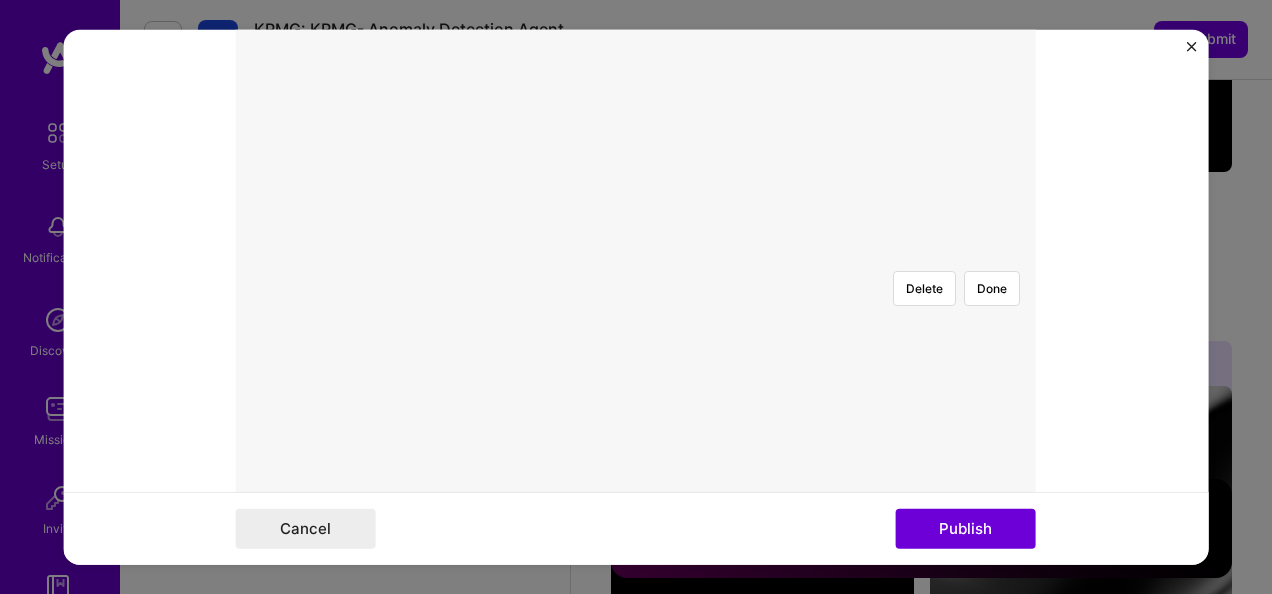 click on "Setup Notifications Discovery Missions Invite A.Guide Profile
Close
Show all notifications
Show unread notifications only No notifications to show. KPMG: KPMG- Anomaly Detection Agent Mission and Role details → Submit   Edit photo Ebenezer Kwakye Data Engineer 10 Years Experience Phone Number Afghanistan Åland Islands Albania Algeria American Samoa Andorra Angola Anguilla Antigua and Barbuda Argentina Armenia Aruba Ascension Island Australia Austria Azerbaijan Bahamas Bahrain Bangladesh Barbados Belarus Belgium Belize Benin Bermuda Bhutan Bolivia Bonaire, Sint Eustatius and Saba Bosnia and Herzegovina Botswana Brazil British Indian Ocean Territory Brunei Darussalam Bulgaria Burkina Faso Burundi Cambodia Cameroon Canada Cape Verde Cayman Islands Central African Republic Chad Chile China Christmas Island Cocos (Keeling) Islands Colombia Comoros Congo Congo, Democratic Republic of the Cook Islands Costa Rica Cote d'Ivoire Croatia Cuba Curaçao Cyprus Czech Republic Egypt" at bounding box center [636, -787] 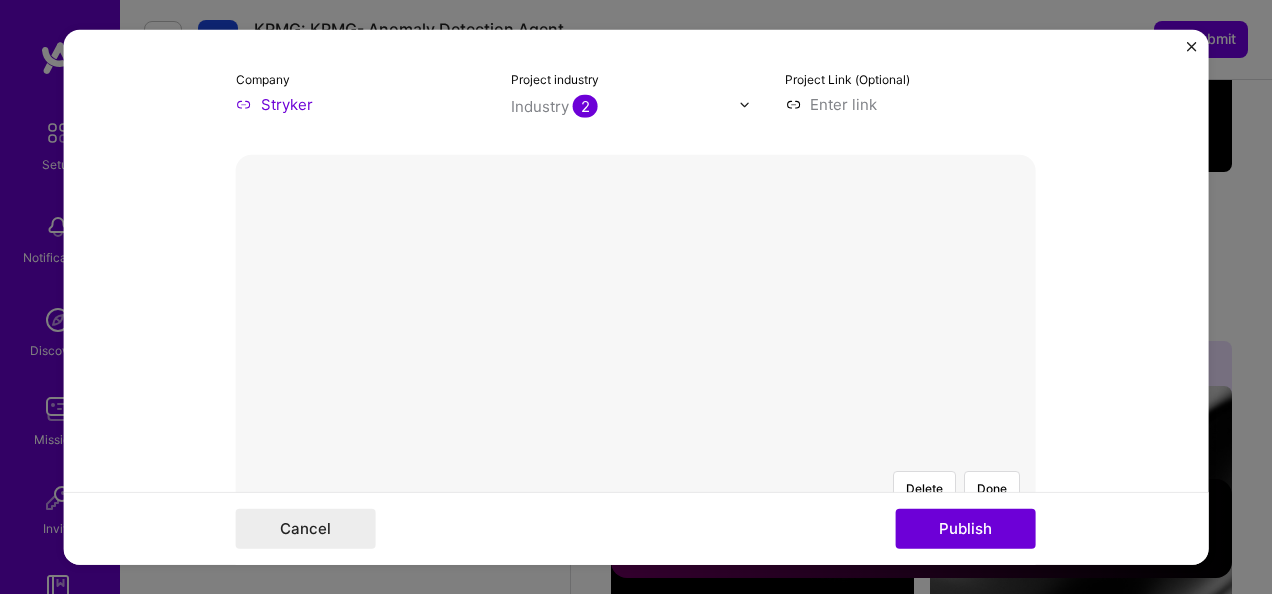 scroll, scrollTop: 126, scrollLeft: 0, axis: vertical 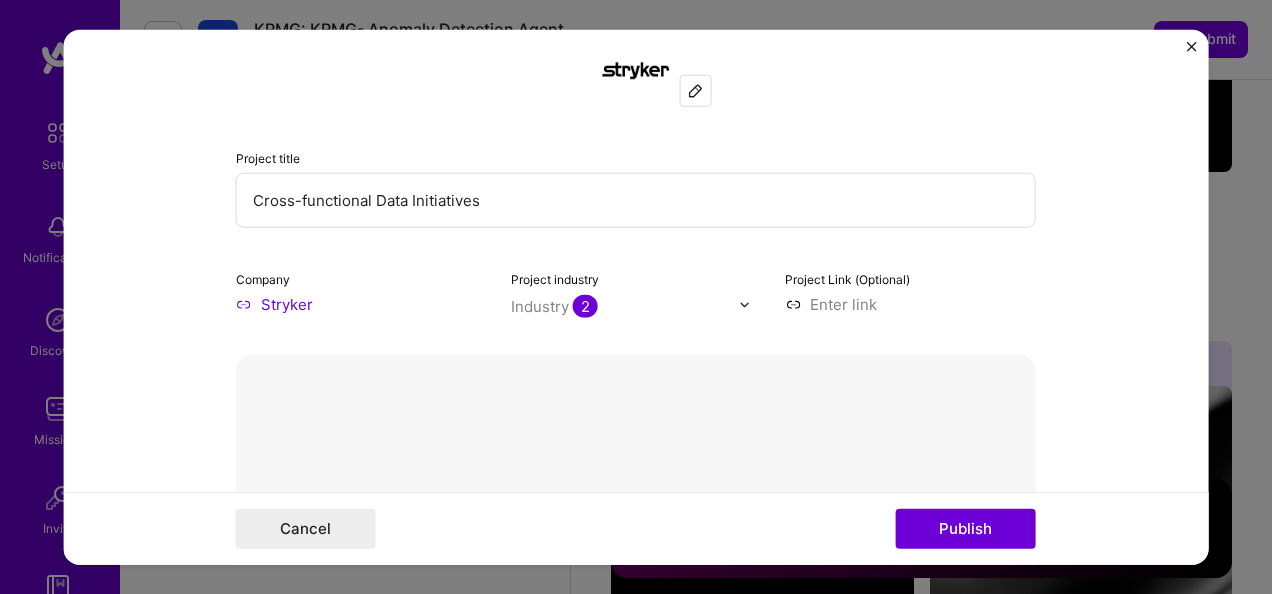 click on "Done" at bounding box center [992, 688] 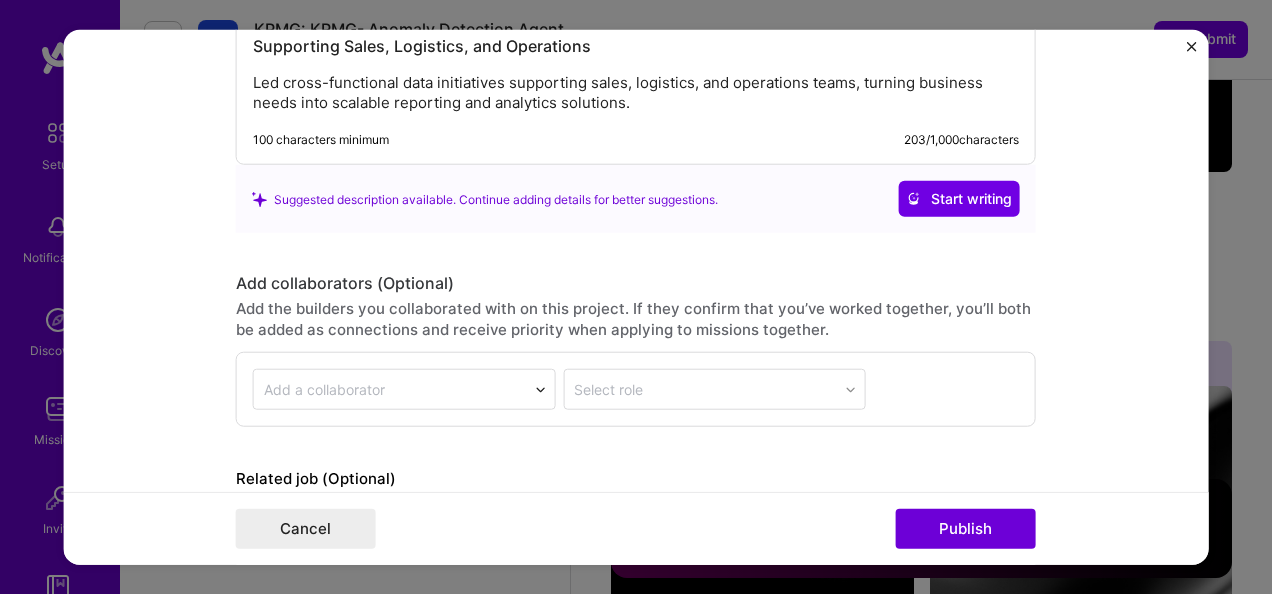 scroll, scrollTop: 2434, scrollLeft: 0, axis: vertical 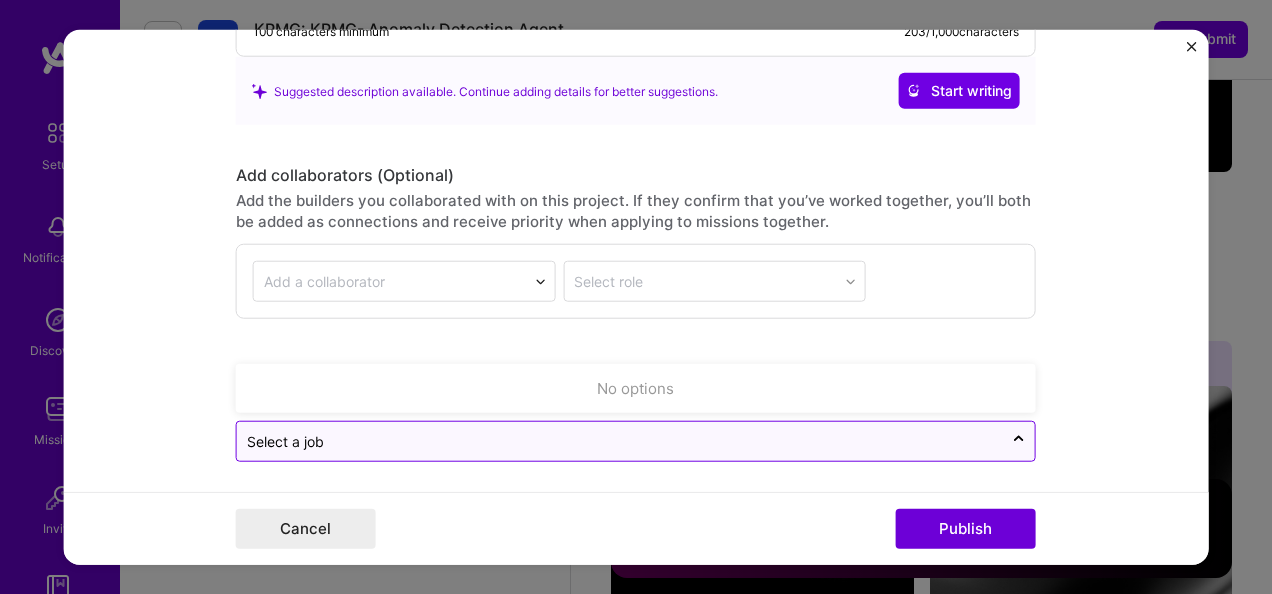 click on "Select a job" at bounding box center (620, 441) 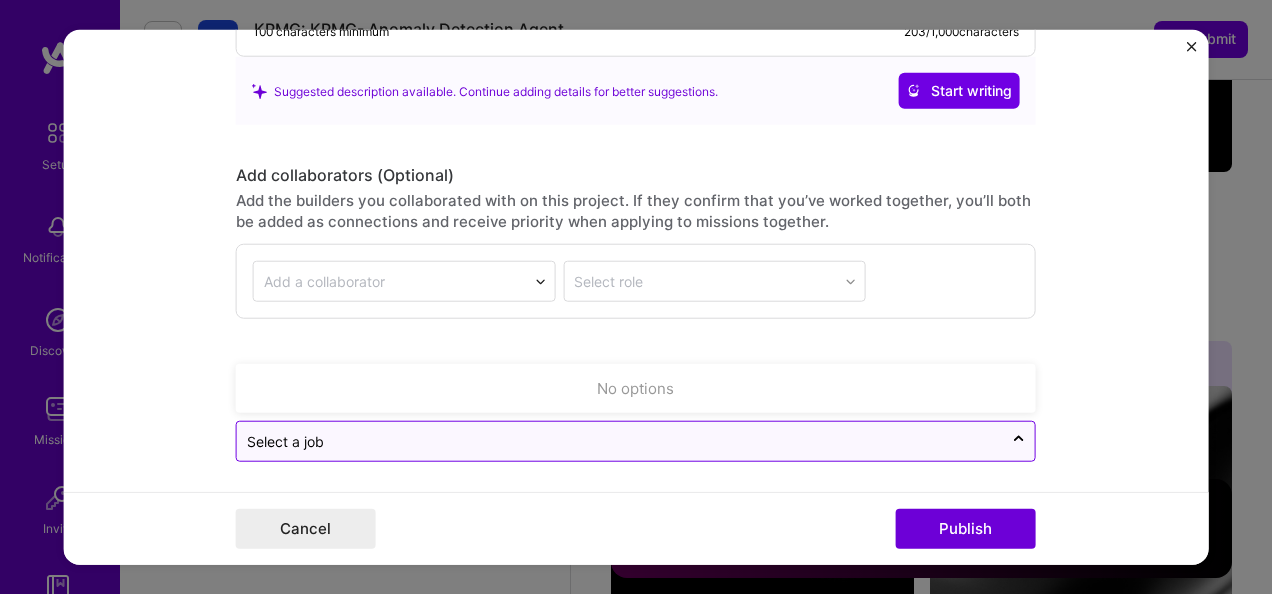 click at bounding box center [620, 441] 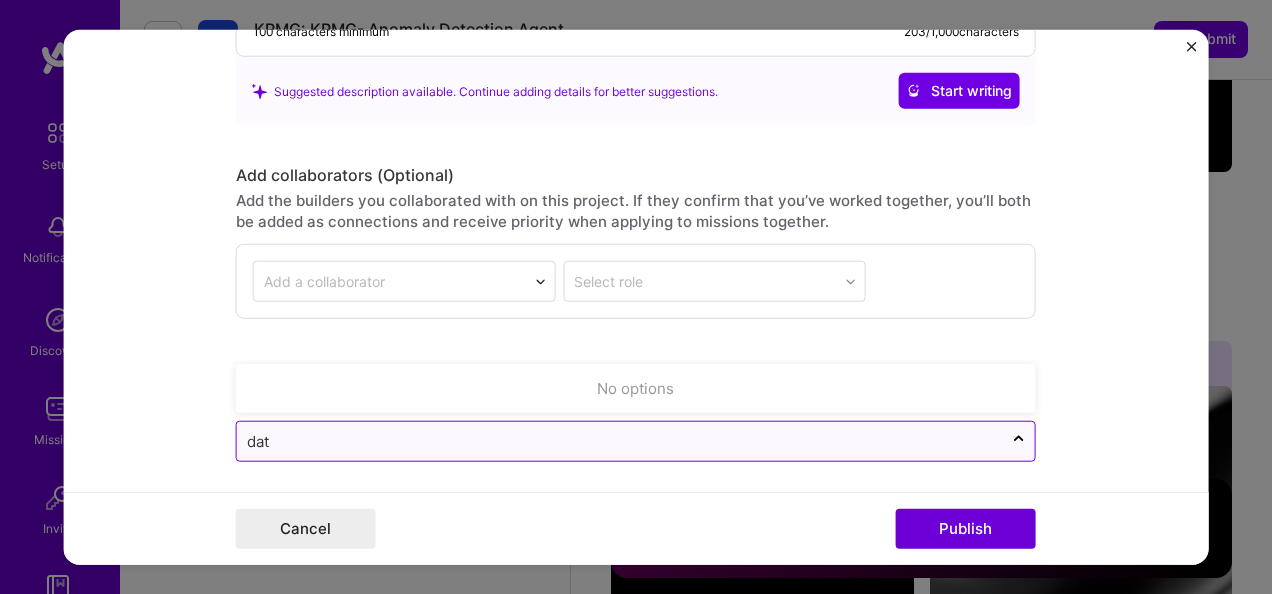 type on "data" 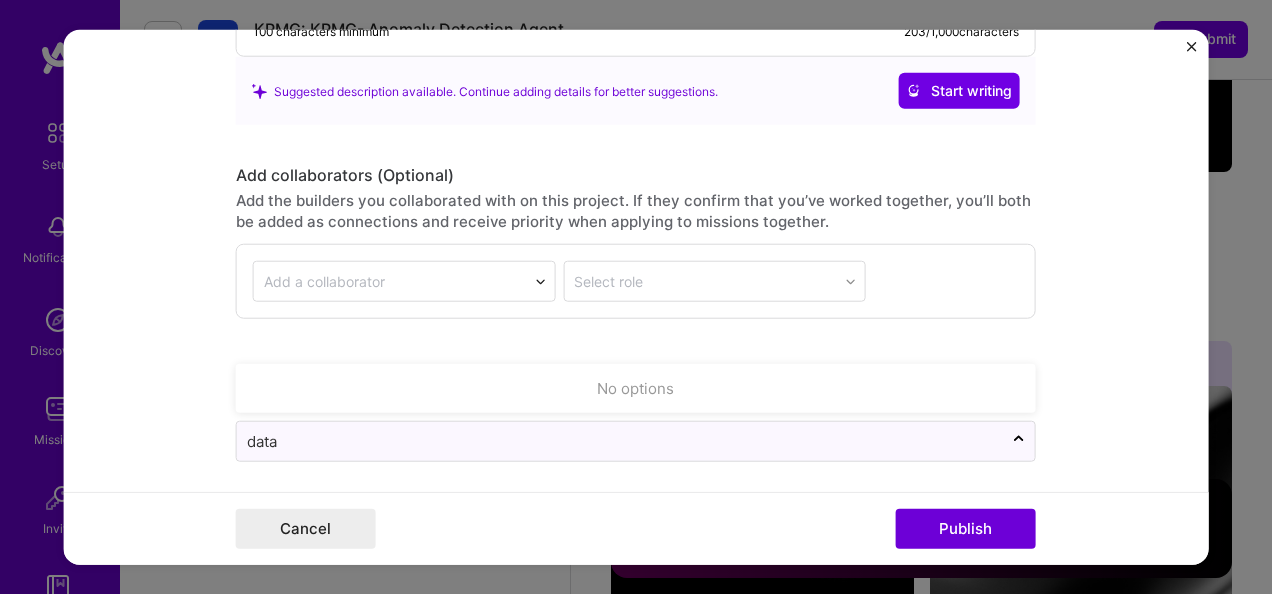 drag, startPoint x: 629, startPoint y: 436, endPoint x: 90, endPoint y: 438, distance: 539.0037 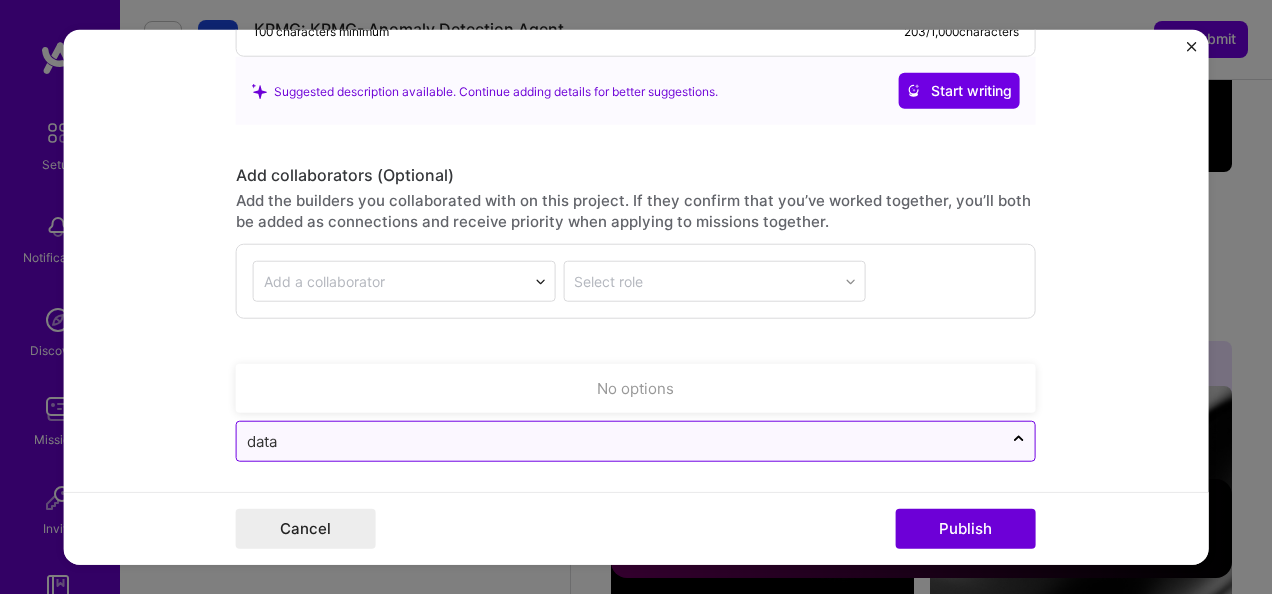 type 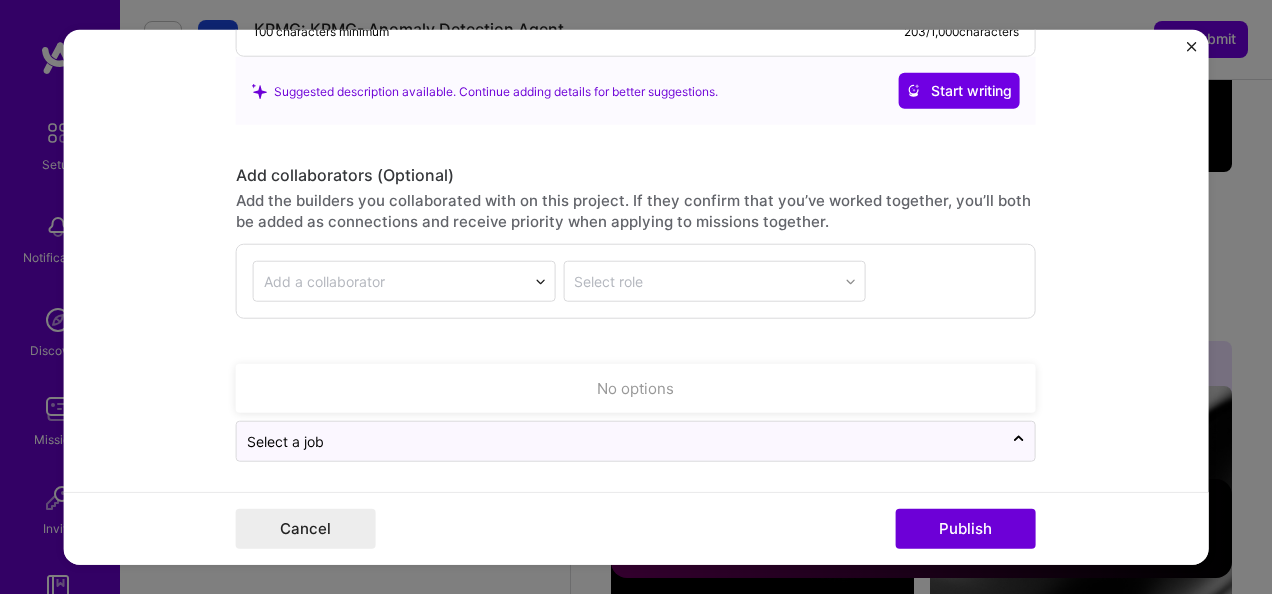click on "No options" at bounding box center (636, 388) 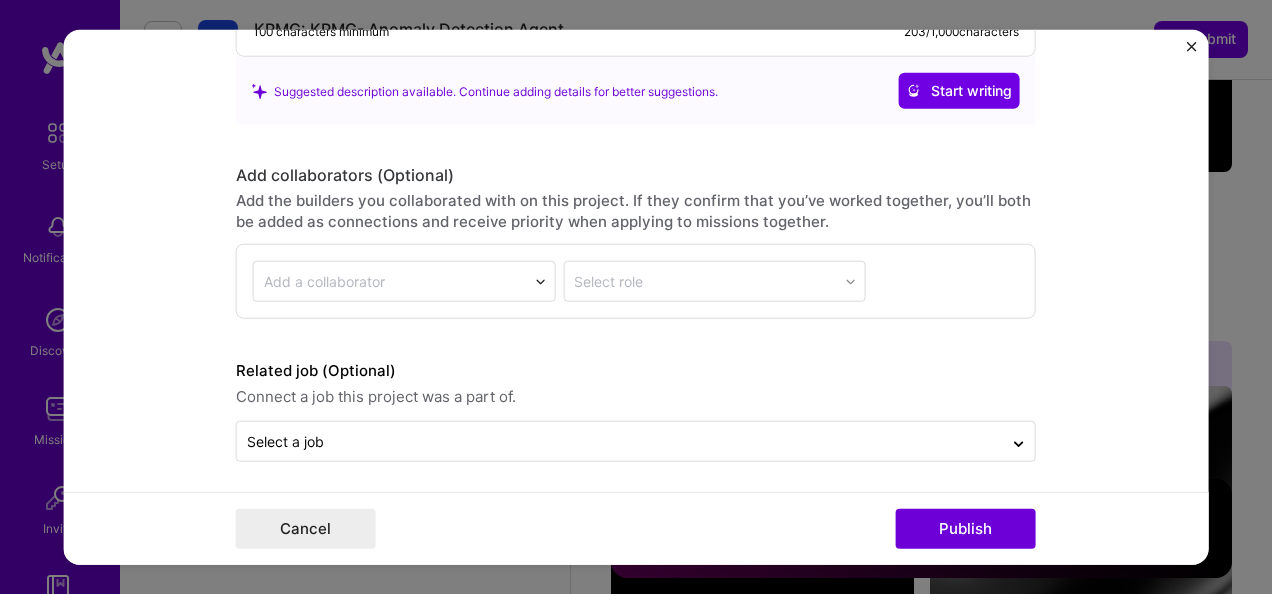 click on "Select role" at bounding box center (714, 281) 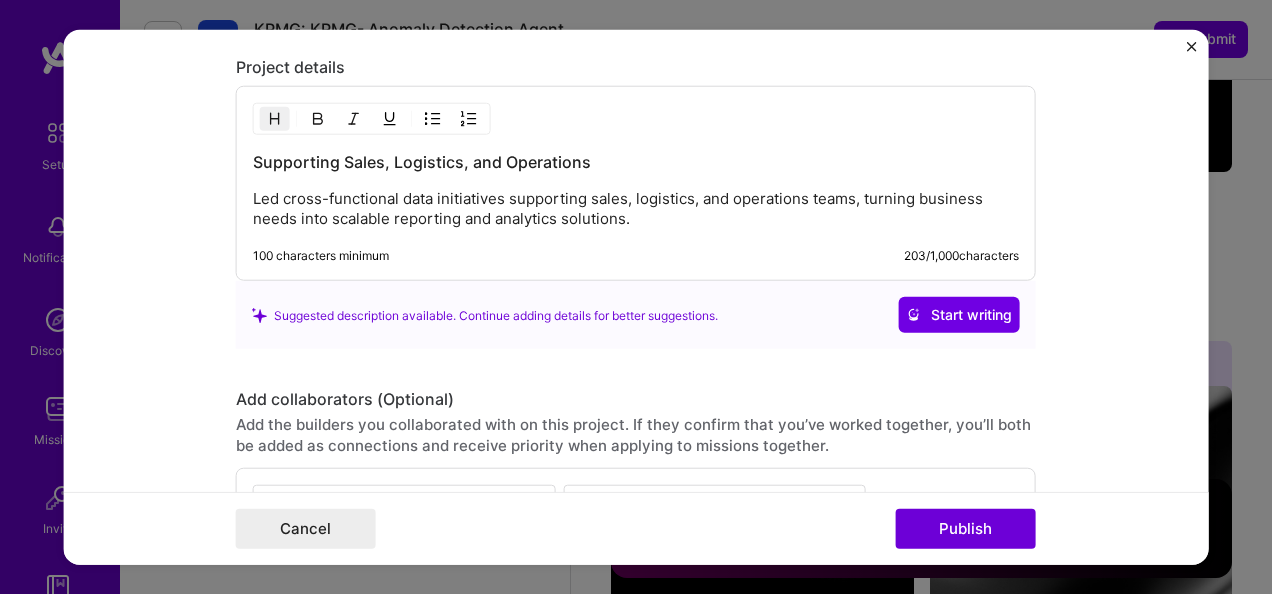 scroll, scrollTop: 2134, scrollLeft: 0, axis: vertical 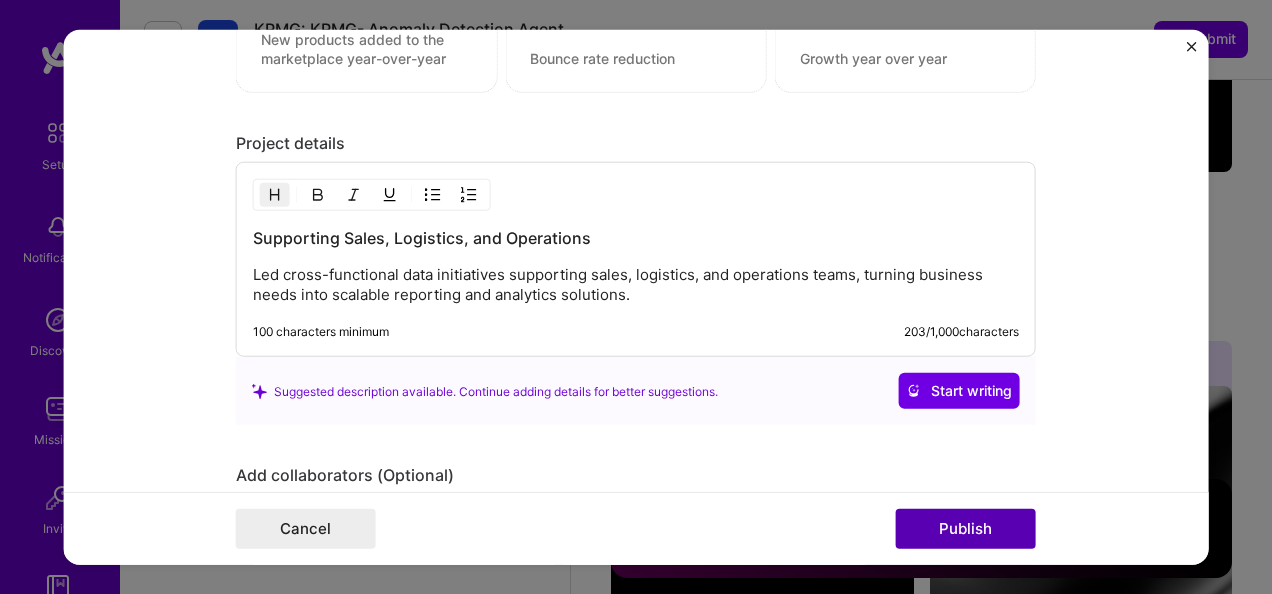 click on "Publish" at bounding box center (966, 528) 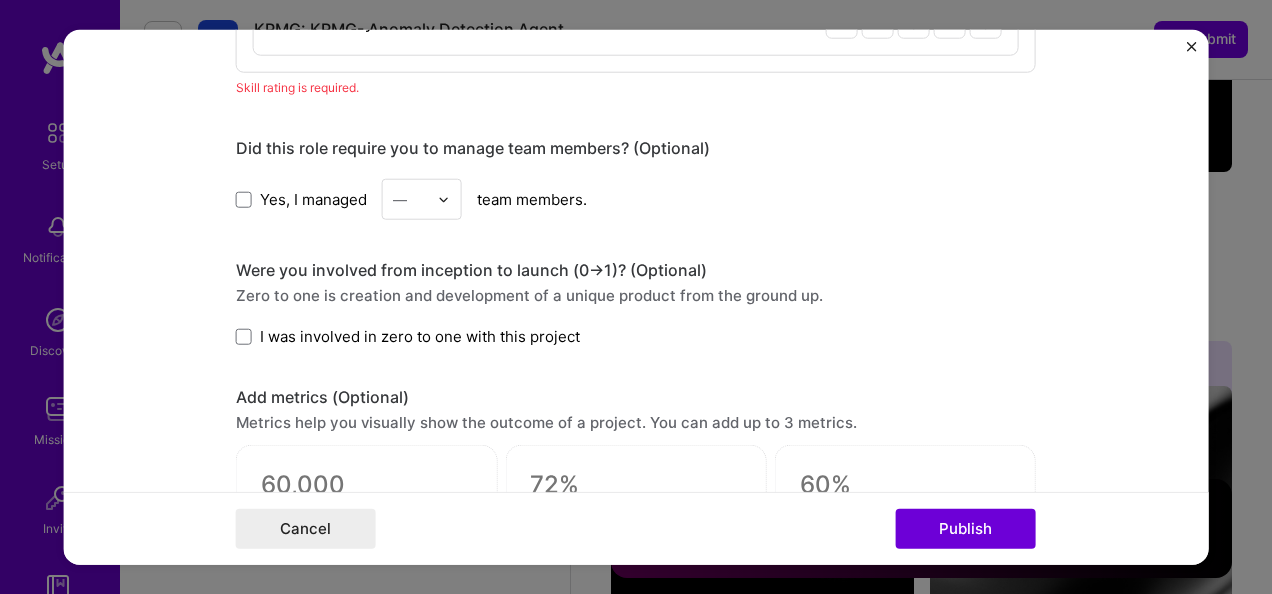 scroll, scrollTop: 1478, scrollLeft: 0, axis: vertical 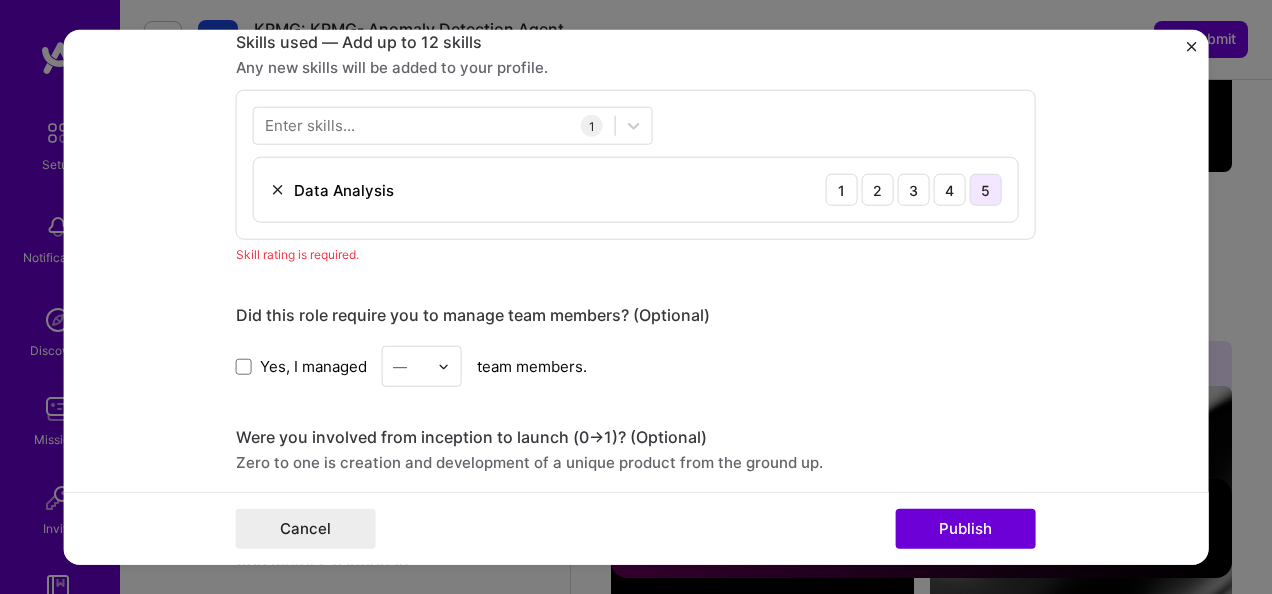 click on "5" at bounding box center (986, 190) 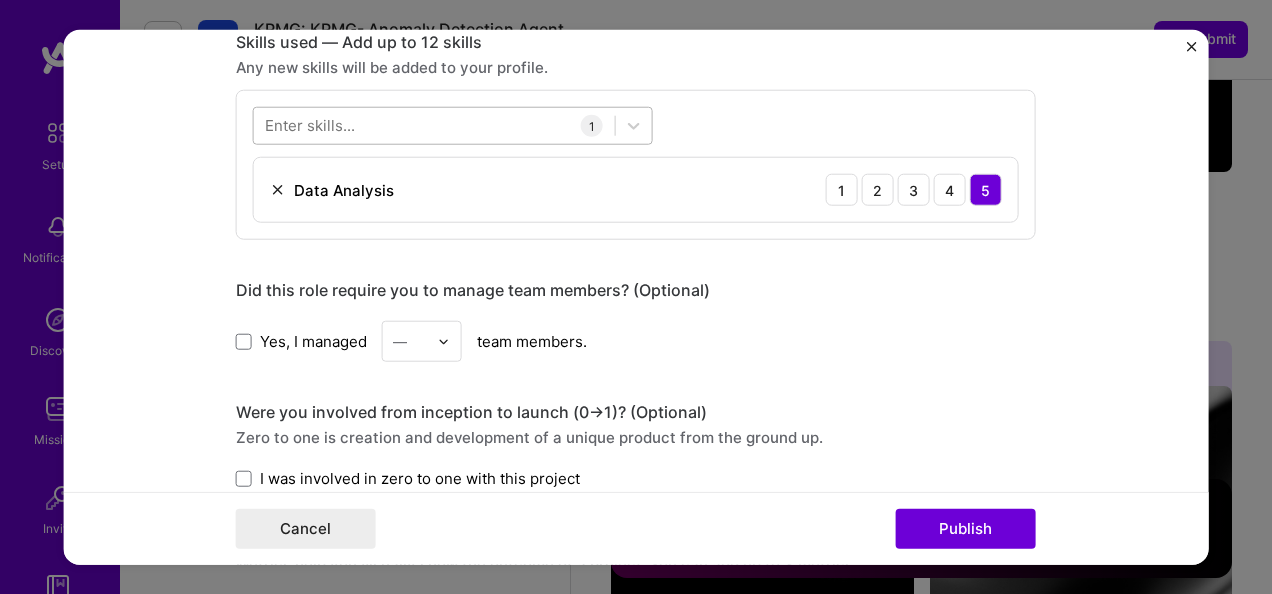 click at bounding box center [434, 125] 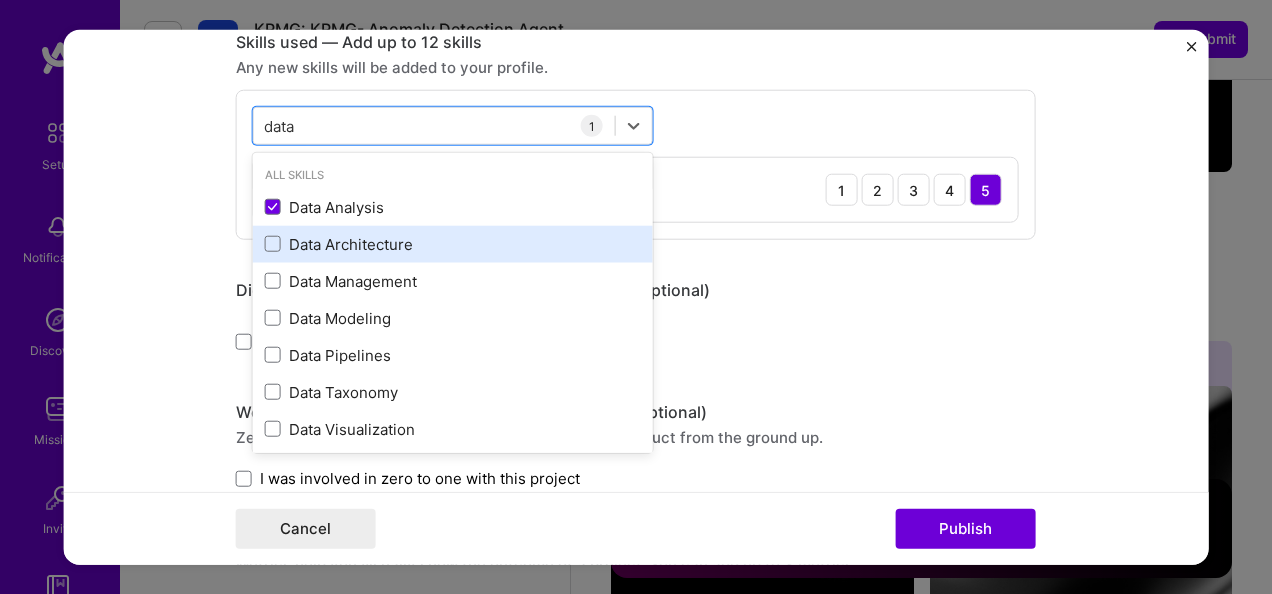 click on "Data Architecture" at bounding box center [453, 244] 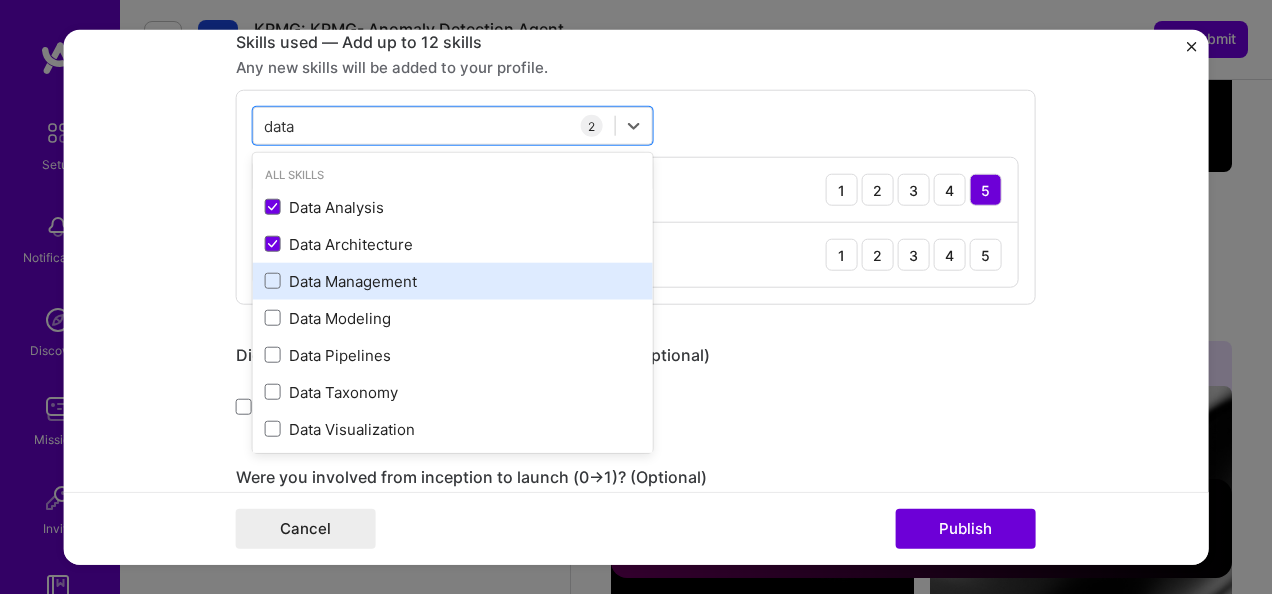 click on "Data Management" at bounding box center (453, 281) 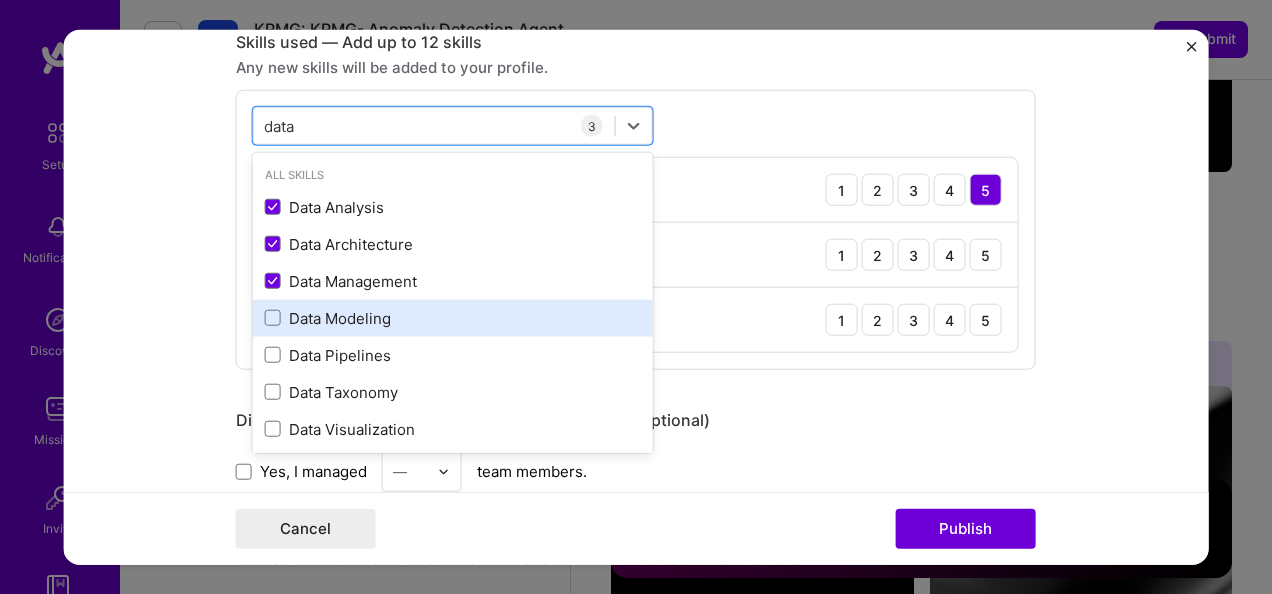 click on "Data Modeling" at bounding box center [453, 318] 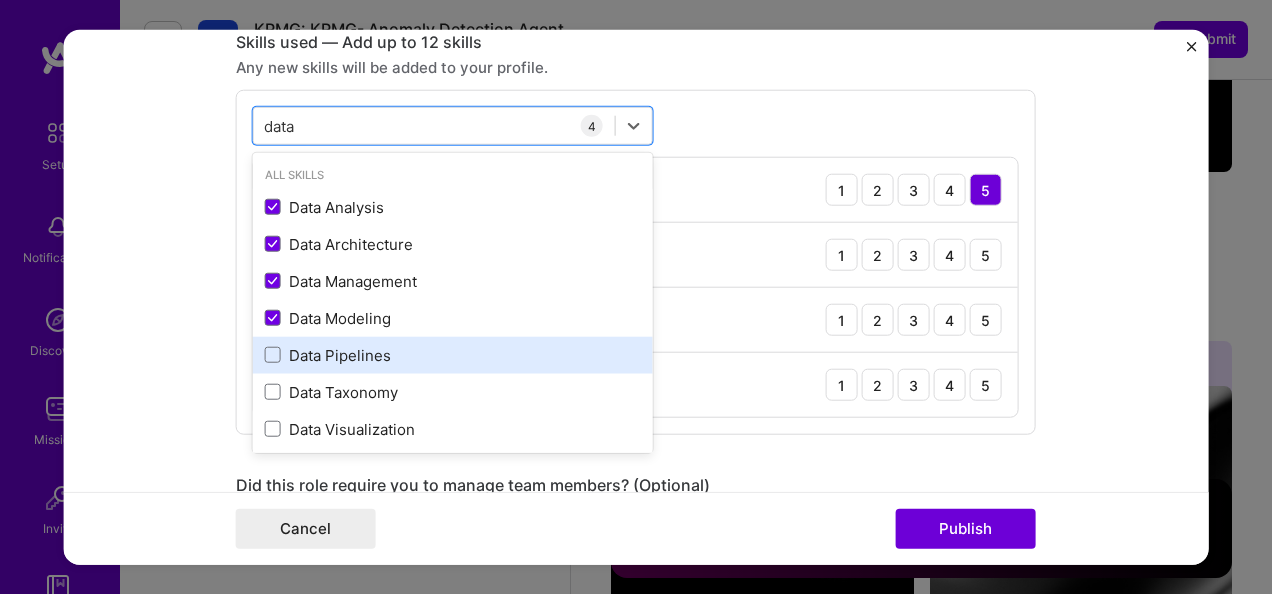 click on "Data Pipelines" at bounding box center (453, 355) 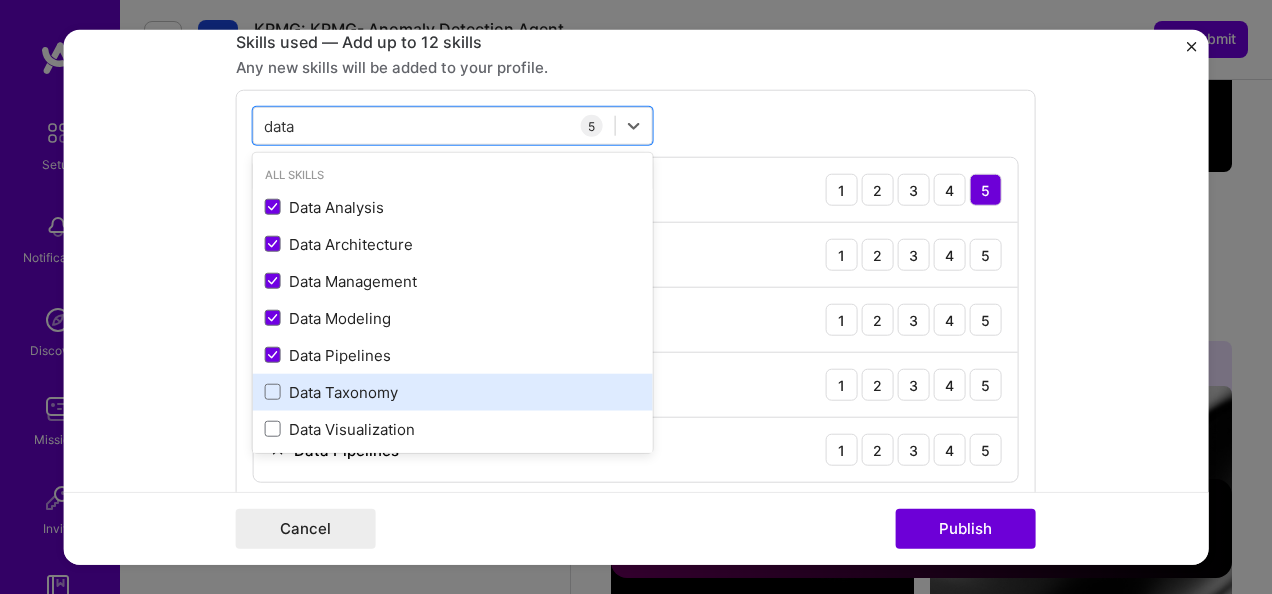 scroll, scrollTop: 80, scrollLeft: 0, axis: vertical 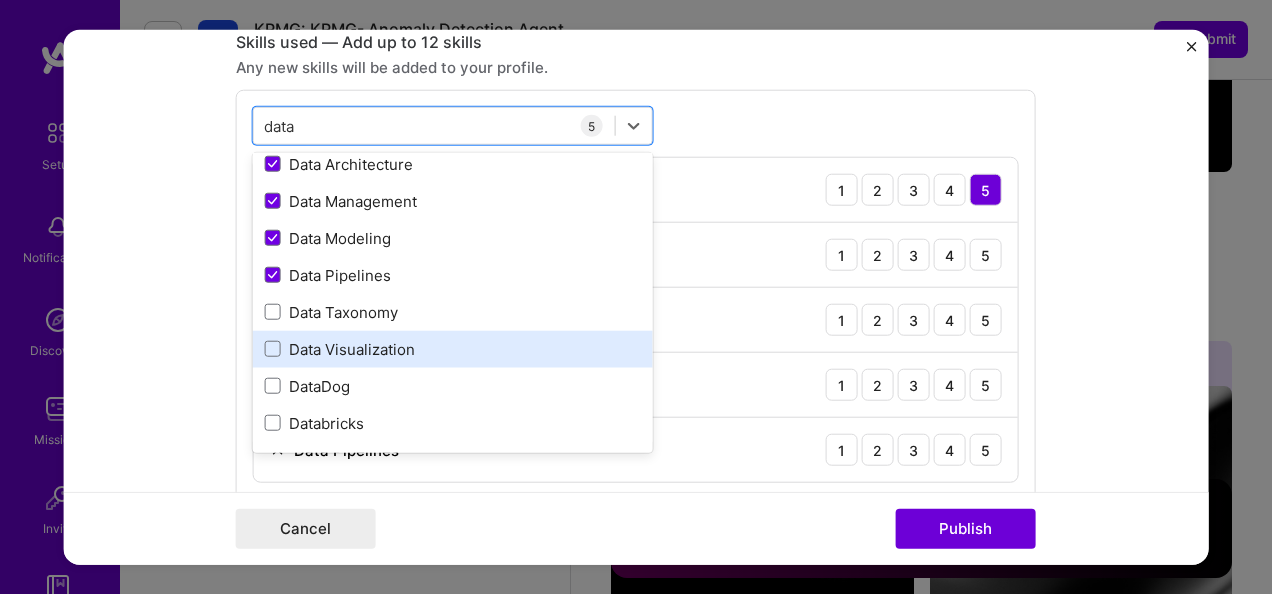 click on "Data Visualization" at bounding box center [453, 349] 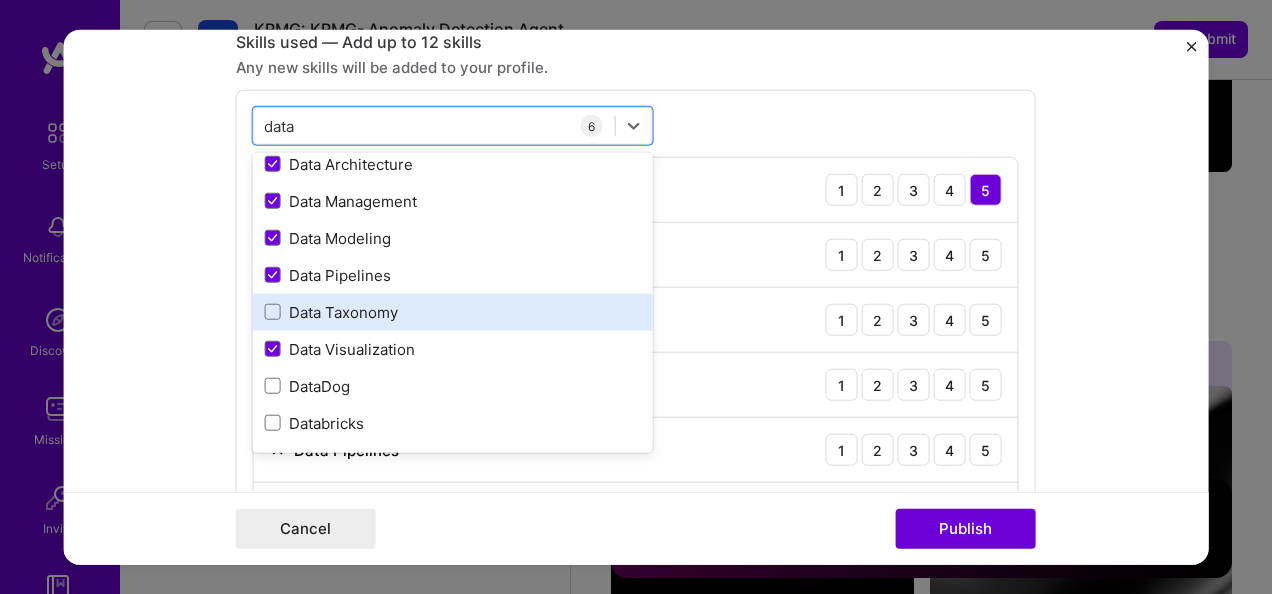 click on "Data Taxonomy" at bounding box center (453, 312) 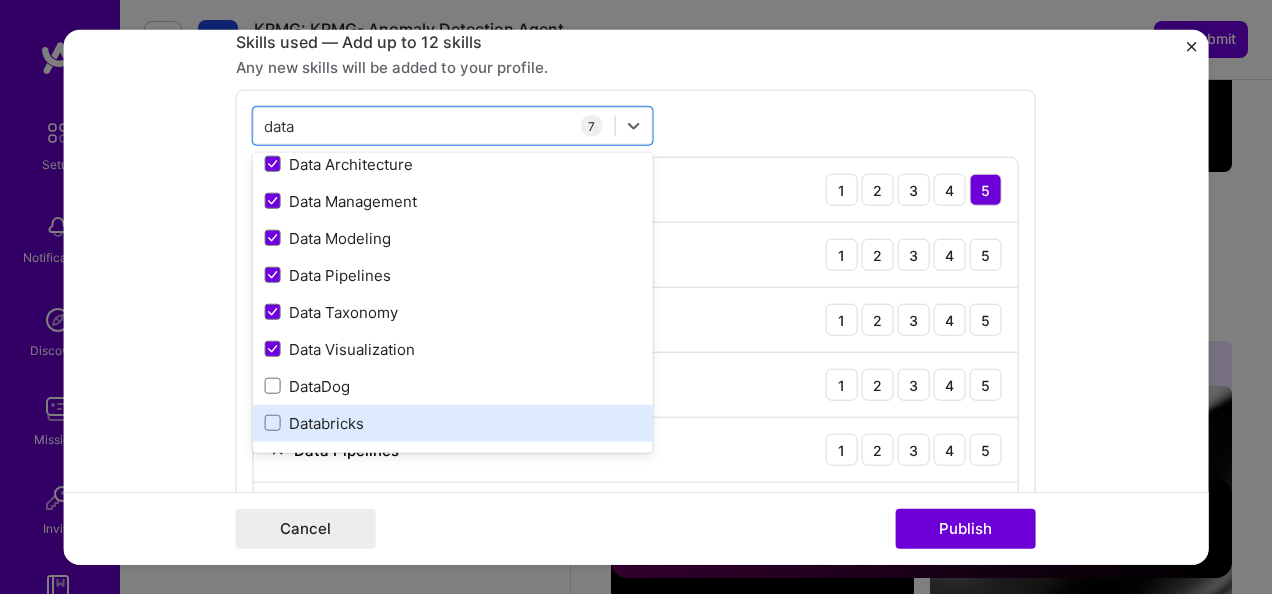 click on "Databricks" at bounding box center (453, 423) 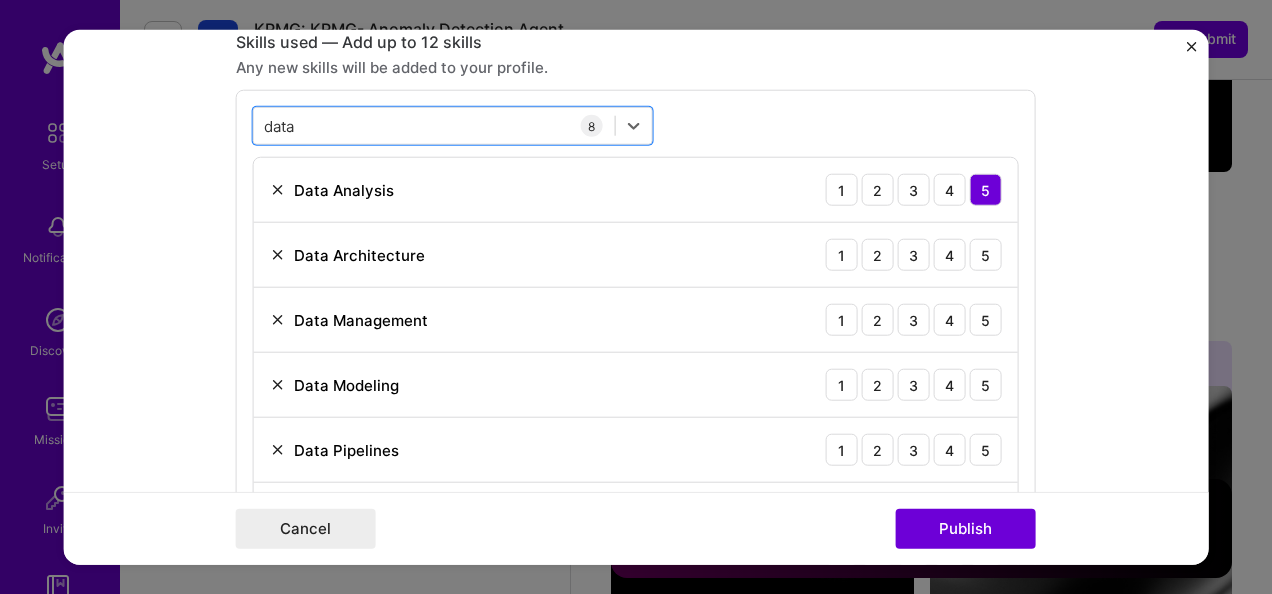 drag, startPoint x: 376, startPoint y: 134, endPoint x: 148, endPoint y: 143, distance: 228.17757 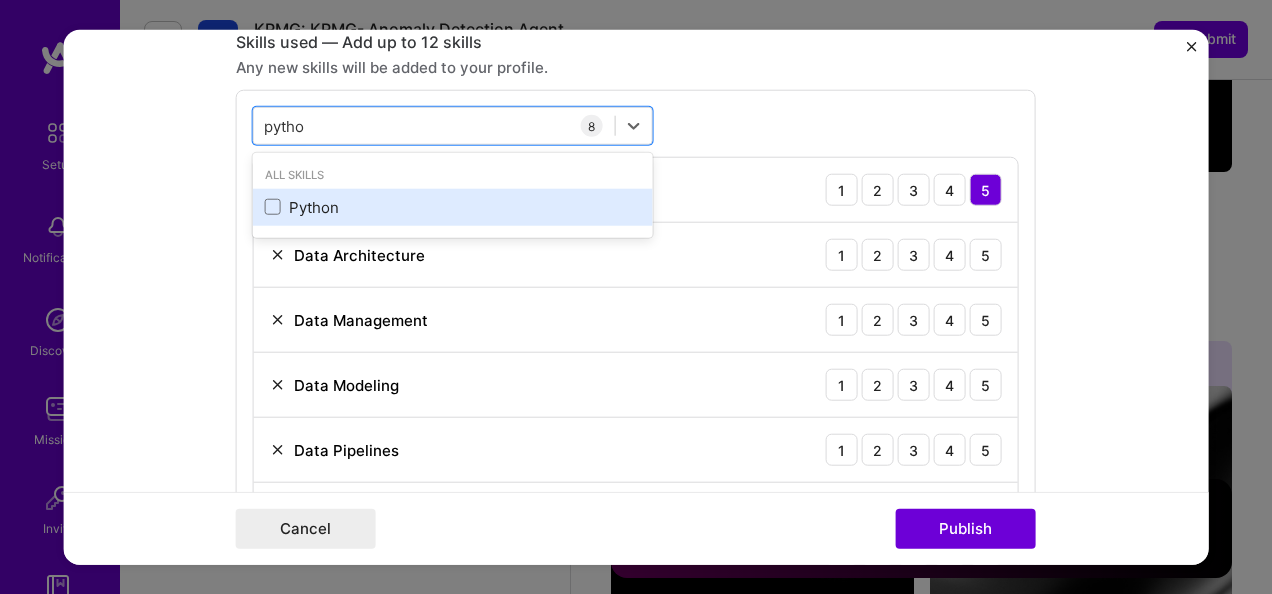 click on "Python" at bounding box center [453, 207] 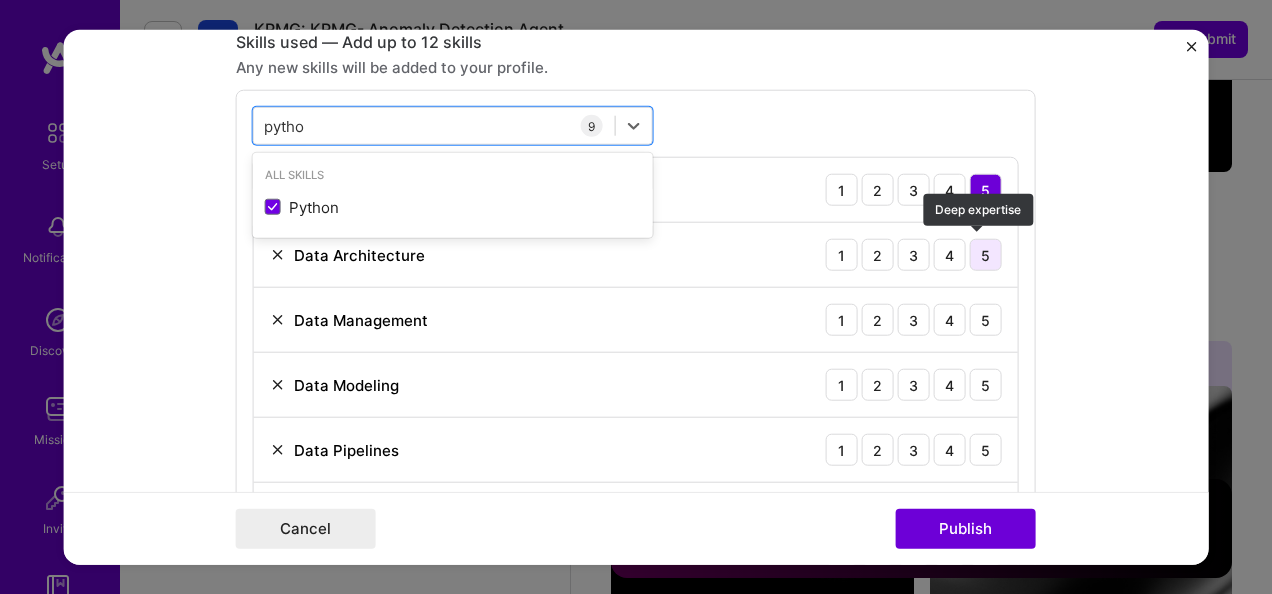 type on "pytho" 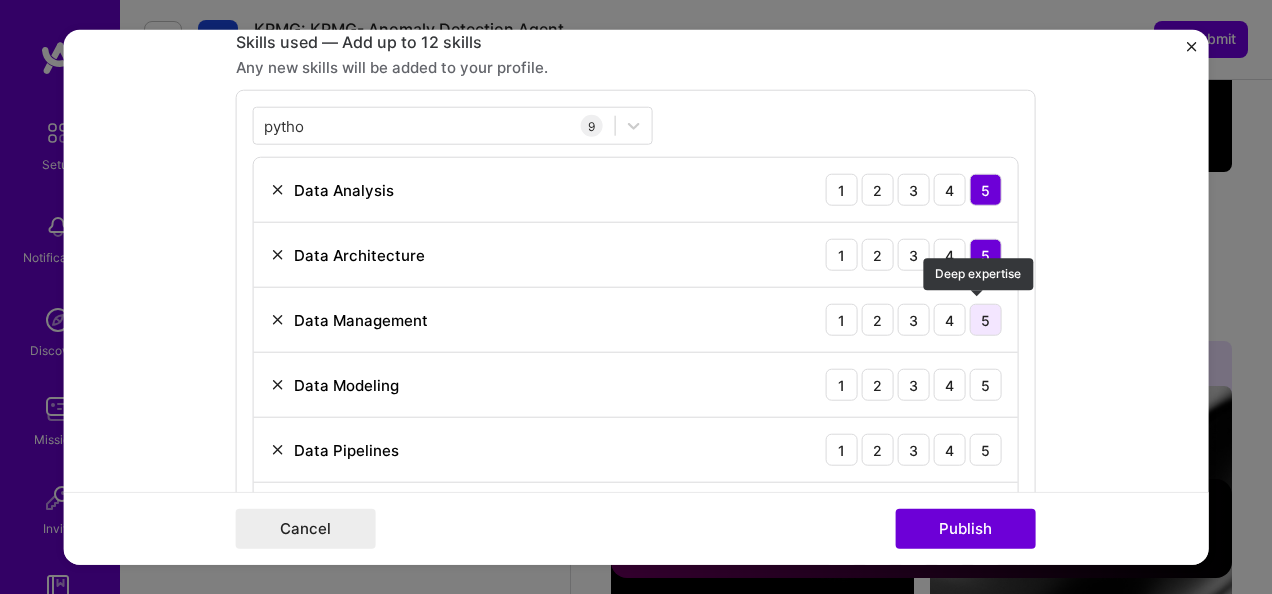 click on "5" at bounding box center [986, 320] 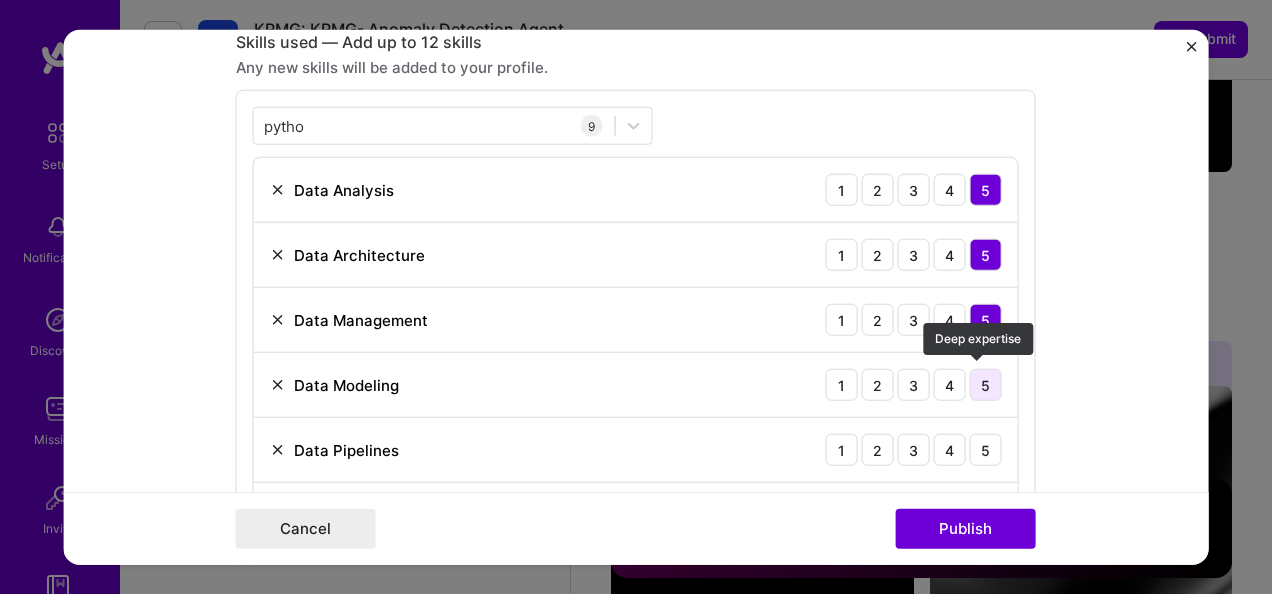 click on "5" at bounding box center [986, 385] 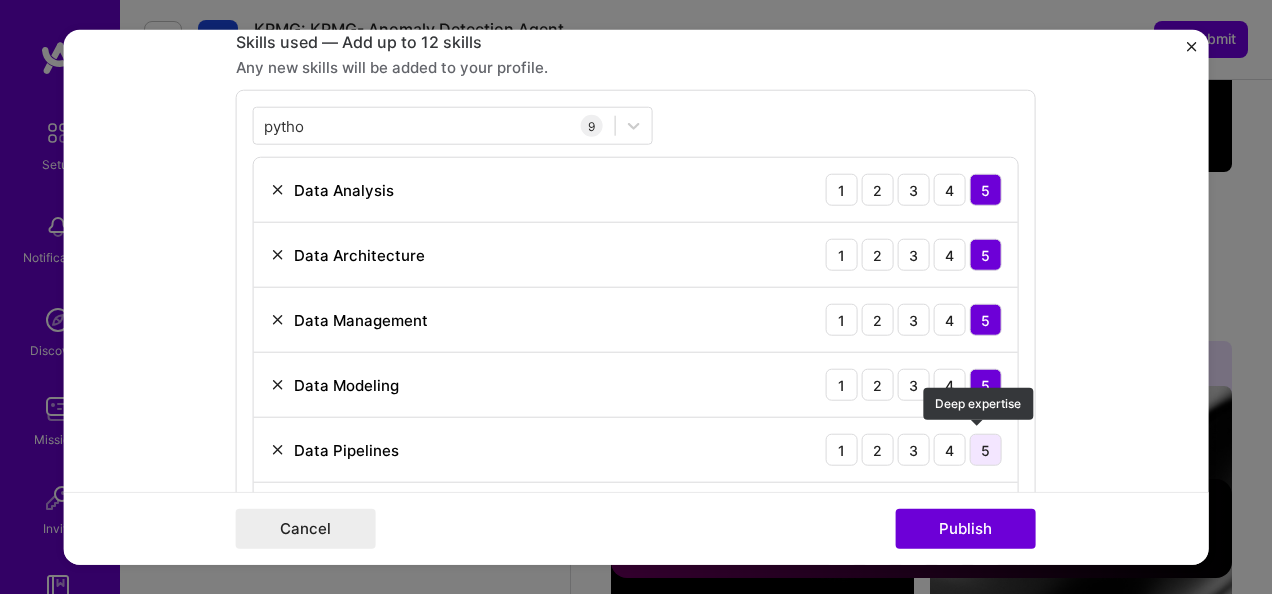 click on "5" at bounding box center [986, 450] 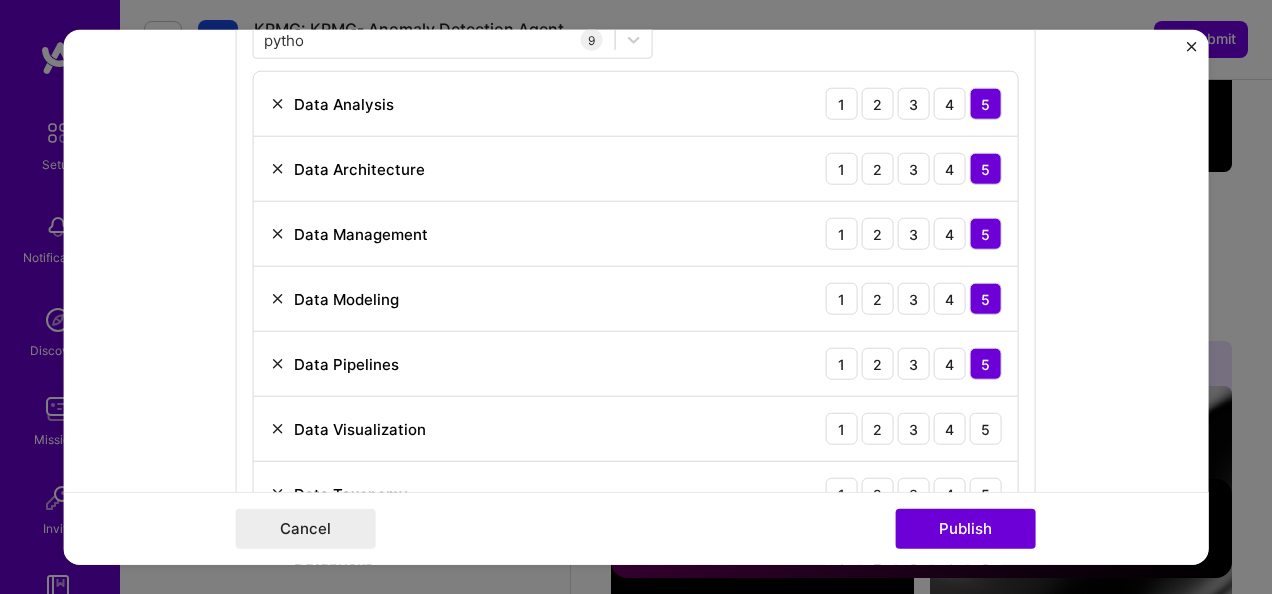 scroll, scrollTop: 1778, scrollLeft: 0, axis: vertical 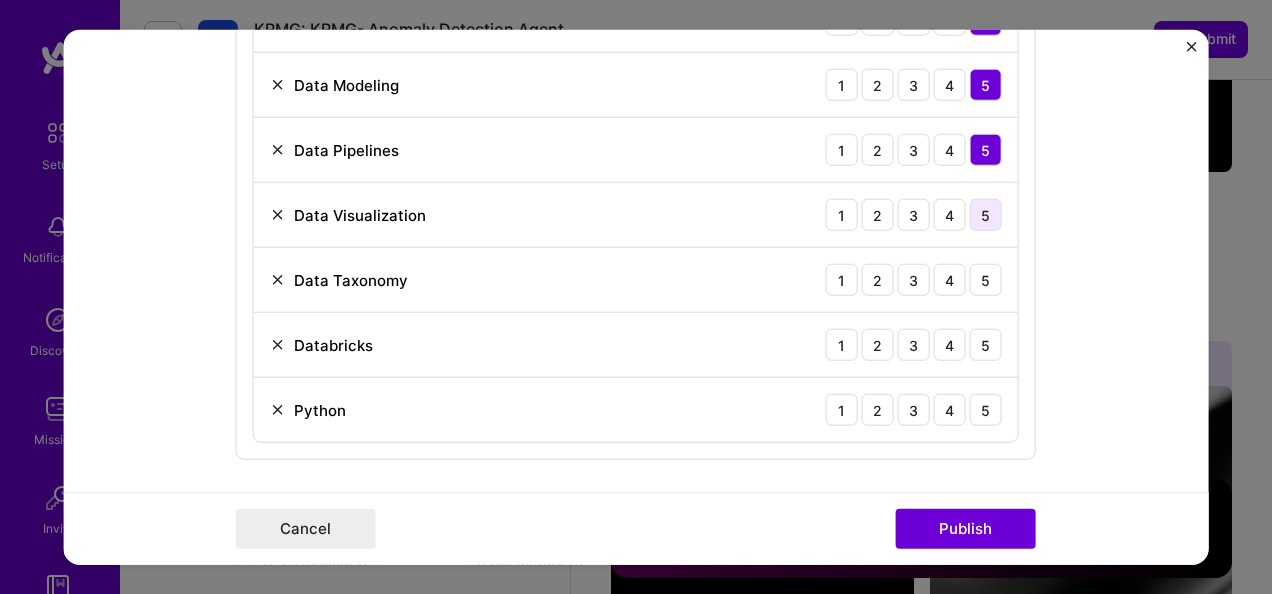 click on "5" at bounding box center (986, 215) 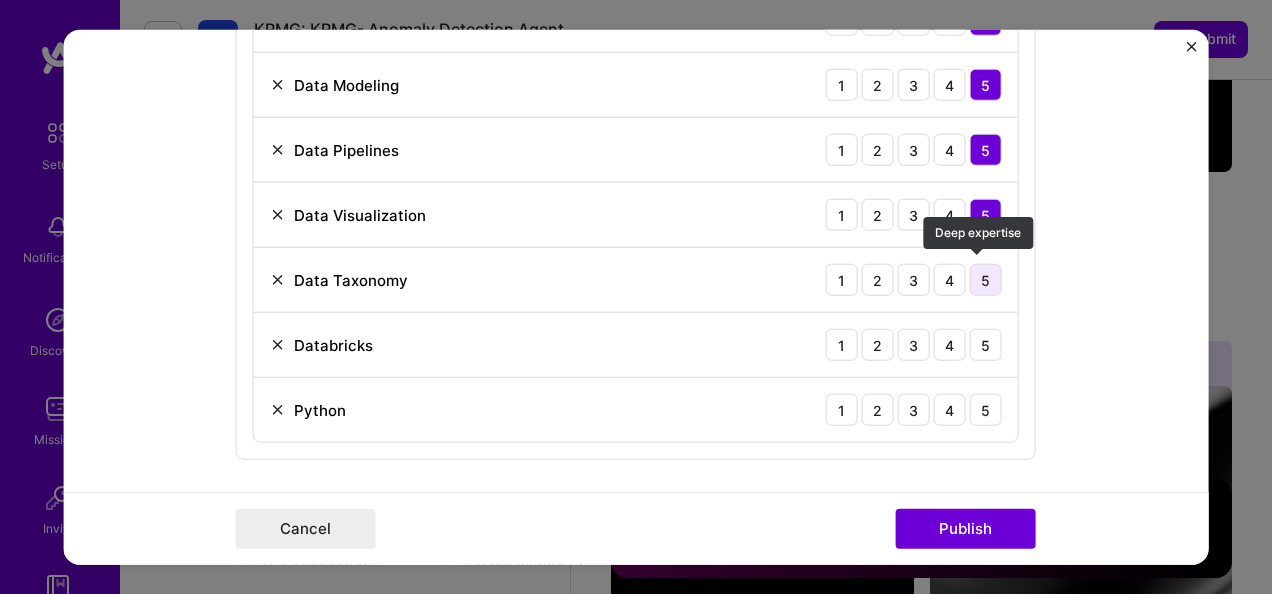 click on "5" at bounding box center [986, 280] 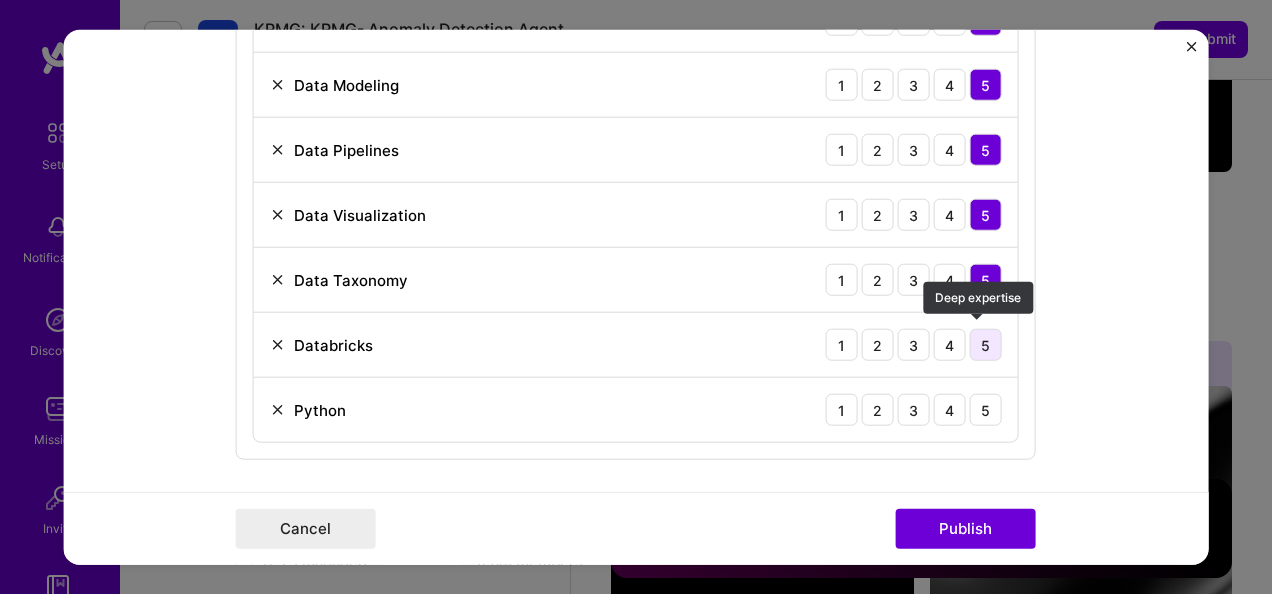 click on "5" at bounding box center (986, 345) 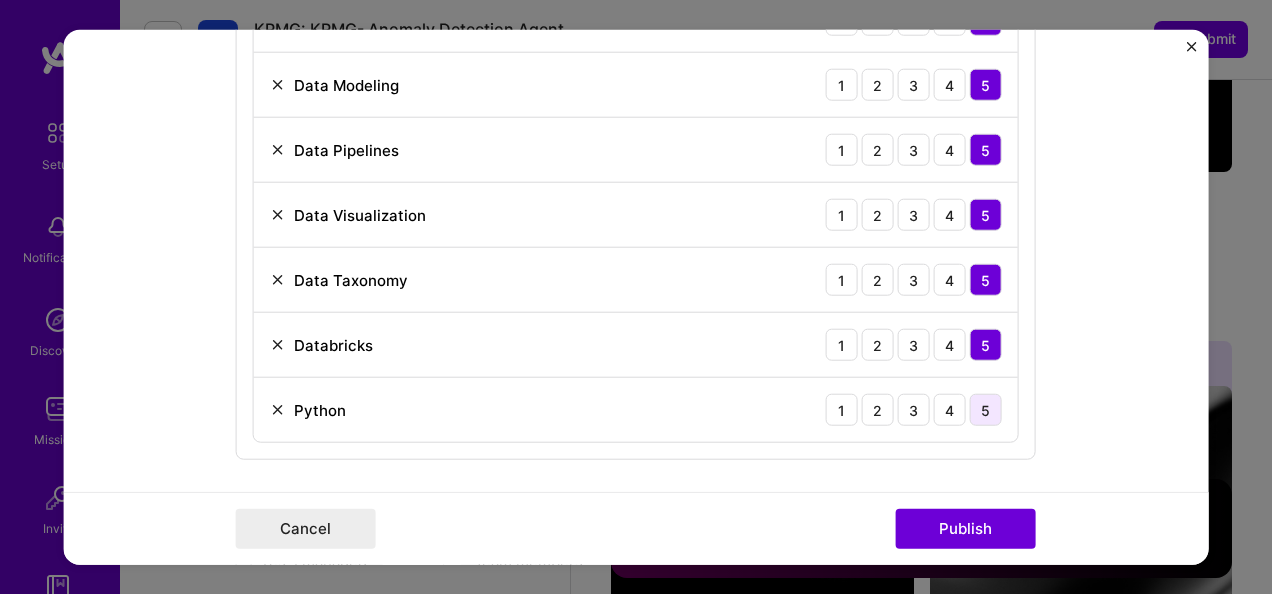 click on "5" at bounding box center [986, 410] 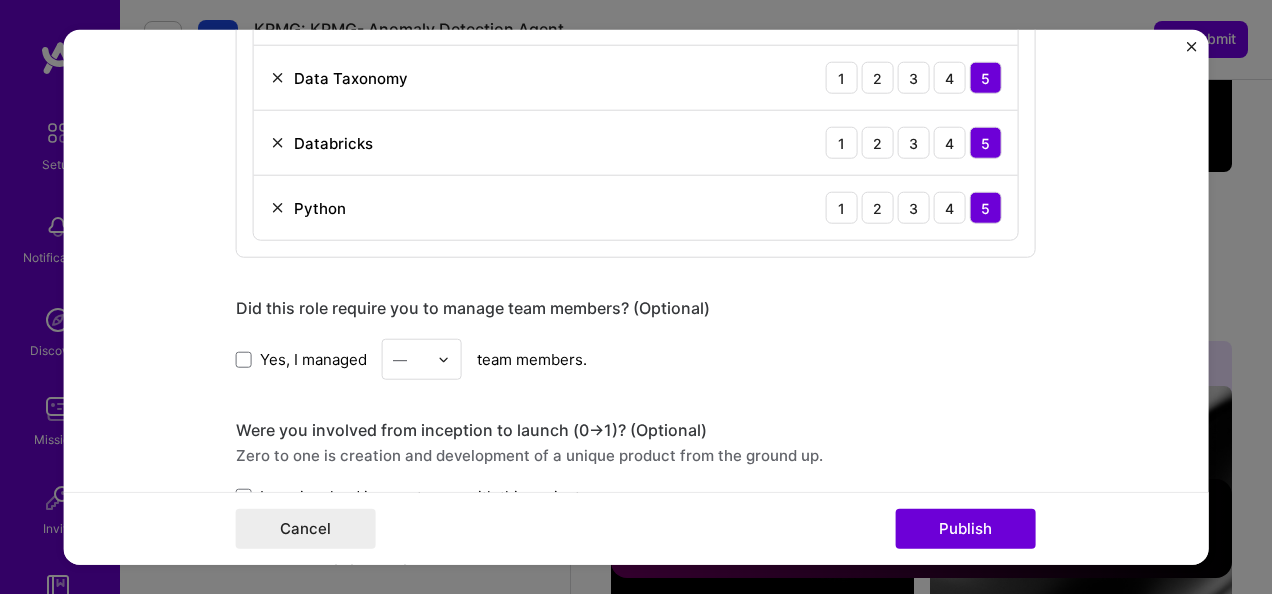 scroll, scrollTop: 2078, scrollLeft: 0, axis: vertical 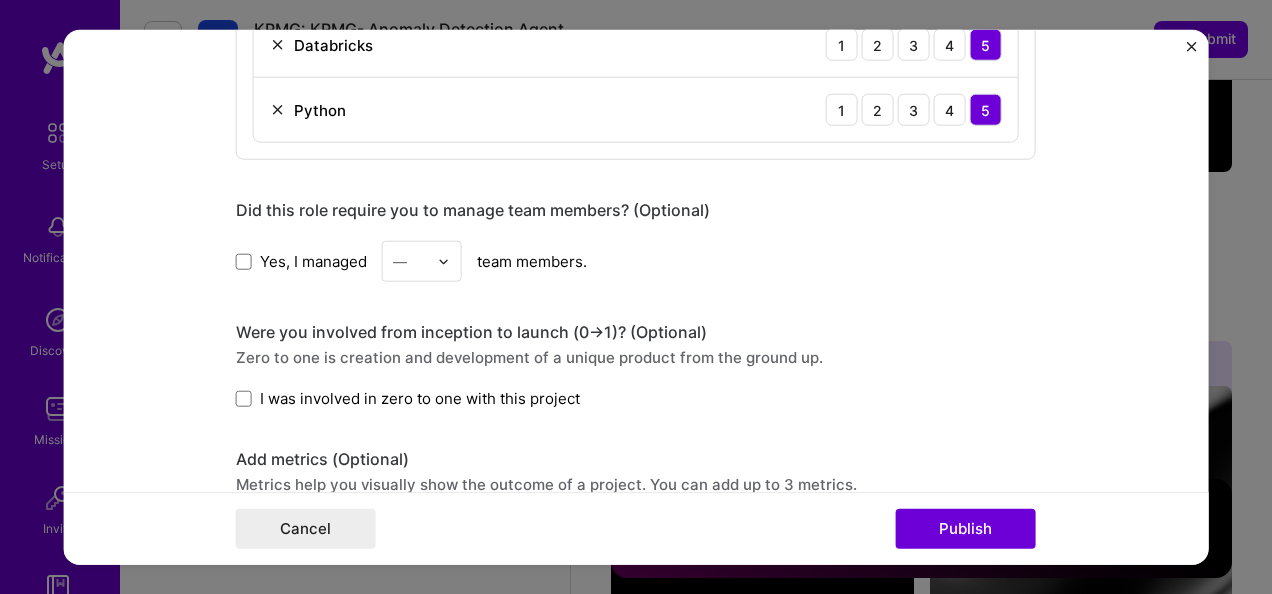 click on "Yes, I managed" at bounding box center (301, 260) 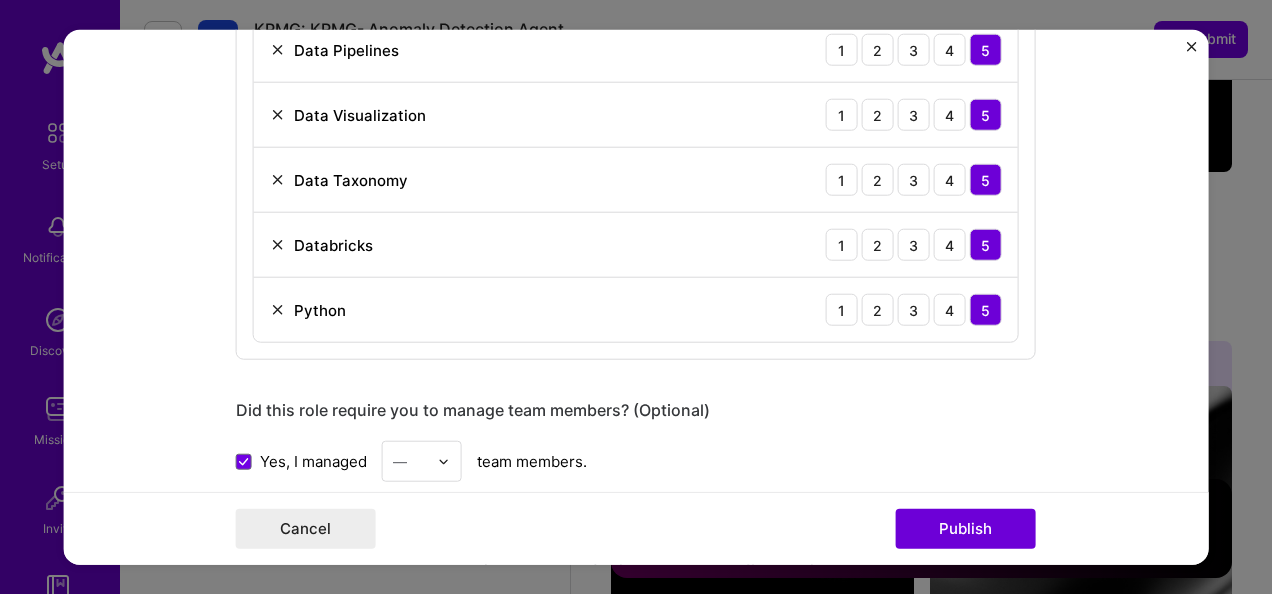 scroll, scrollTop: 2178, scrollLeft: 0, axis: vertical 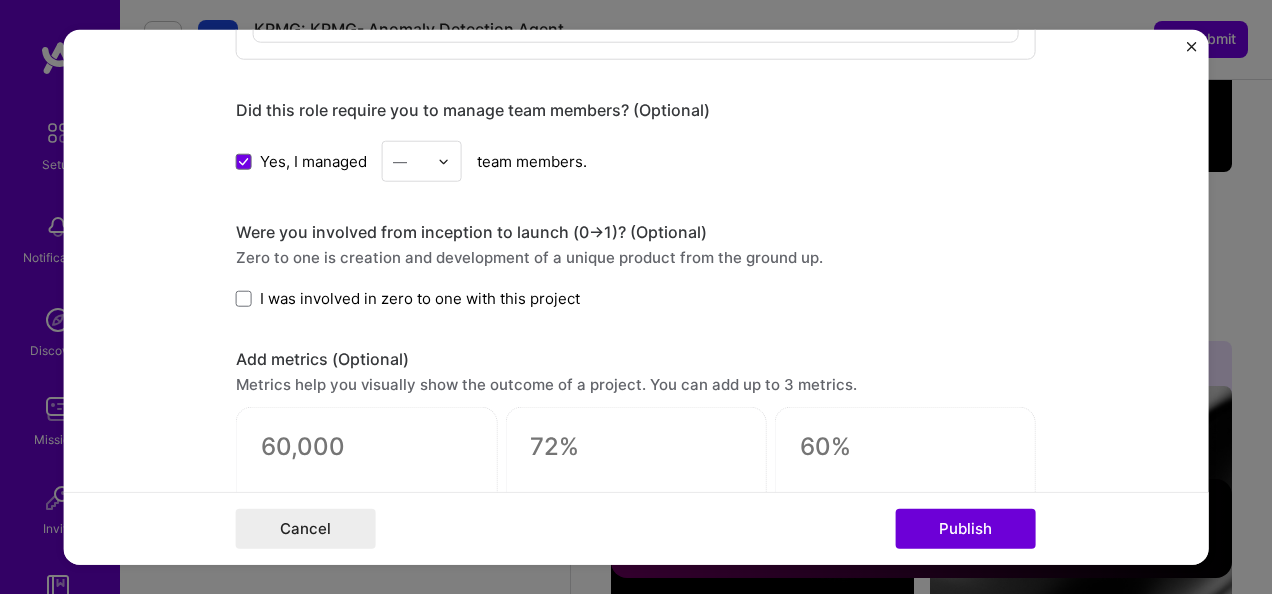 click on "Were you involved from inception to launch (0  ->  1)? (Optional) Zero to one is creation and development of a unique product from the ground up. I was involved in zero to one with this project" at bounding box center (636, 265) 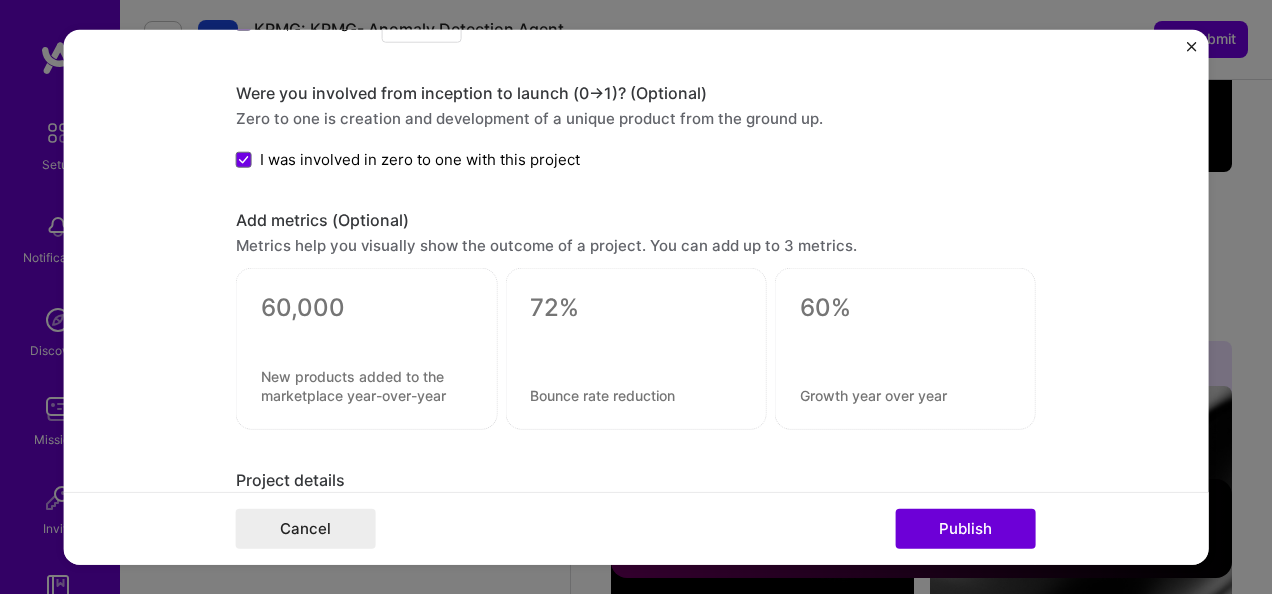 scroll, scrollTop: 2478, scrollLeft: 0, axis: vertical 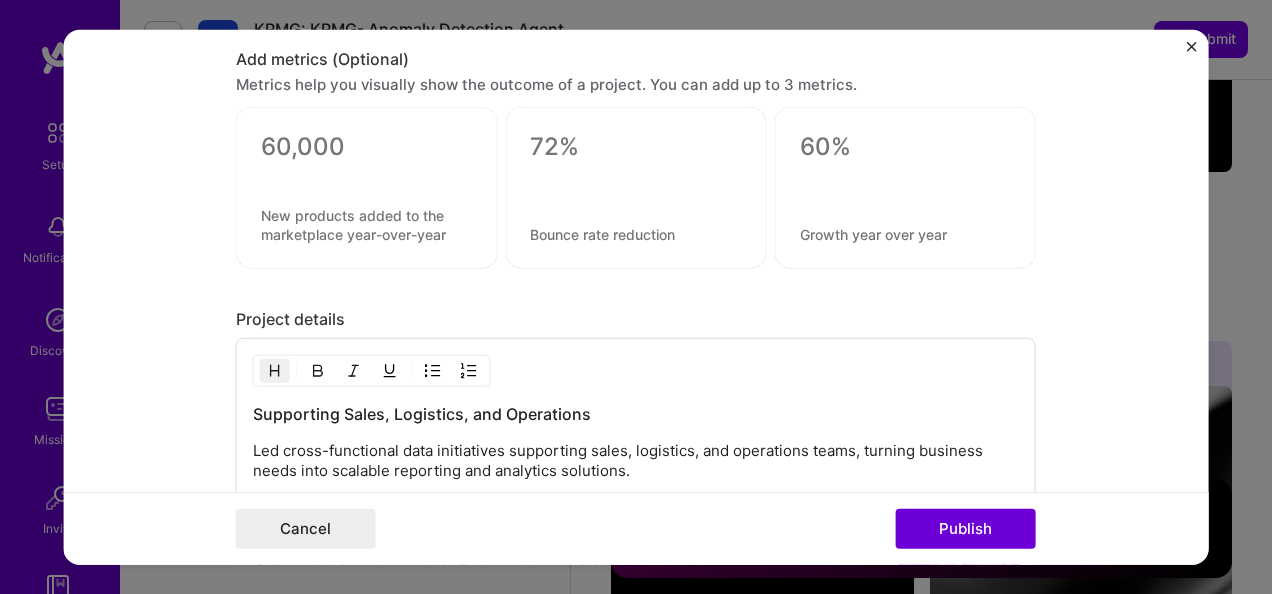 click at bounding box center [635, 188] 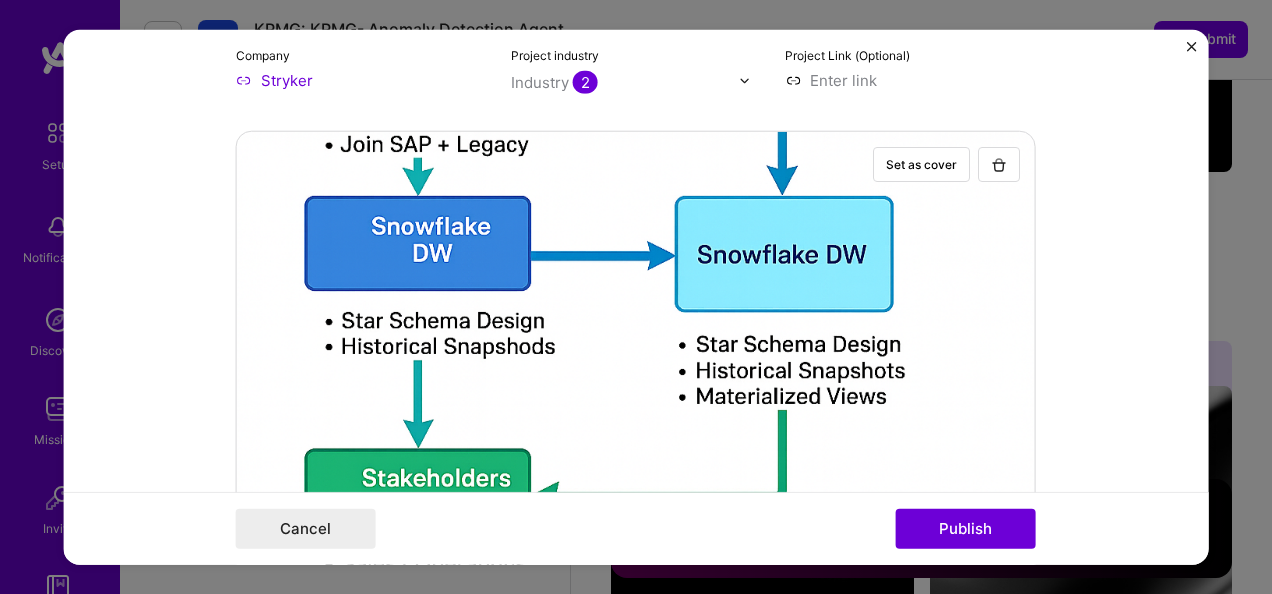 scroll, scrollTop: 278, scrollLeft: 0, axis: vertical 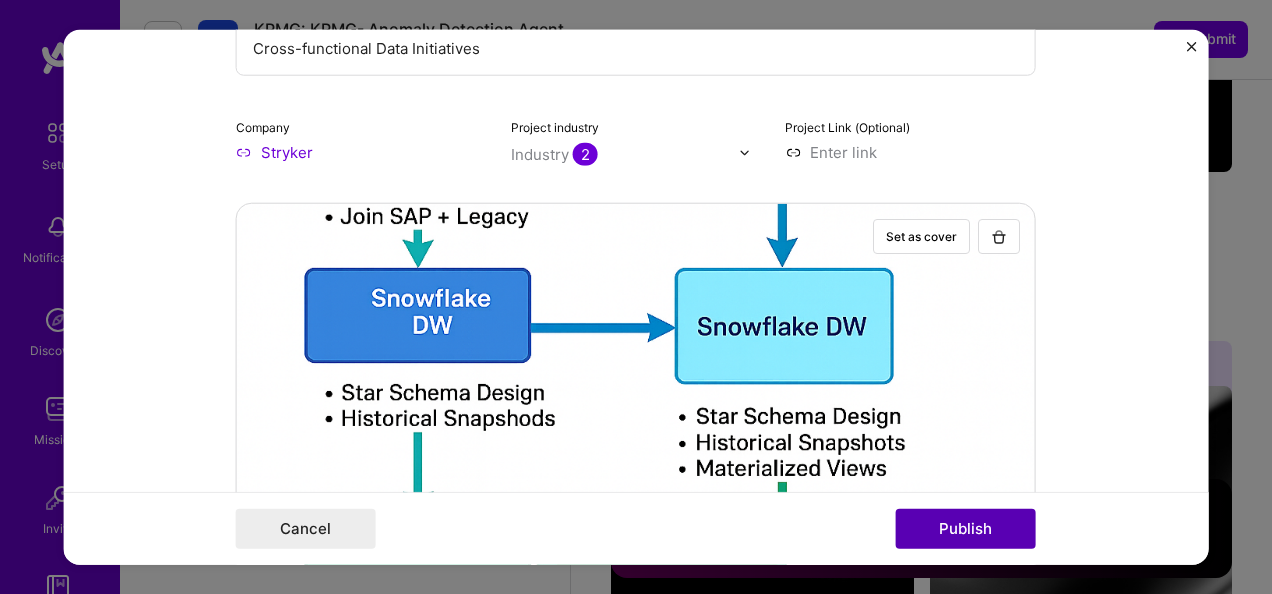 click on "Publish" at bounding box center [966, 528] 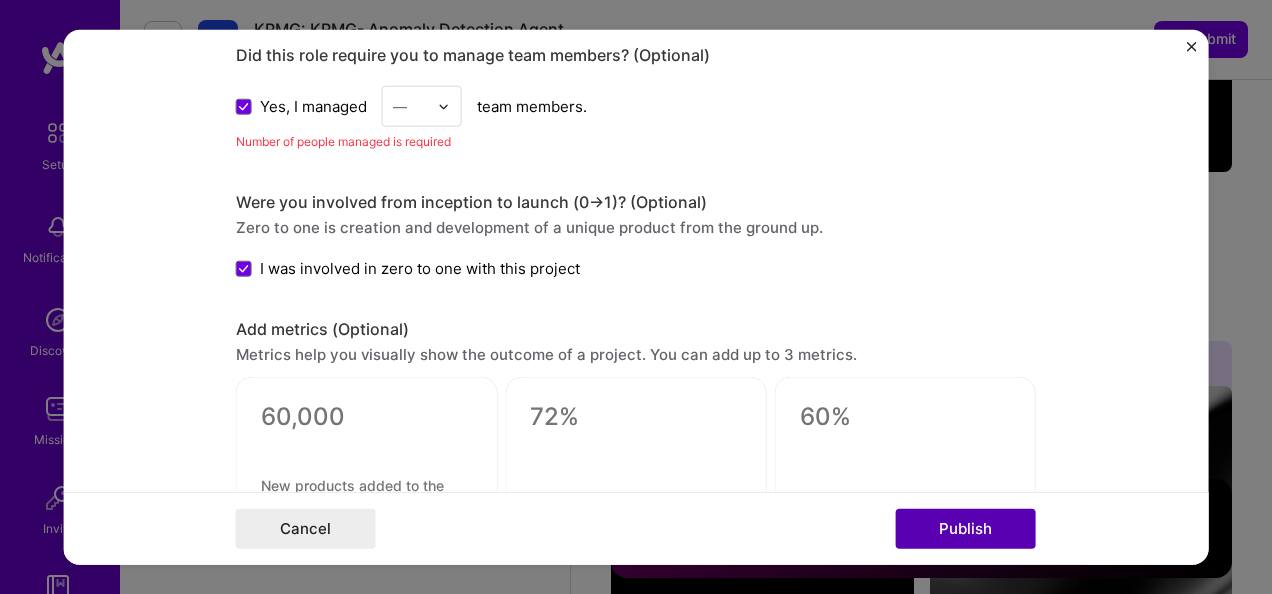 scroll, scrollTop: 2242, scrollLeft: 0, axis: vertical 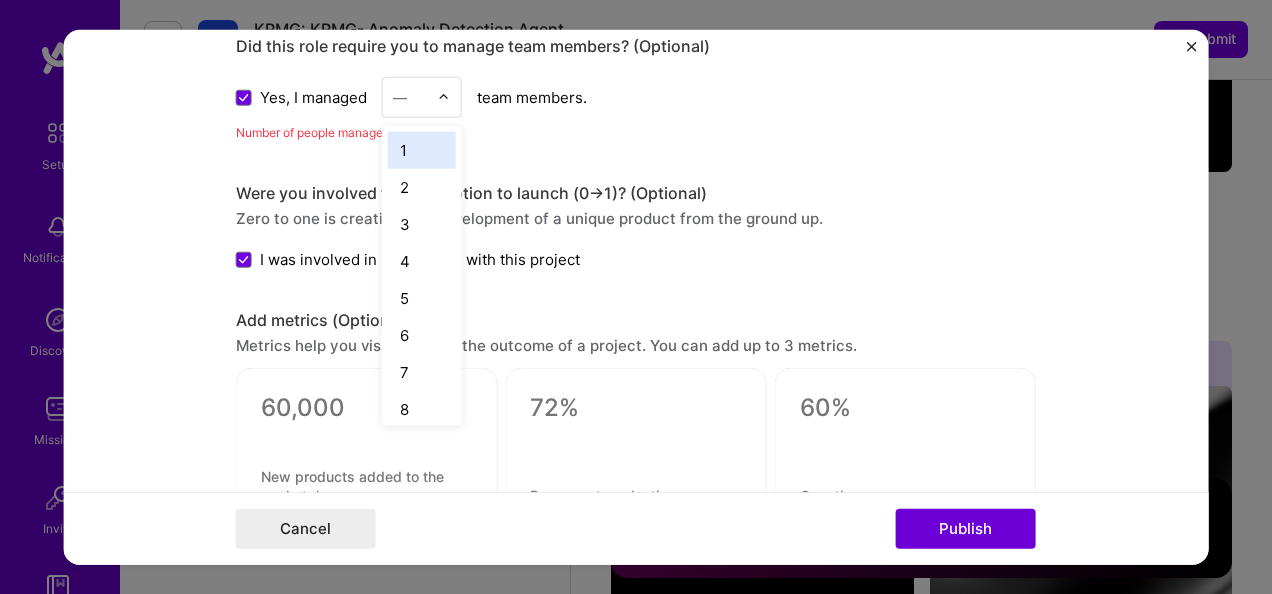 click at bounding box center [449, 97] 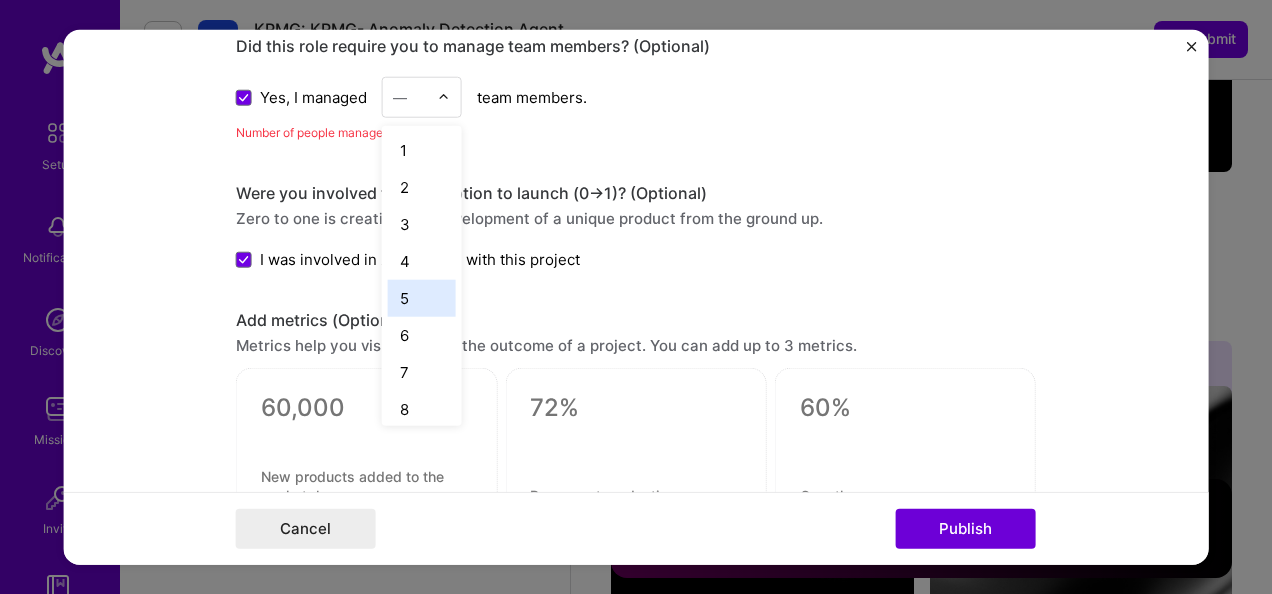 click on "5" at bounding box center (422, 298) 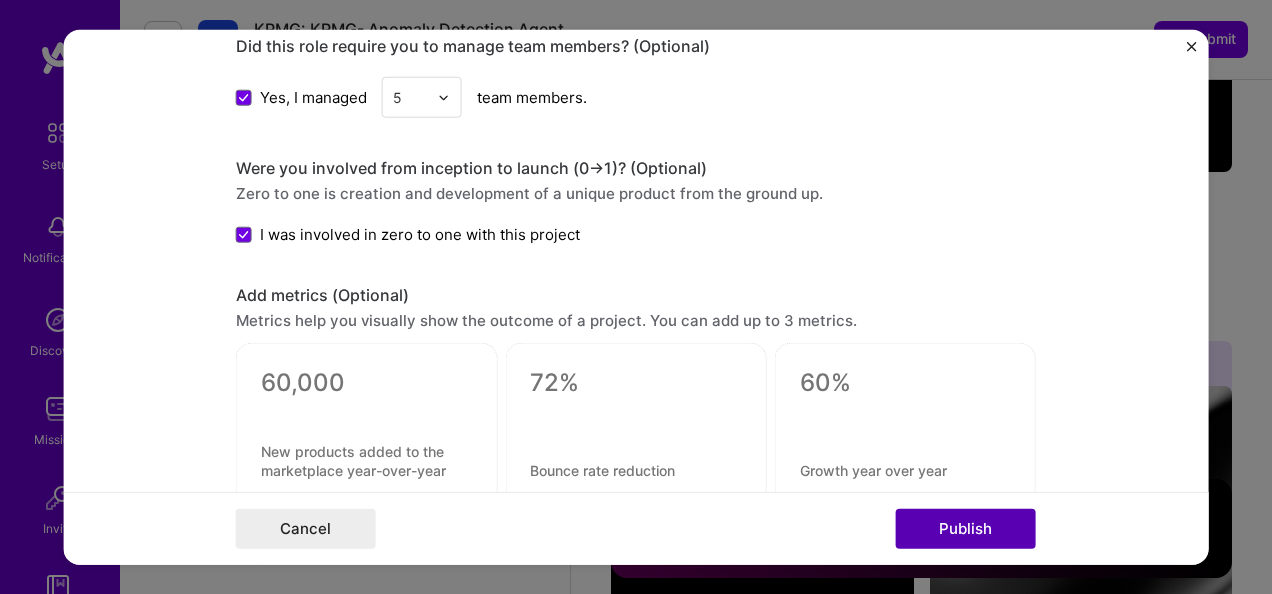click on "Publish" at bounding box center (966, 528) 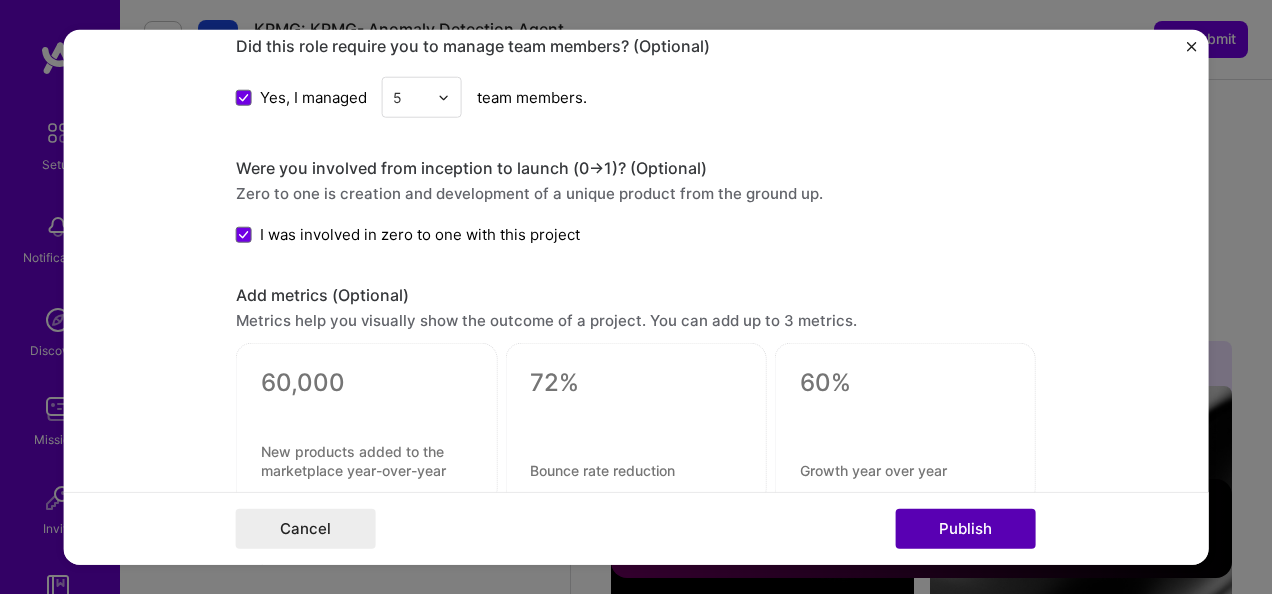 type 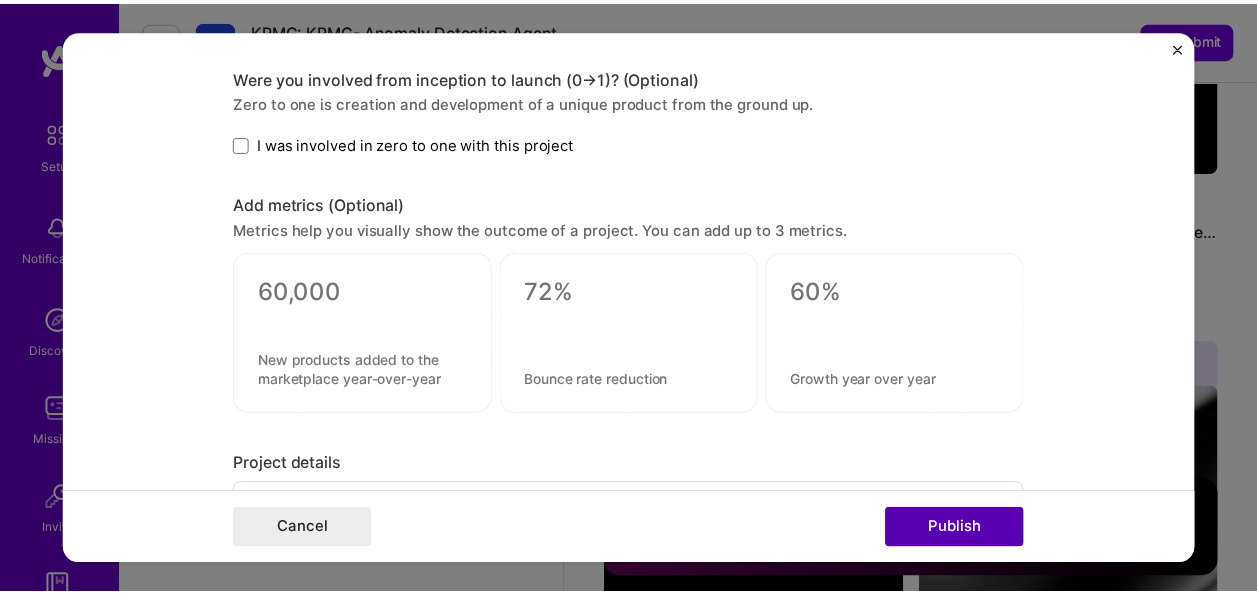 scroll, scrollTop: 2150, scrollLeft: 0, axis: vertical 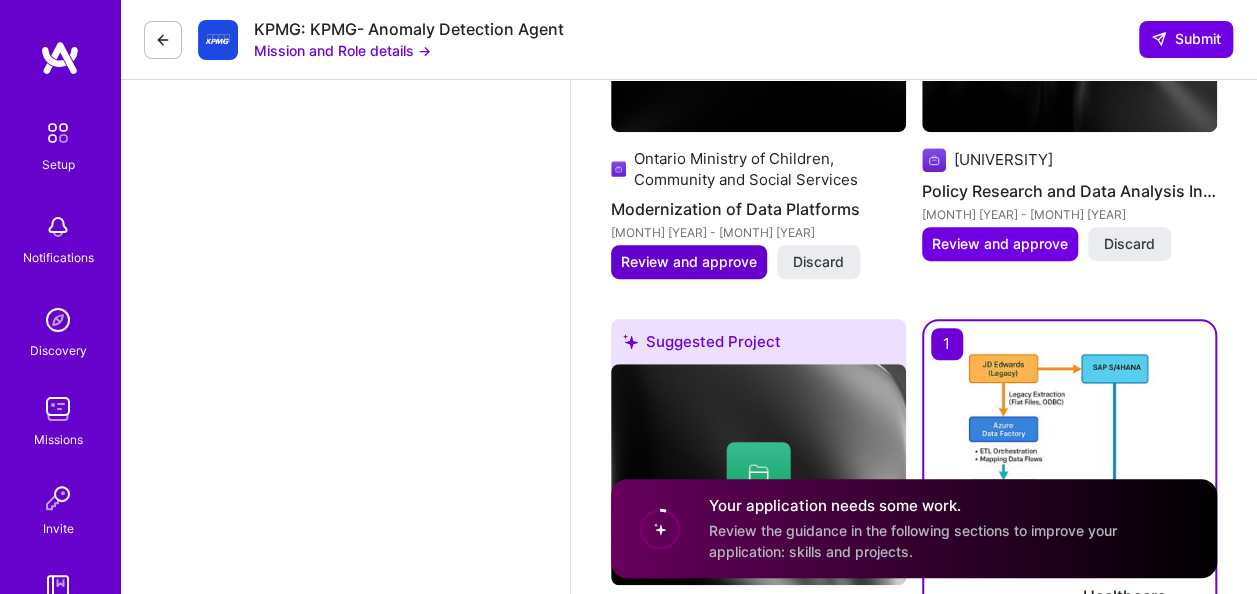 click on "Review and approve" at bounding box center (689, 262) 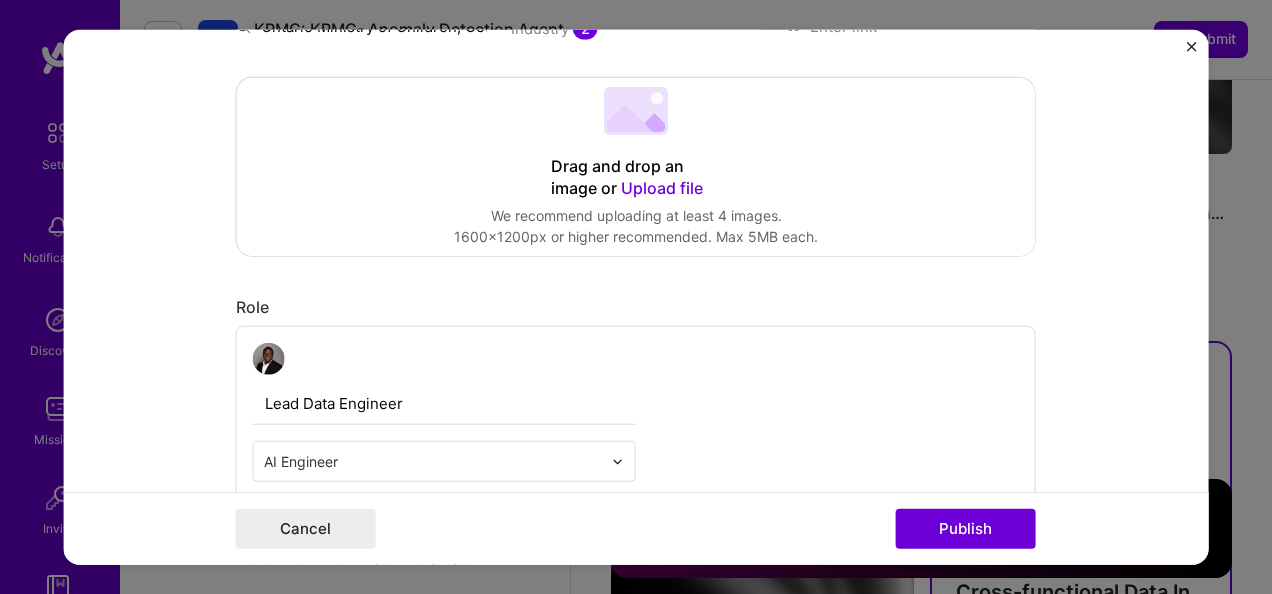 scroll, scrollTop: 500, scrollLeft: 0, axis: vertical 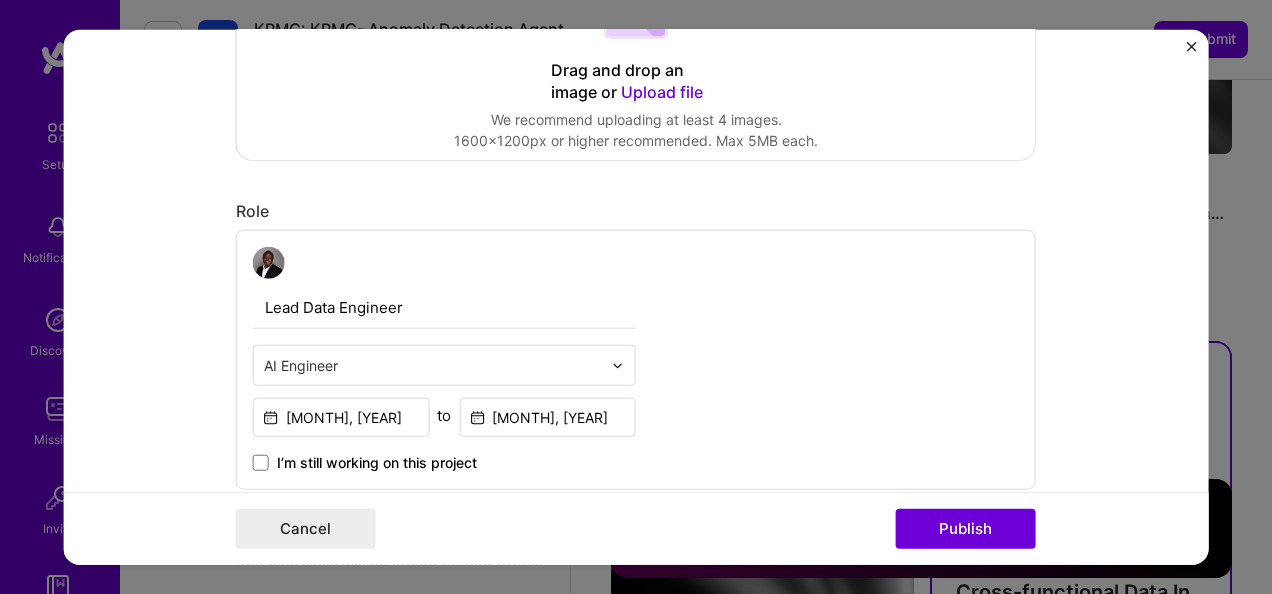 click on "Drag and drop an image or   Upload file" at bounding box center (636, 82) 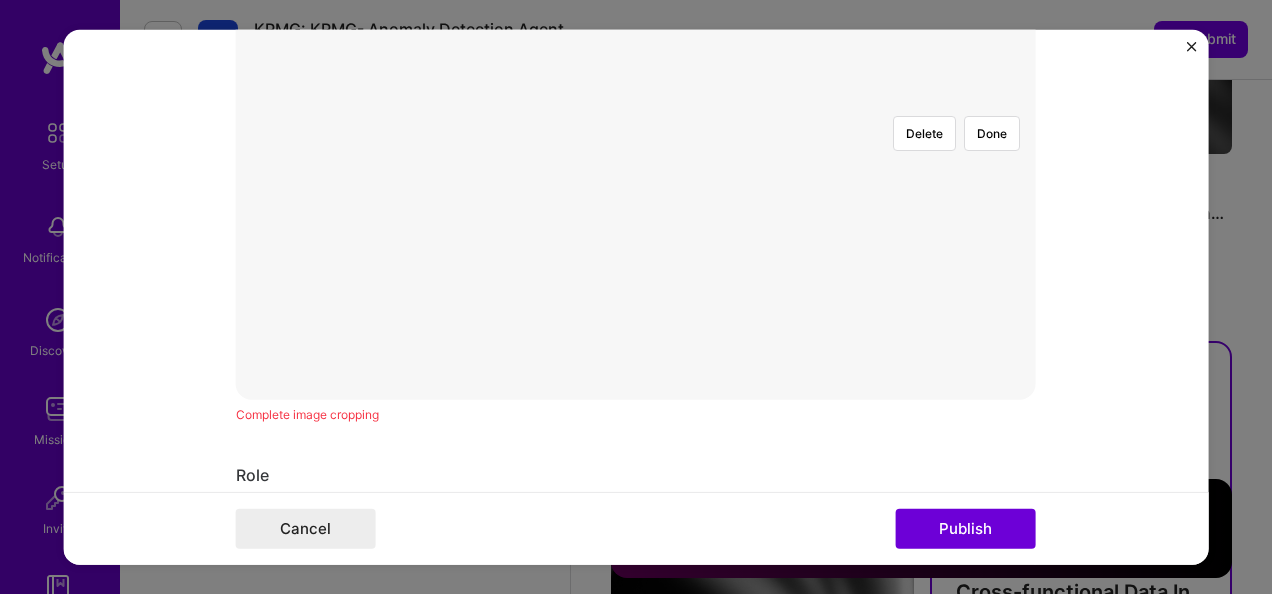 scroll, scrollTop: 600, scrollLeft: 0, axis: vertical 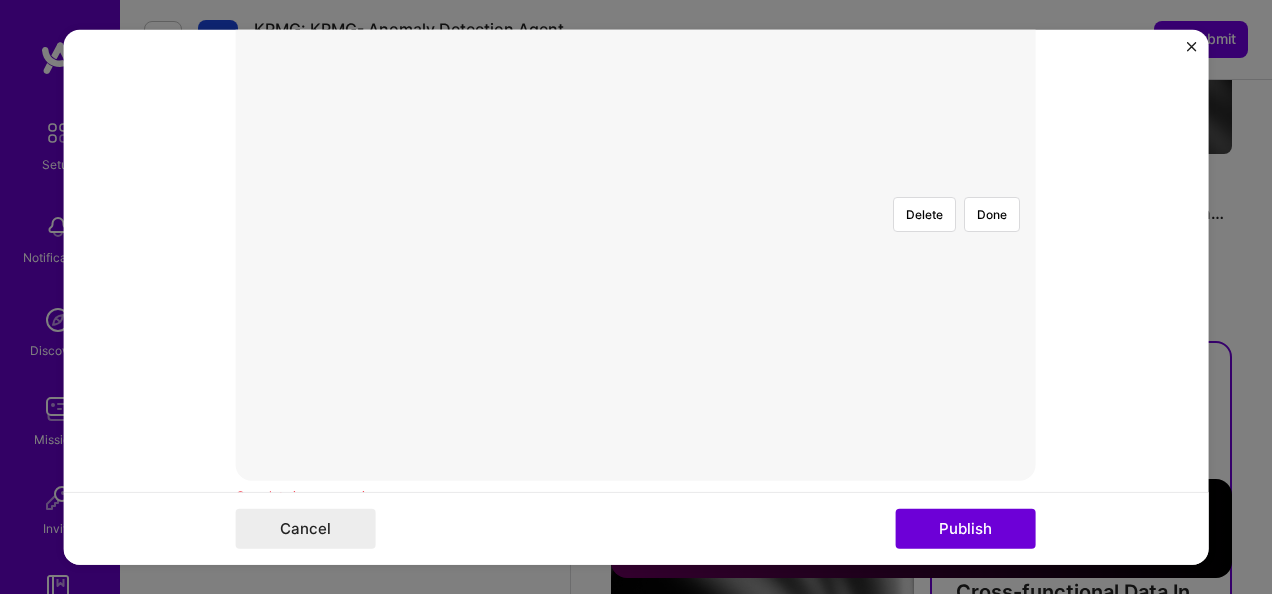 click at bounding box center (936, 480) 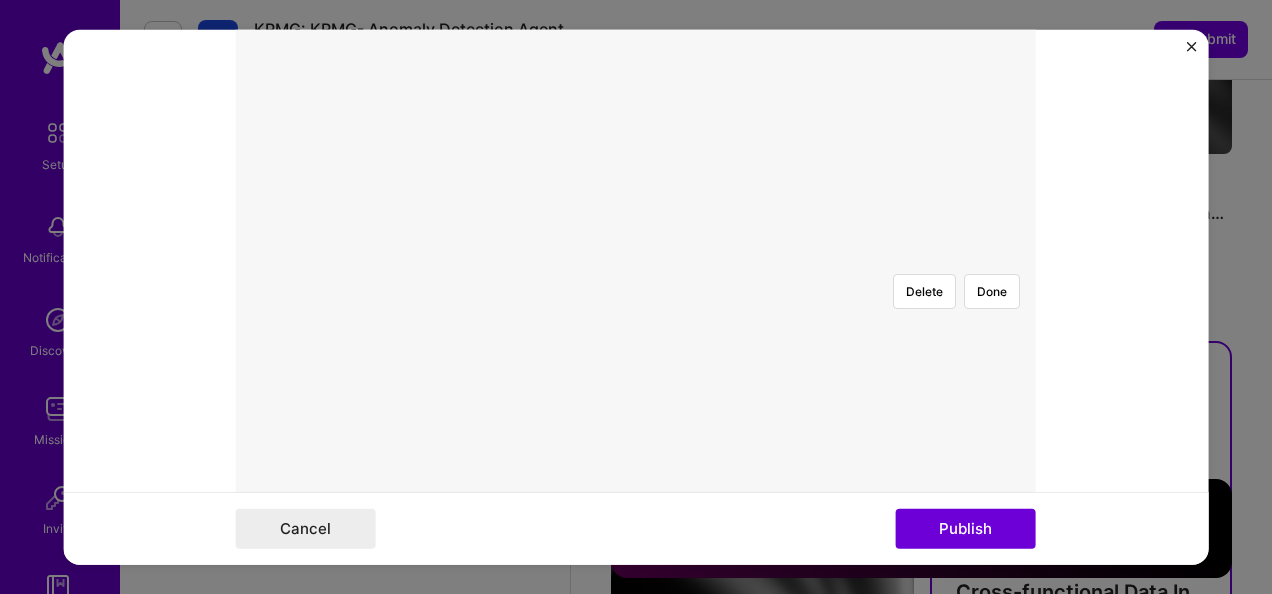 scroll, scrollTop: 400, scrollLeft: 0, axis: vertical 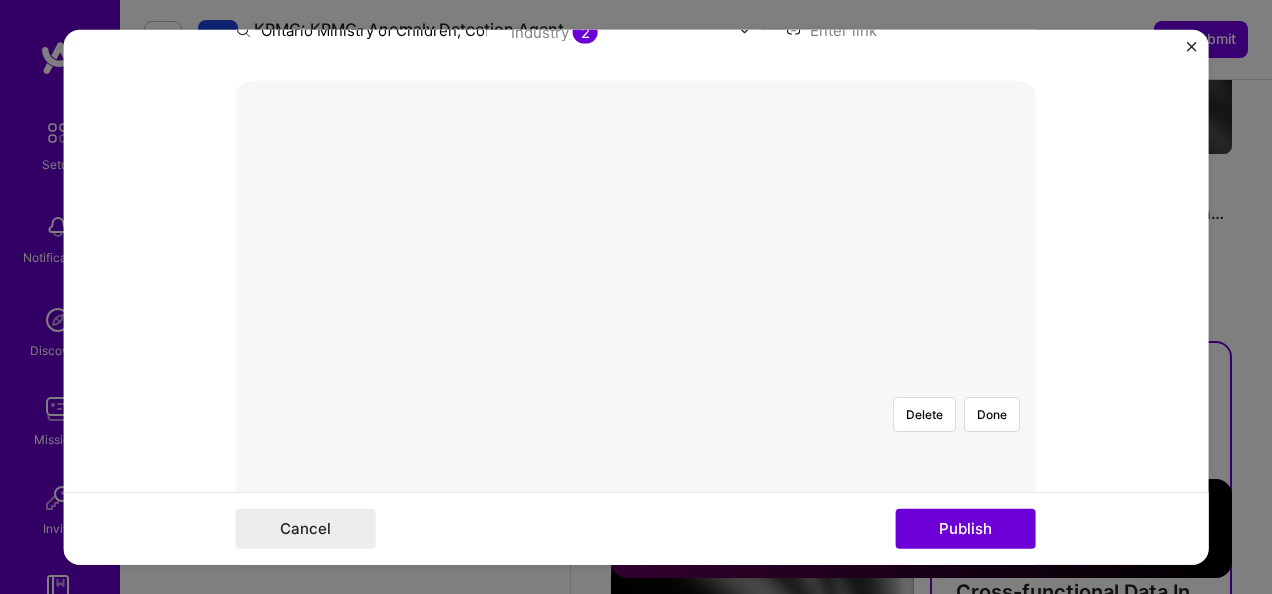 click at bounding box center [936, 706] 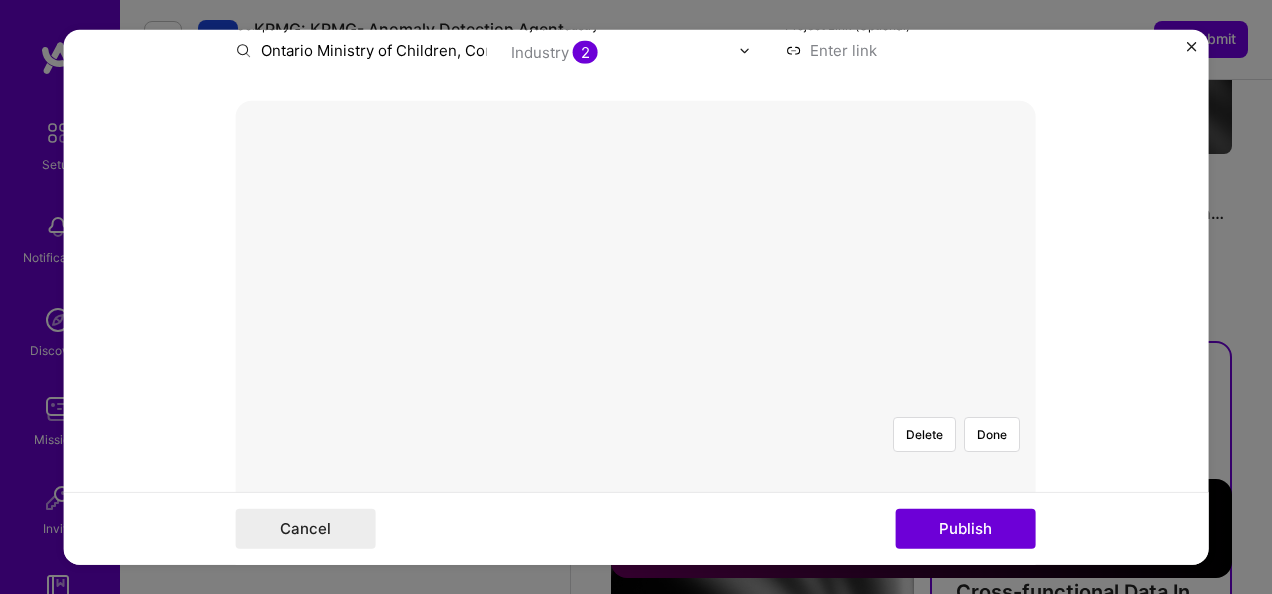 scroll, scrollTop: 300, scrollLeft: 0, axis: vertical 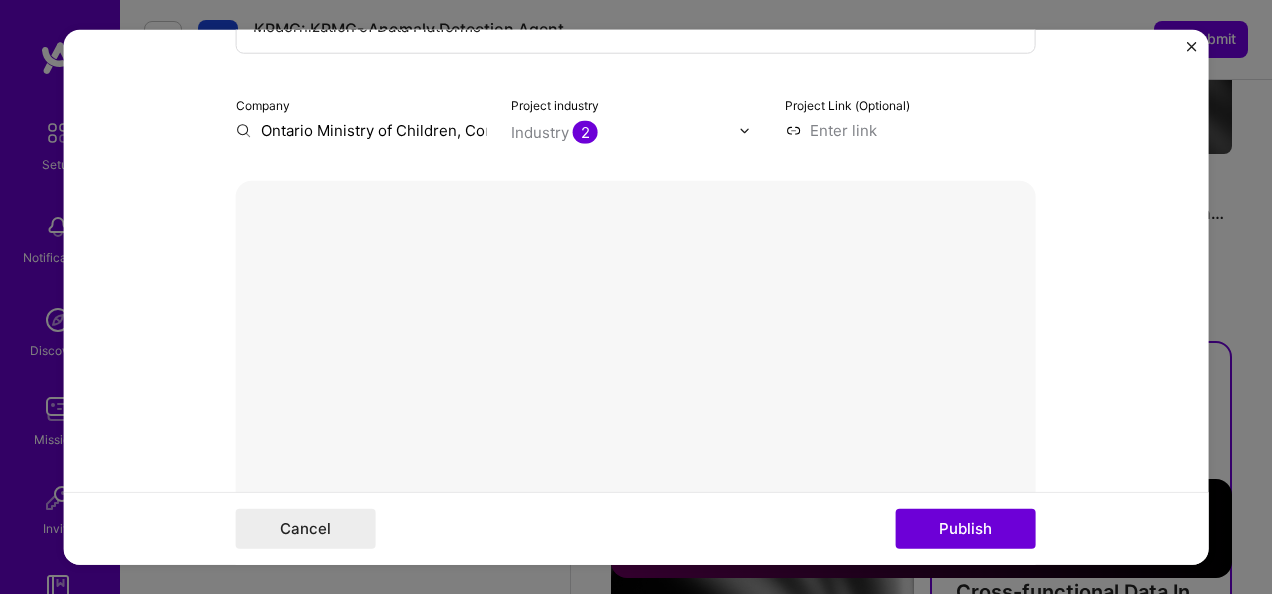 click on "Done" at bounding box center [992, 514] 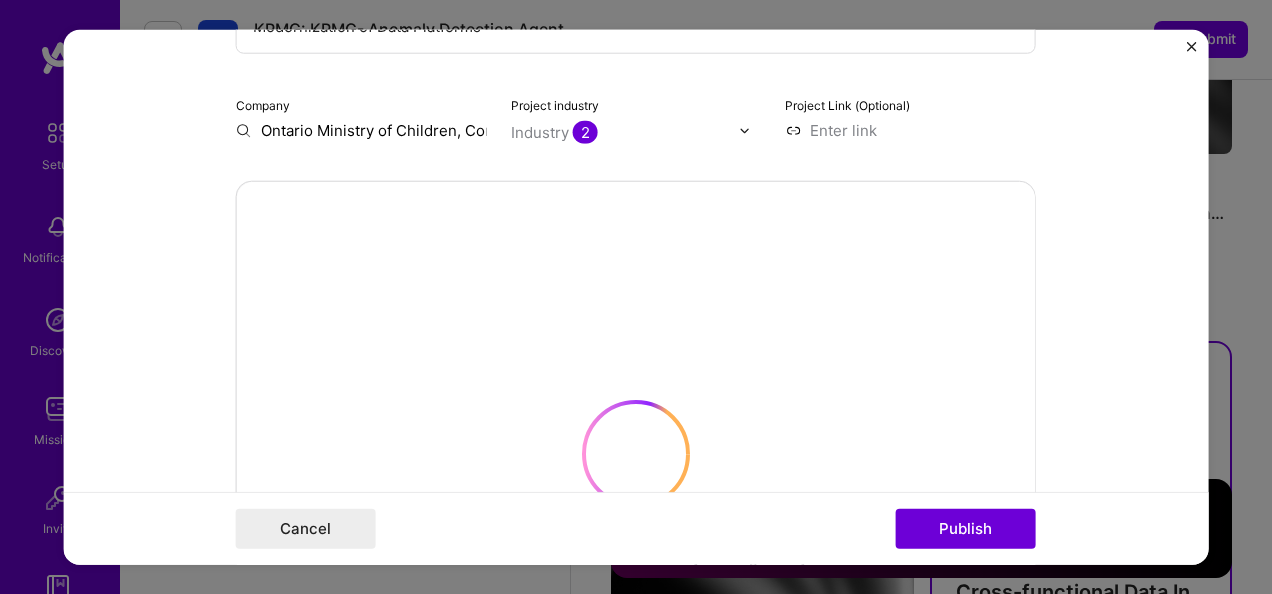 click on "Ontario Ministry of Children, Community and Social Services" at bounding box center [361, 130] 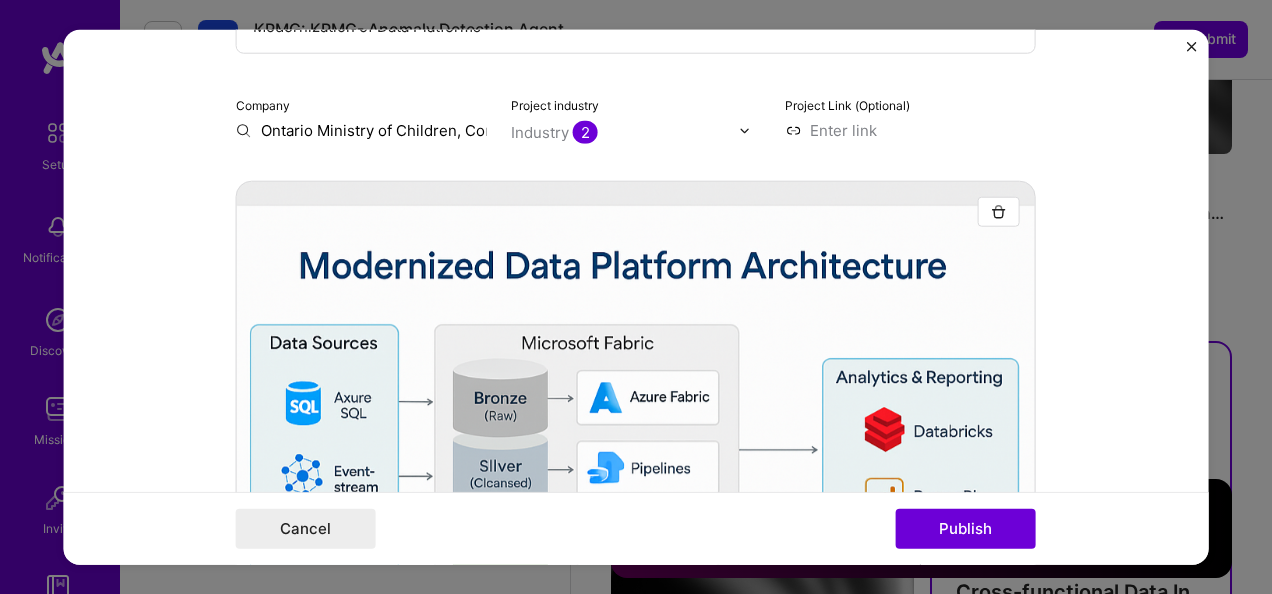 drag, startPoint x: 310, startPoint y: 137, endPoint x: 116, endPoint y: 99, distance: 197.68661 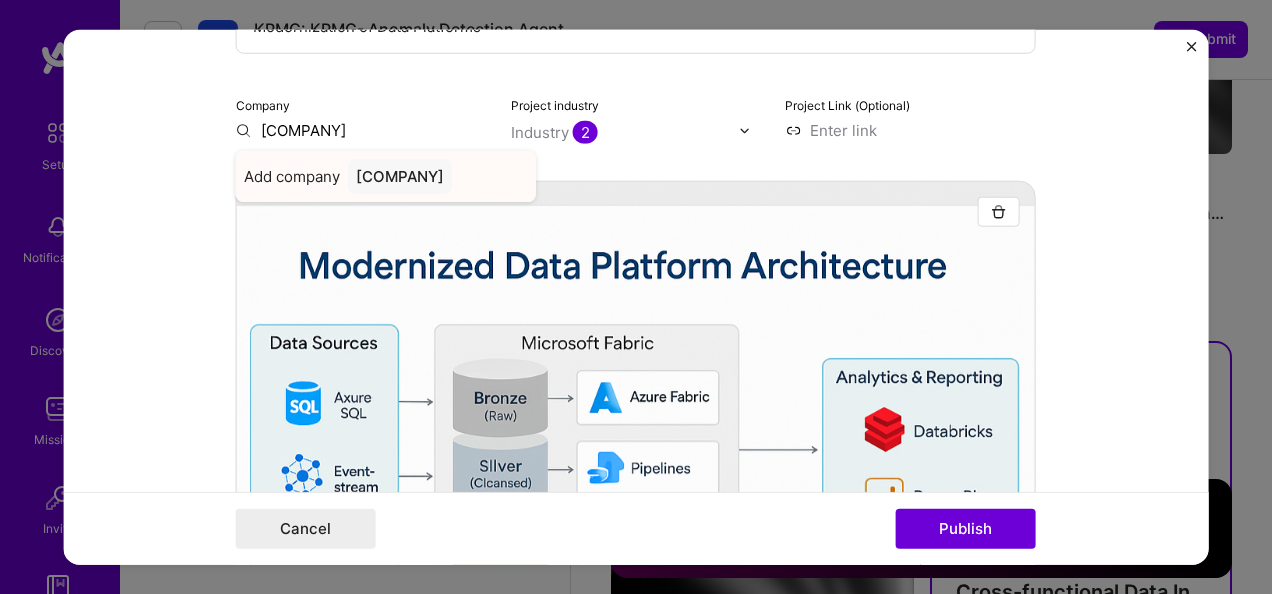type on "[COMPANY]" 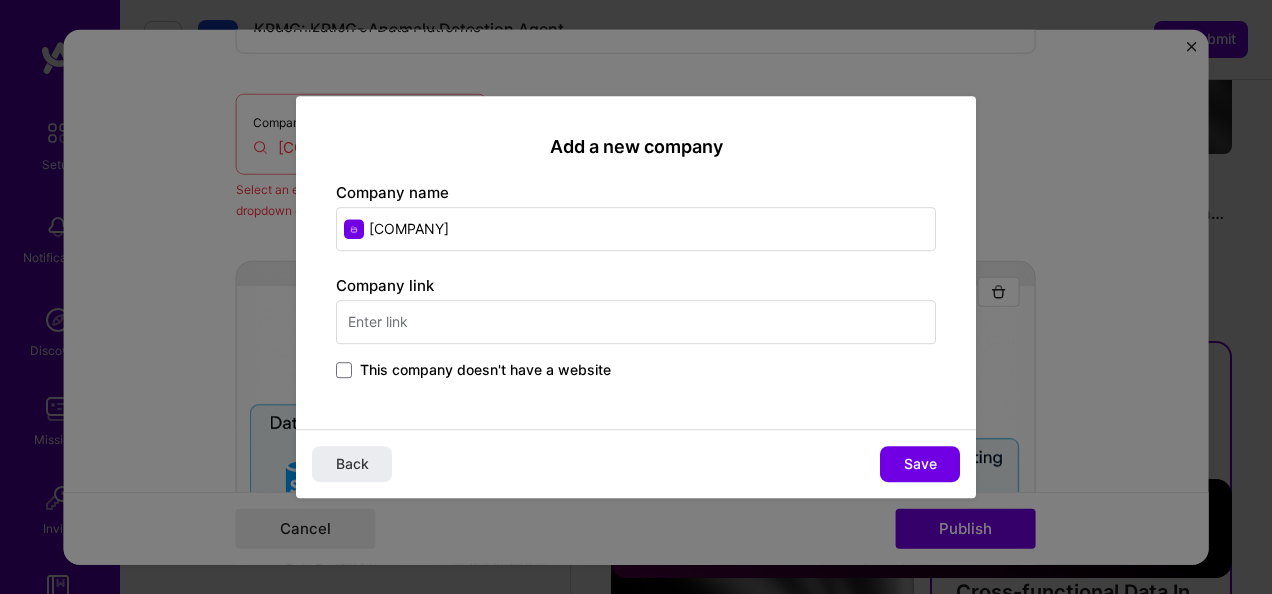 click on "Company link This company doesn't have a website" at bounding box center [636, 329] 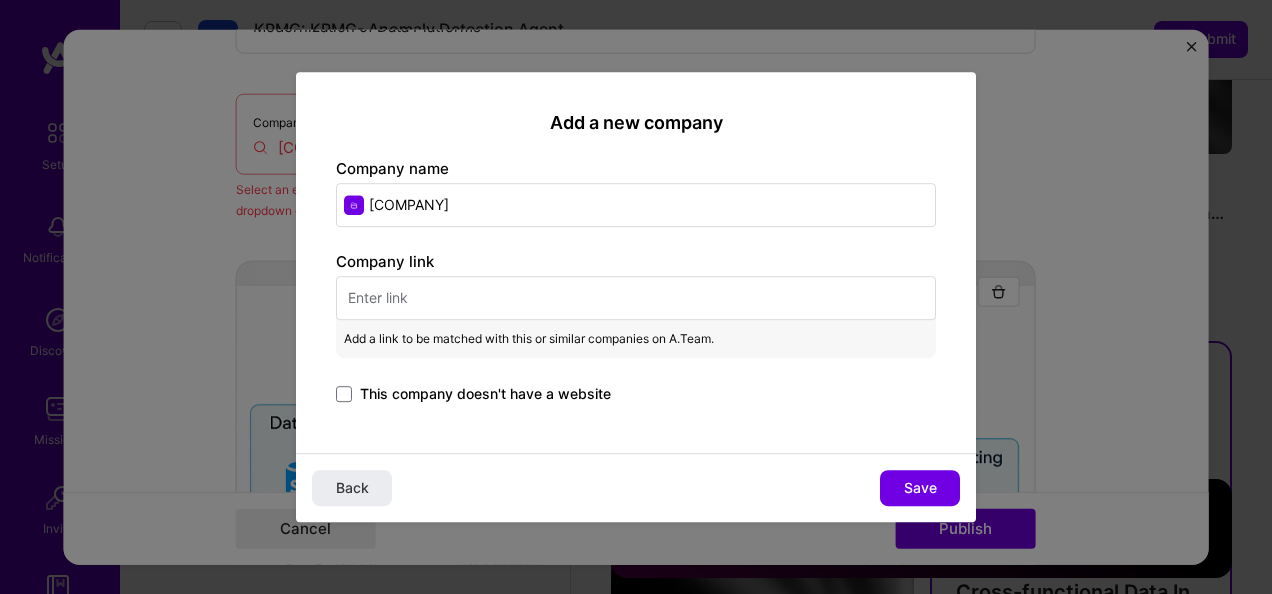 click on "This company doesn't have a website" at bounding box center (485, 394) 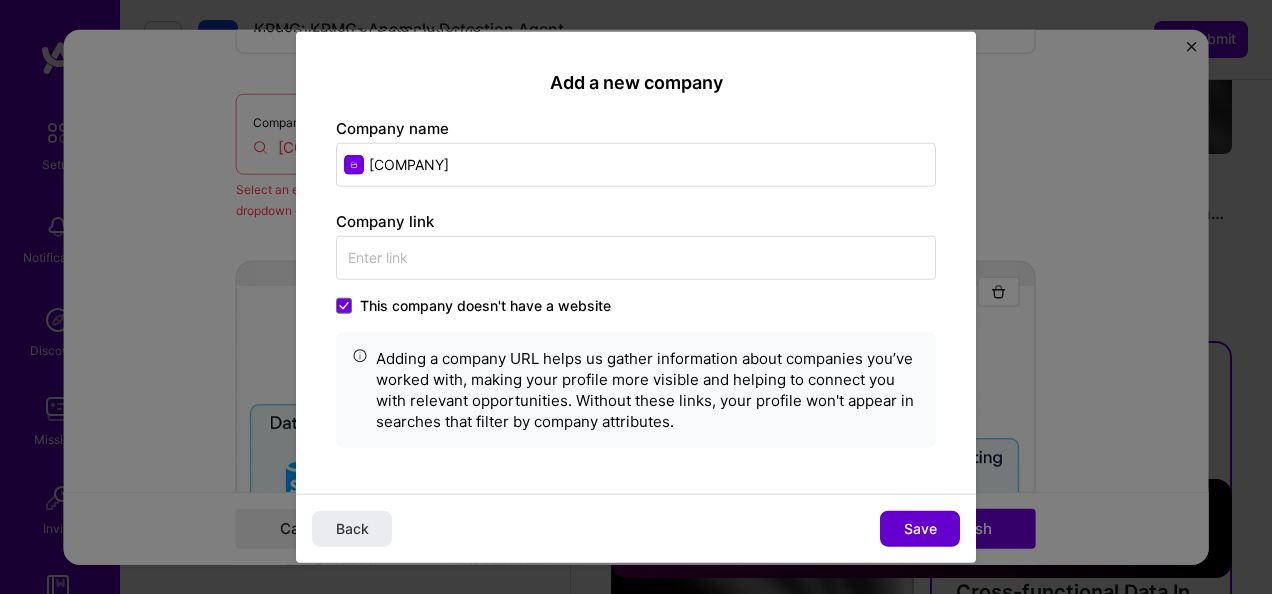click on "Save" at bounding box center [920, 528] 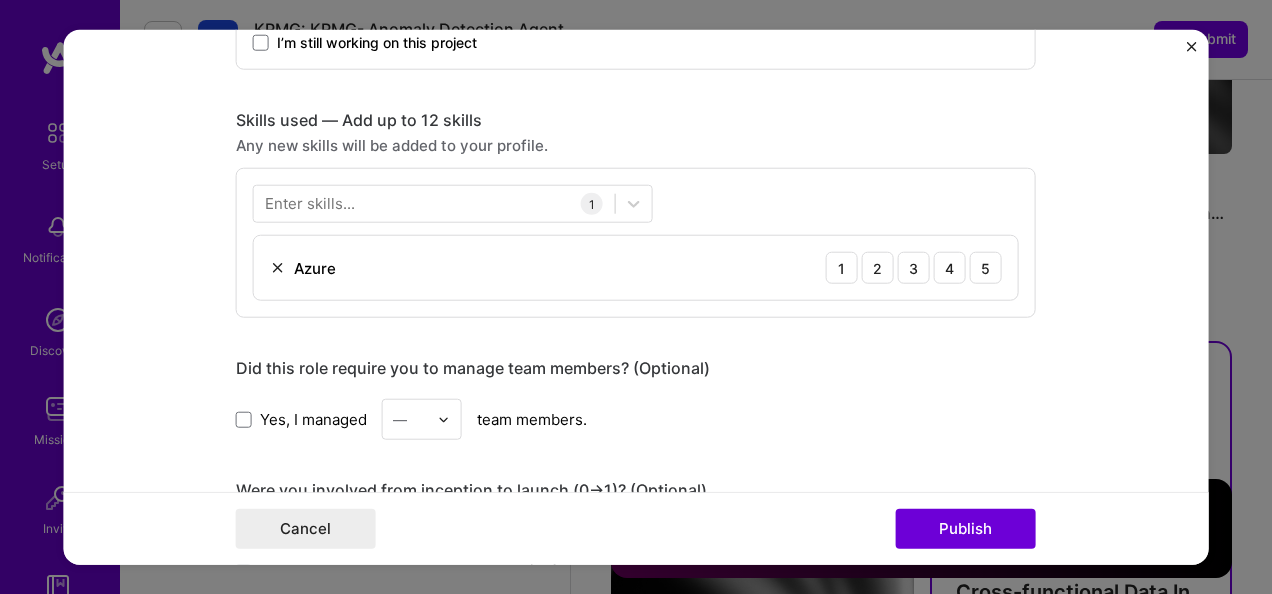 scroll, scrollTop: 1300, scrollLeft: 0, axis: vertical 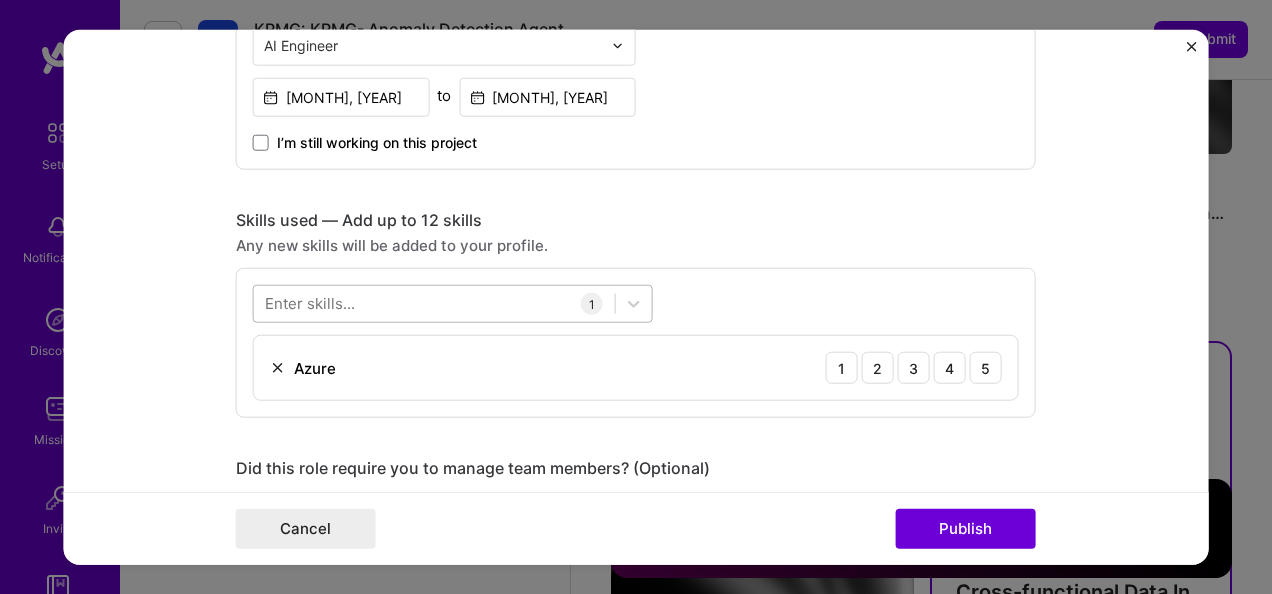 click at bounding box center (434, 303) 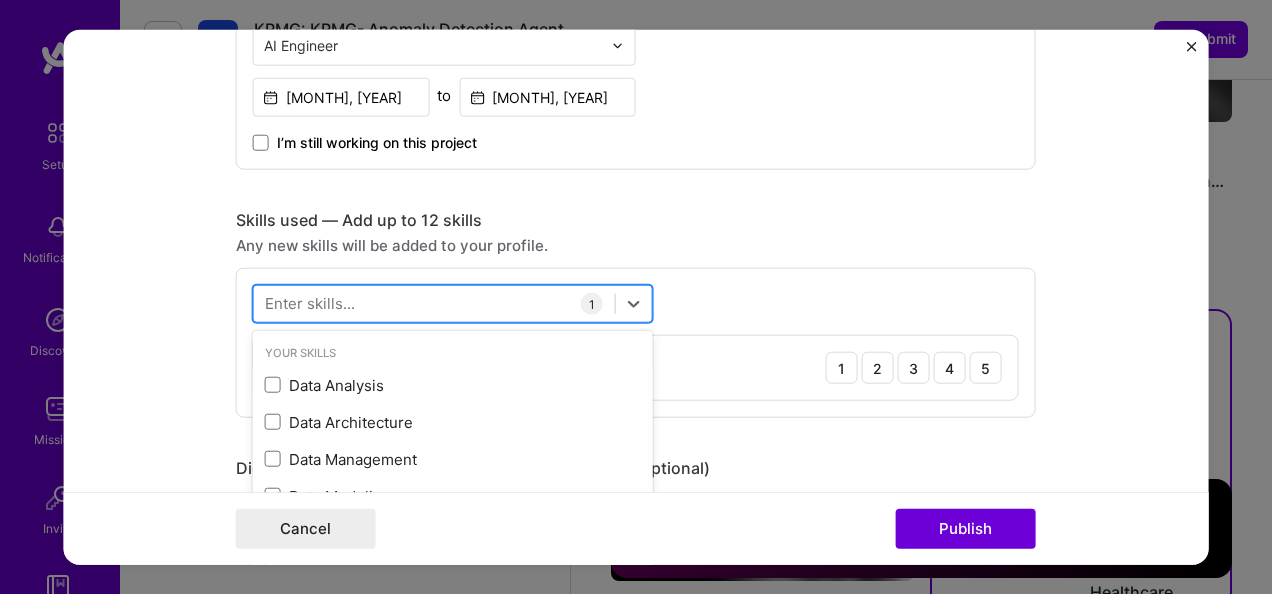 scroll, scrollTop: 4331, scrollLeft: 0, axis: vertical 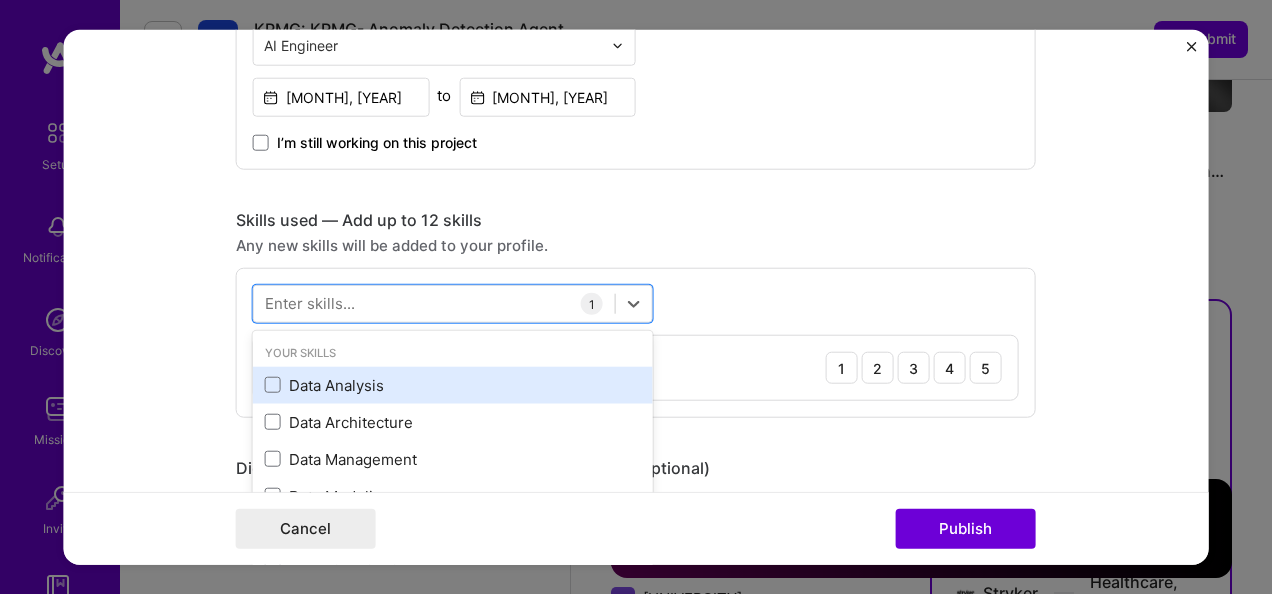 click on "Data Analysis" at bounding box center (453, 385) 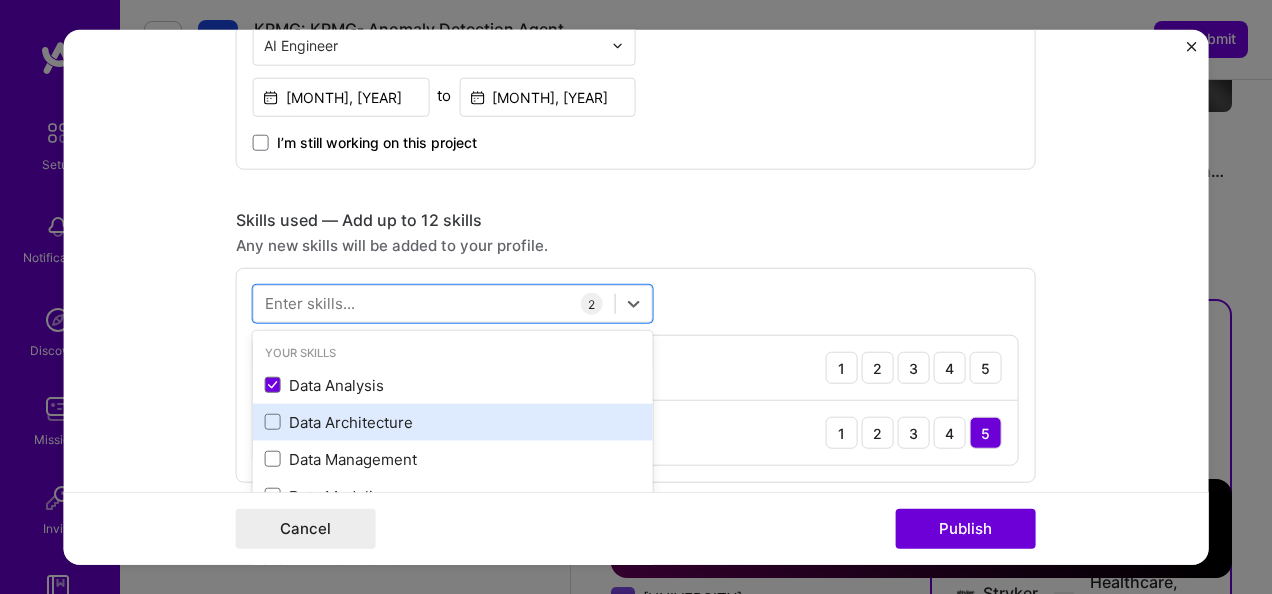 click on "Data Architecture" at bounding box center [453, 422] 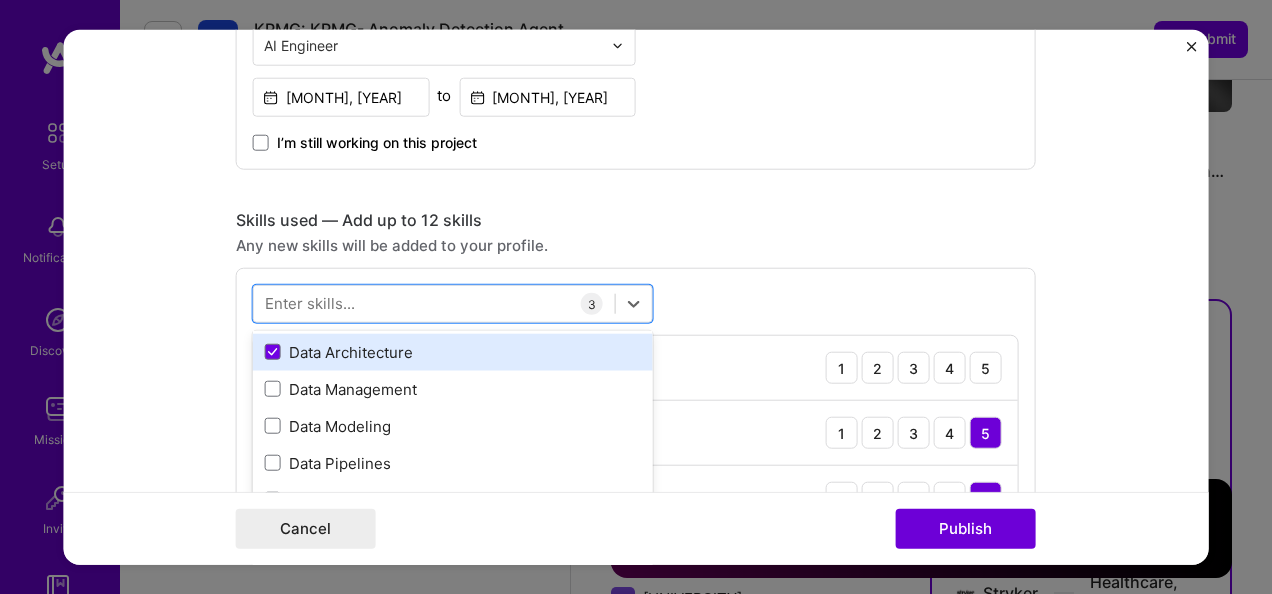 scroll, scrollTop: 100, scrollLeft: 0, axis: vertical 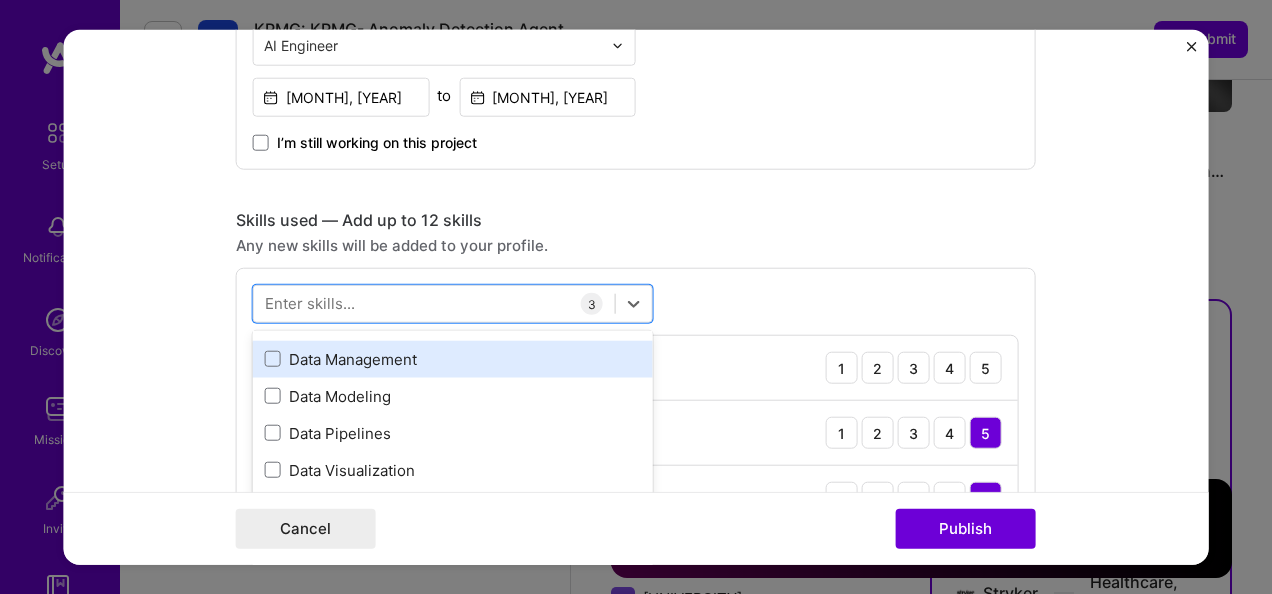 click on "Data Management" at bounding box center (453, 359) 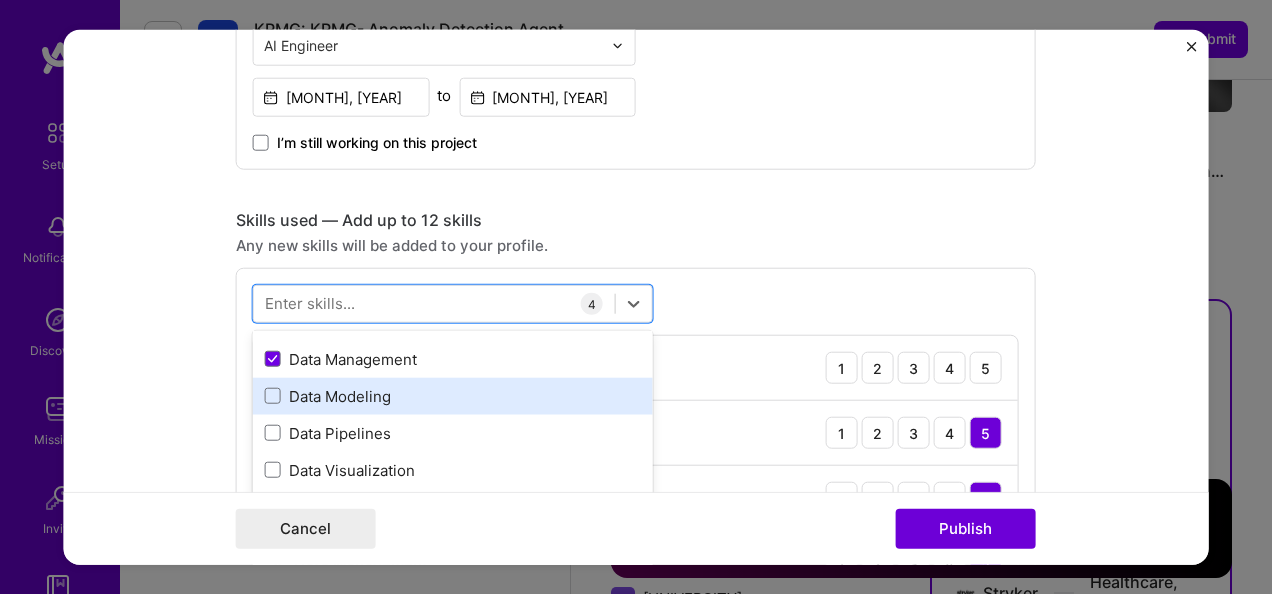 click on "Data Modeling" at bounding box center [453, 396] 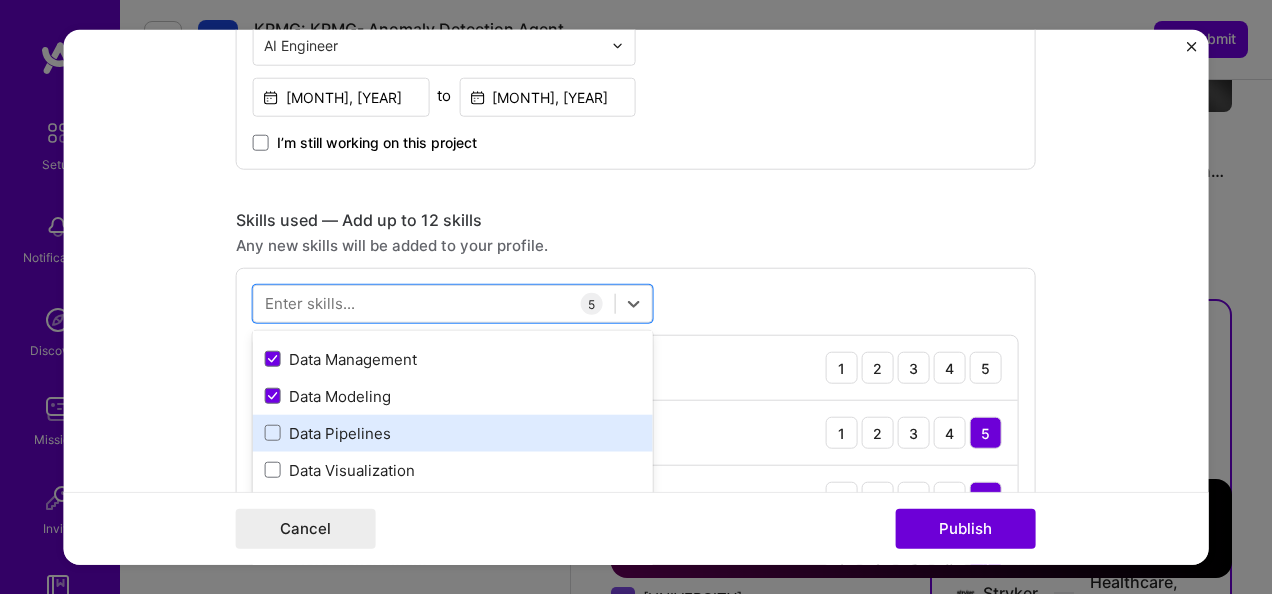 click on "Data Pipelines" at bounding box center [453, 433] 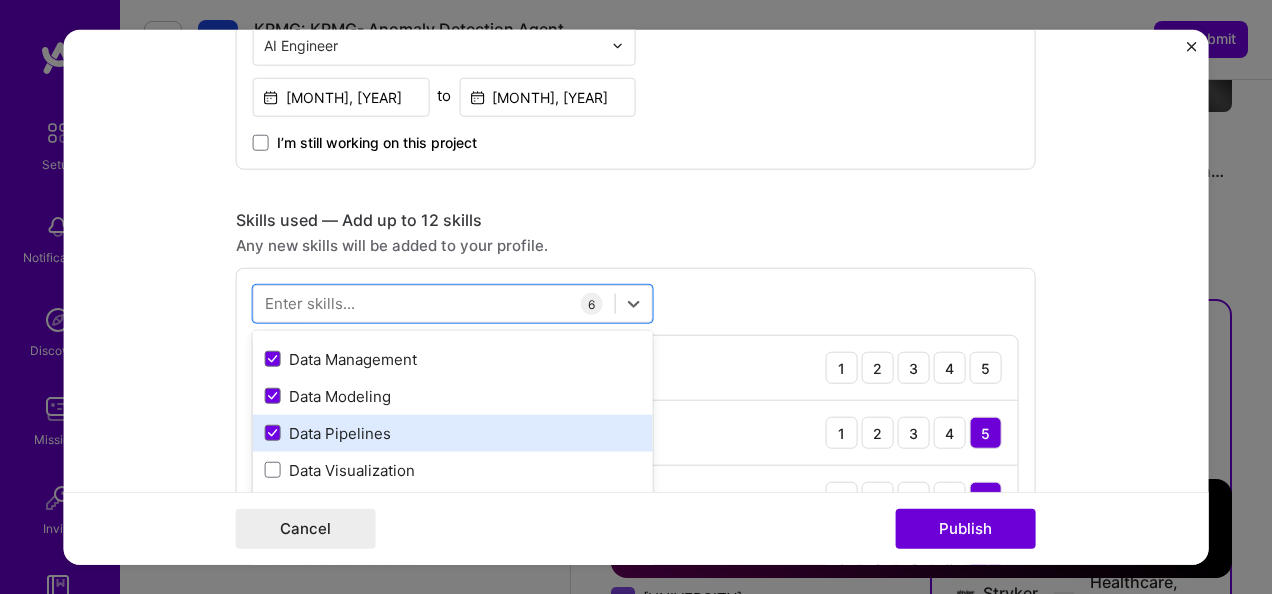 scroll, scrollTop: 200, scrollLeft: 0, axis: vertical 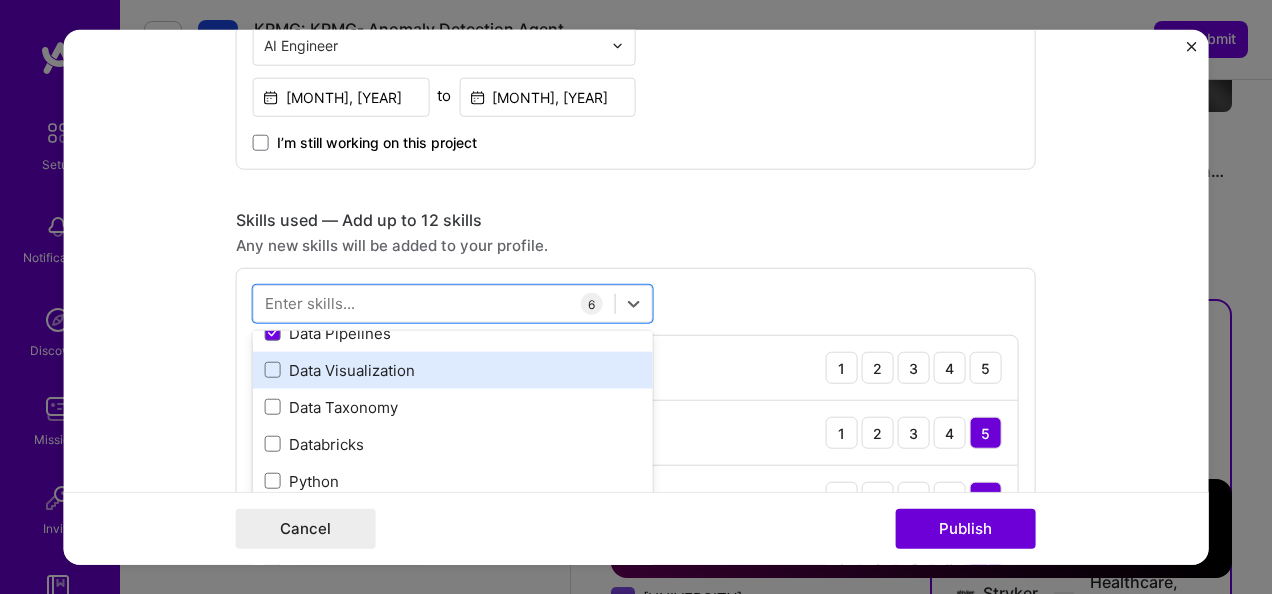 click on "Data Visualization" at bounding box center [453, 370] 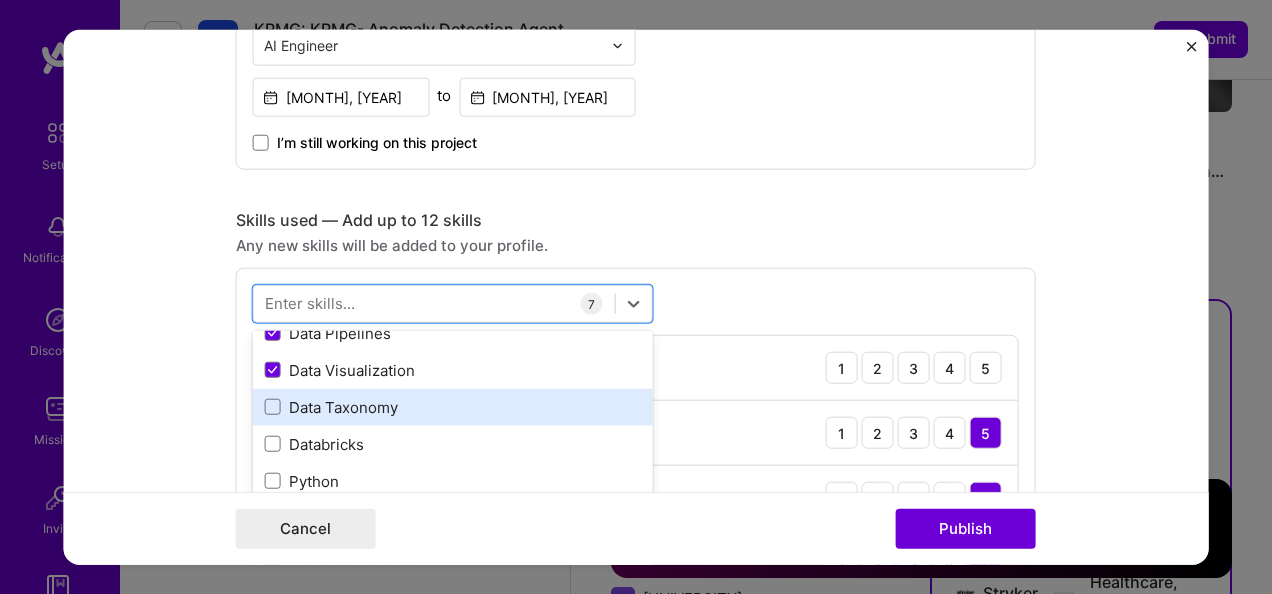 click on "Data Taxonomy" at bounding box center [453, 407] 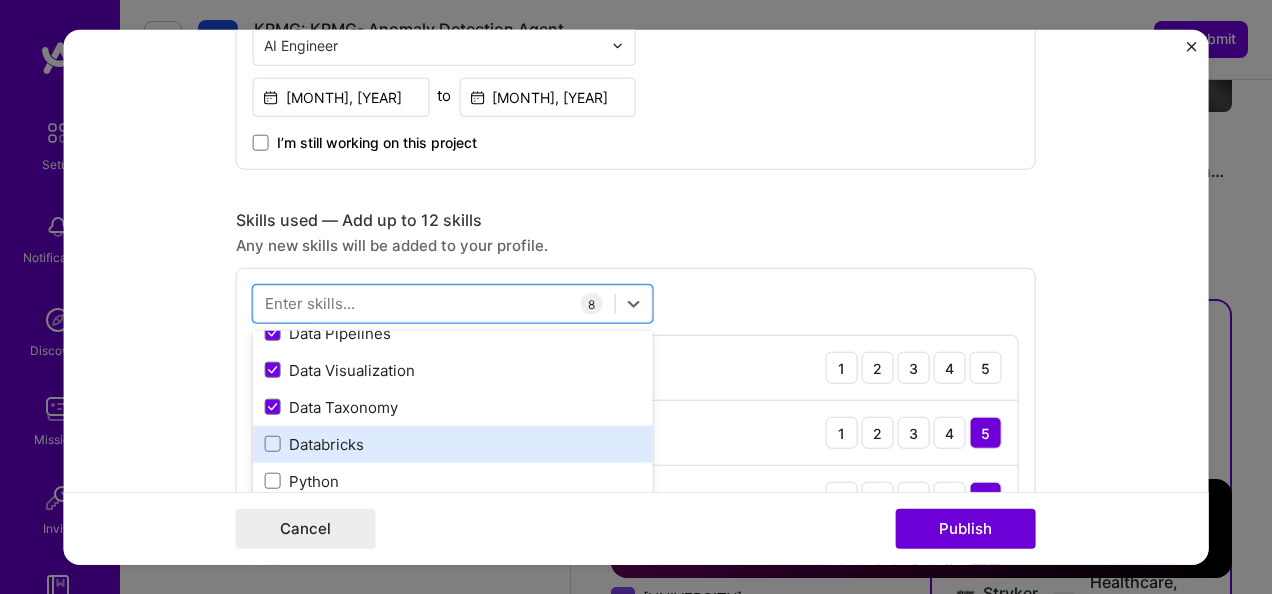 click on "Databricks" at bounding box center [453, 444] 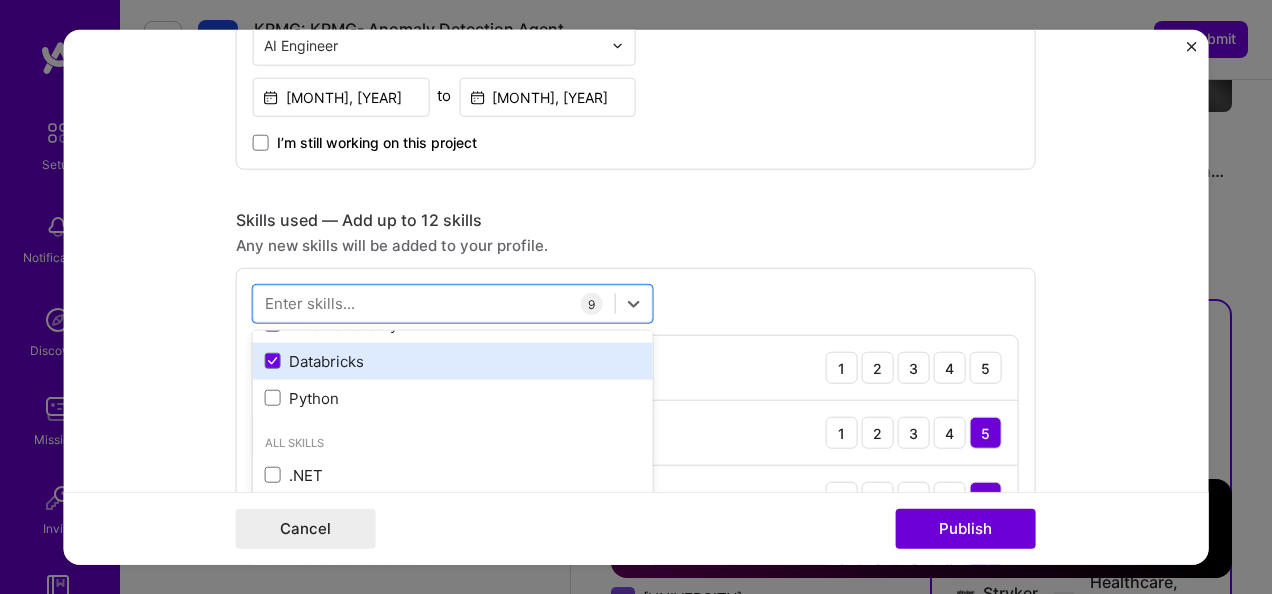 scroll, scrollTop: 300, scrollLeft: 0, axis: vertical 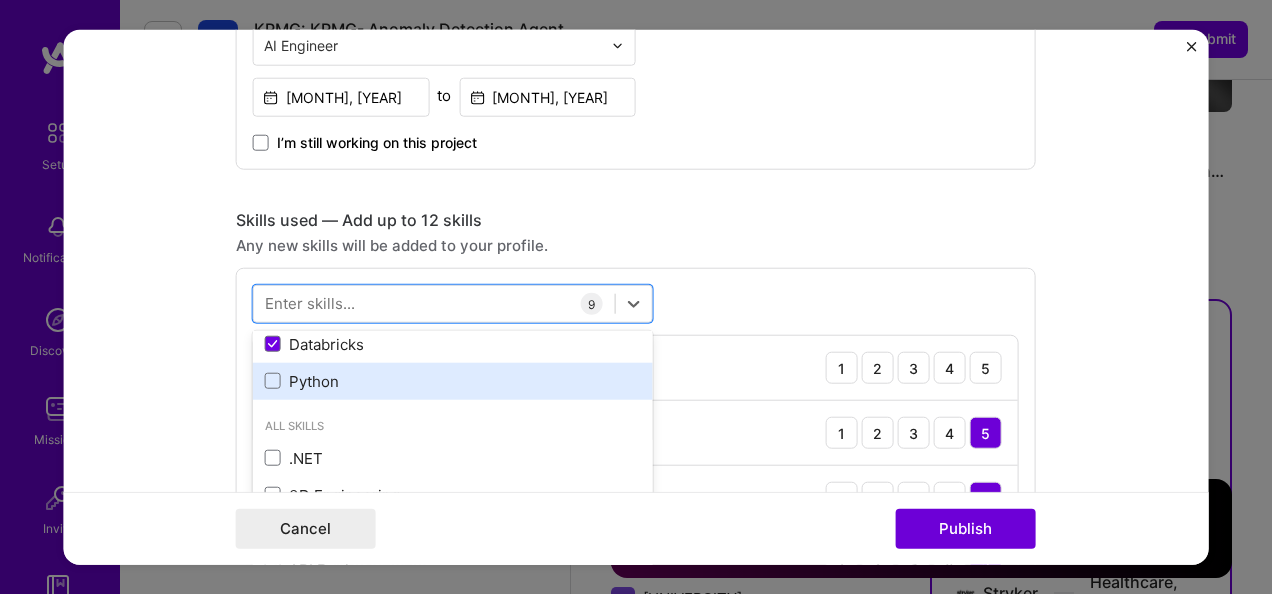click on "Python" at bounding box center (453, 381) 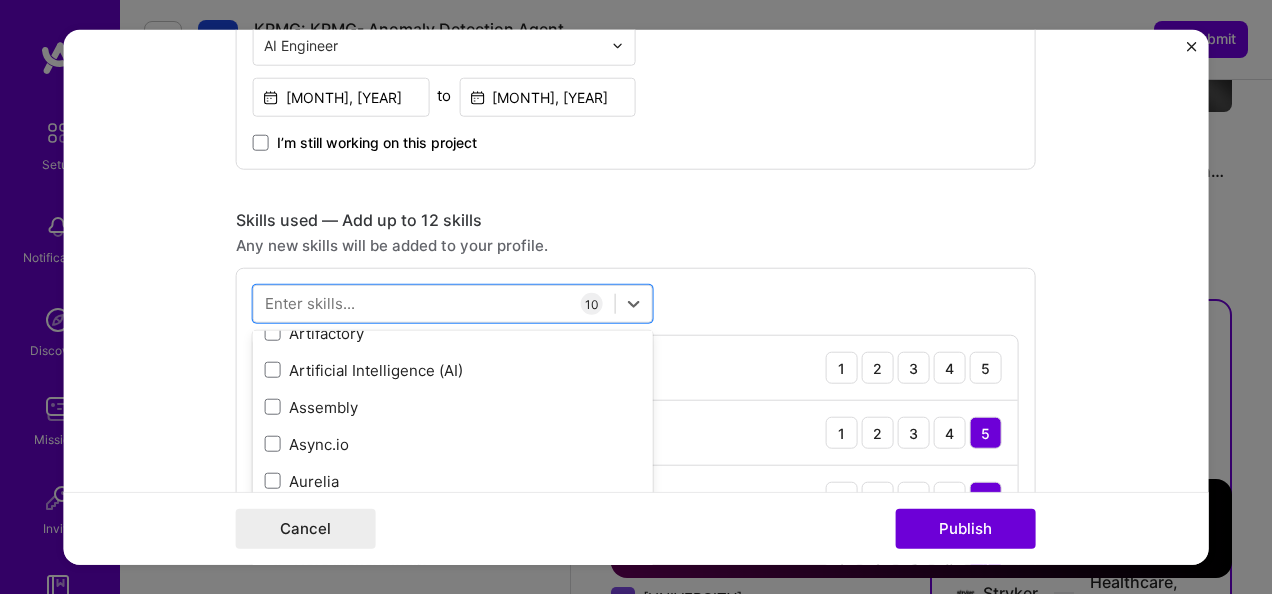 scroll, scrollTop: 1800, scrollLeft: 0, axis: vertical 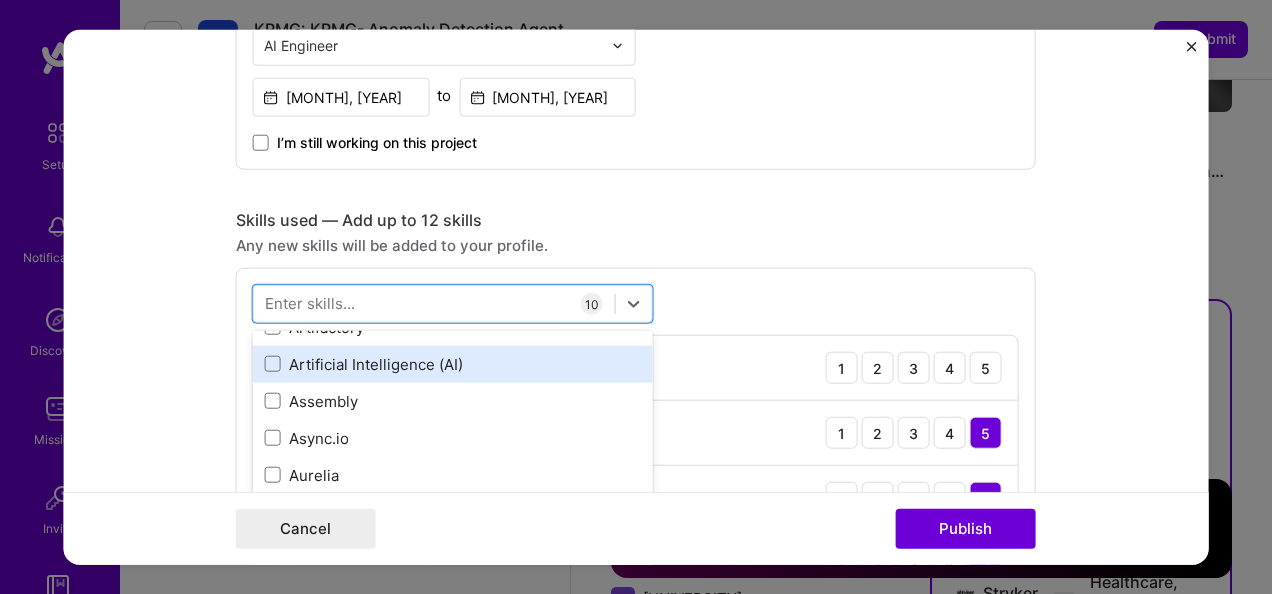 click on "Artificial Intelligence (AI)" at bounding box center [453, 363] 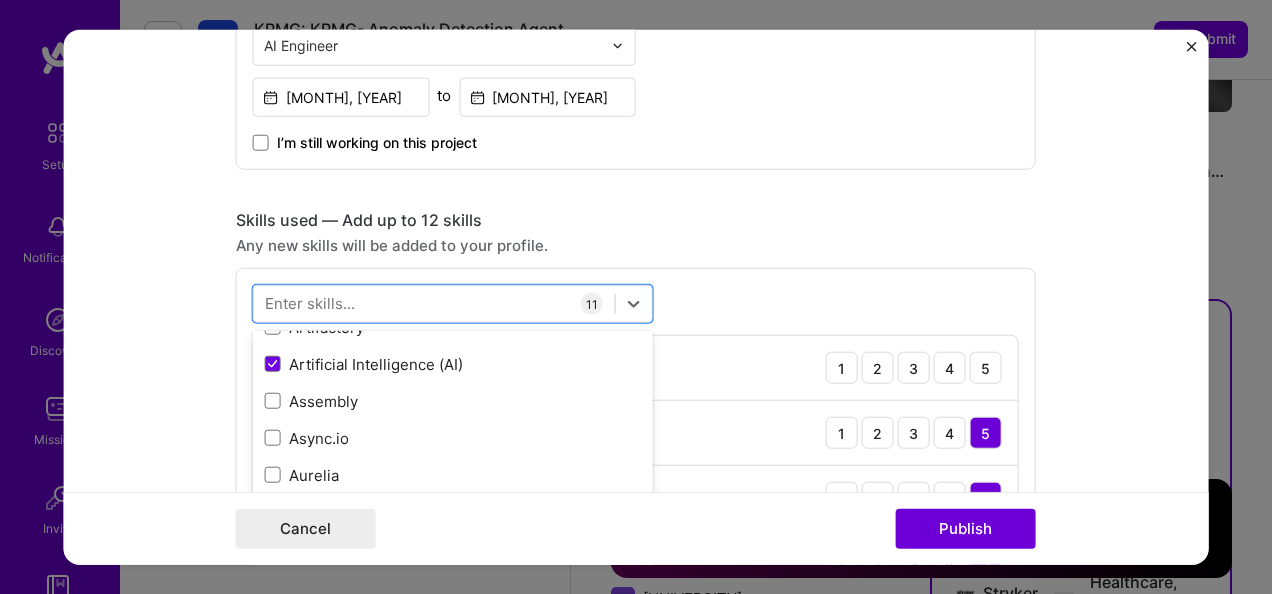 scroll, scrollTop: 1700, scrollLeft: 0, axis: vertical 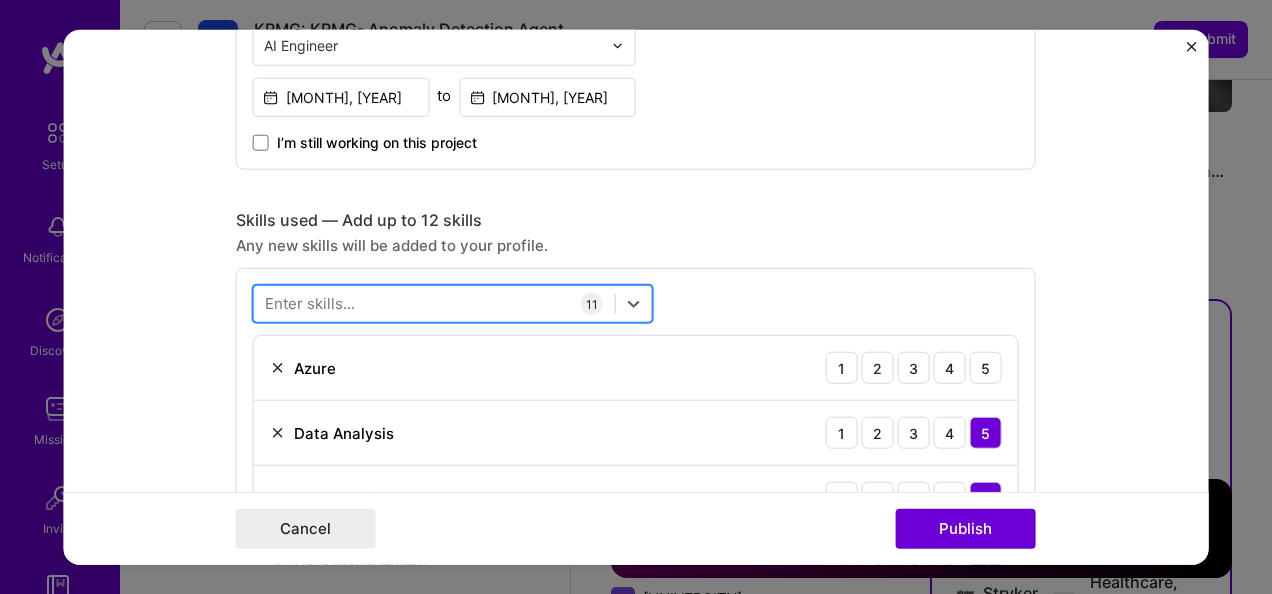 click at bounding box center [434, 303] 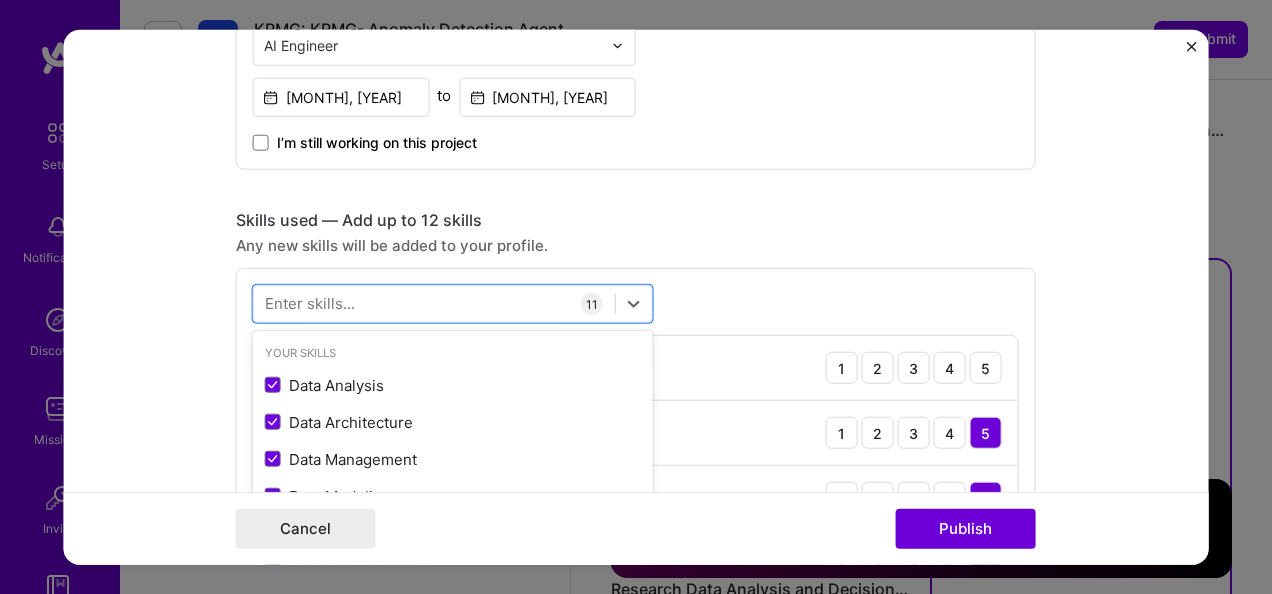 scroll, scrollTop: 4373, scrollLeft: 0, axis: vertical 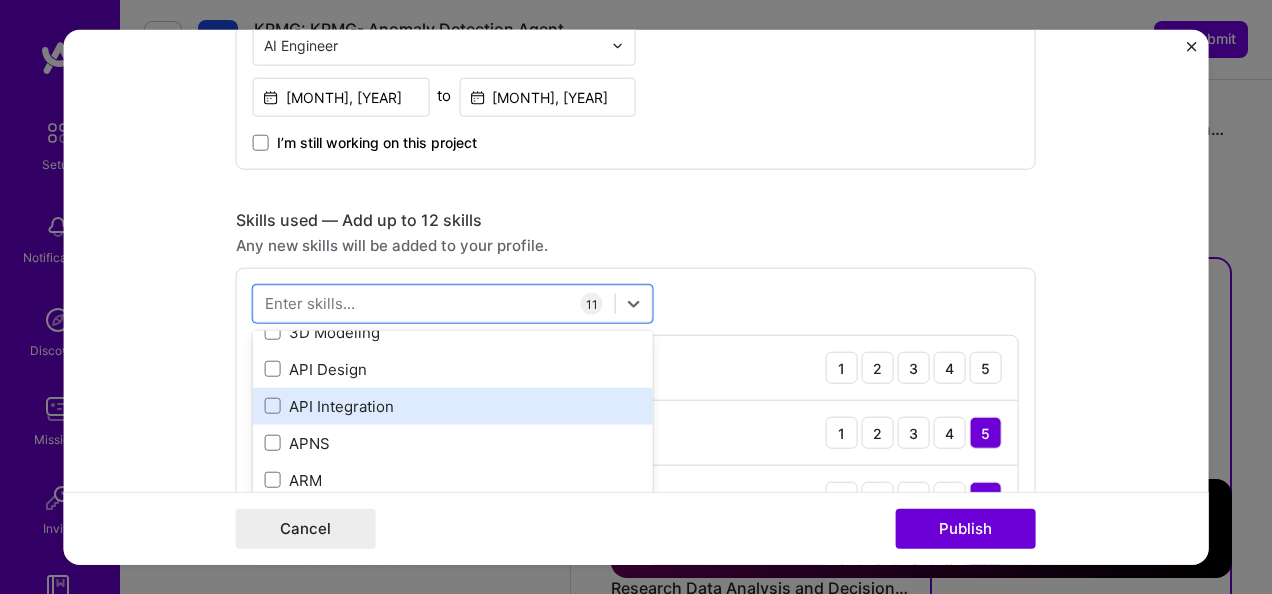 click on "API Integration" at bounding box center (453, 405) 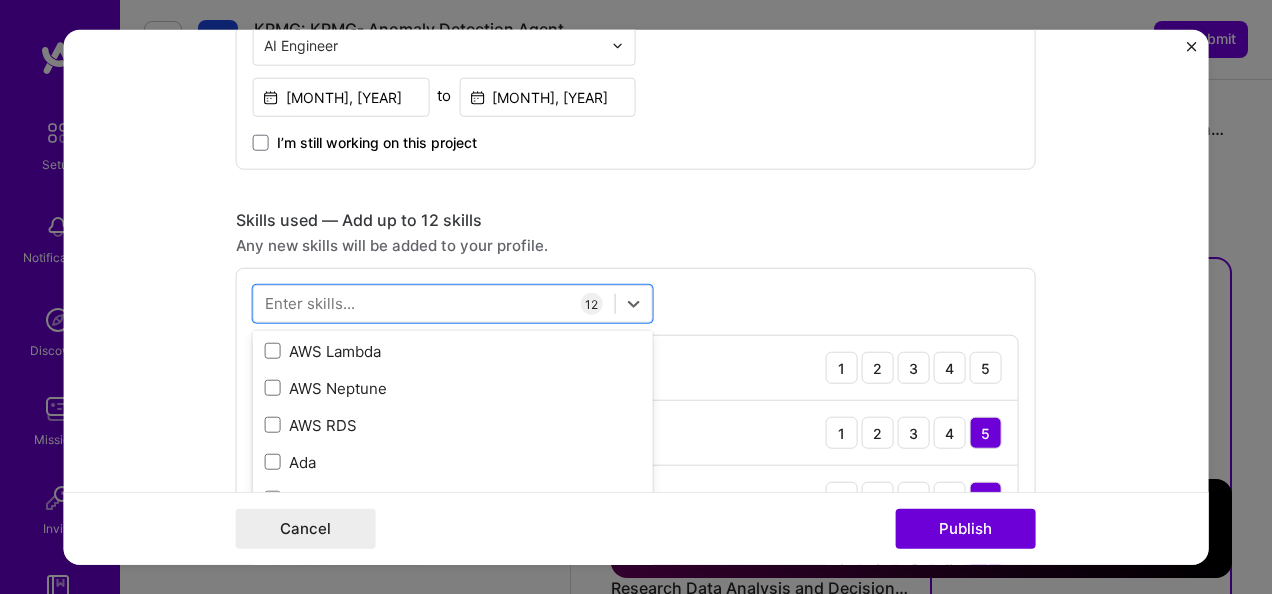 scroll, scrollTop: 900, scrollLeft: 0, axis: vertical 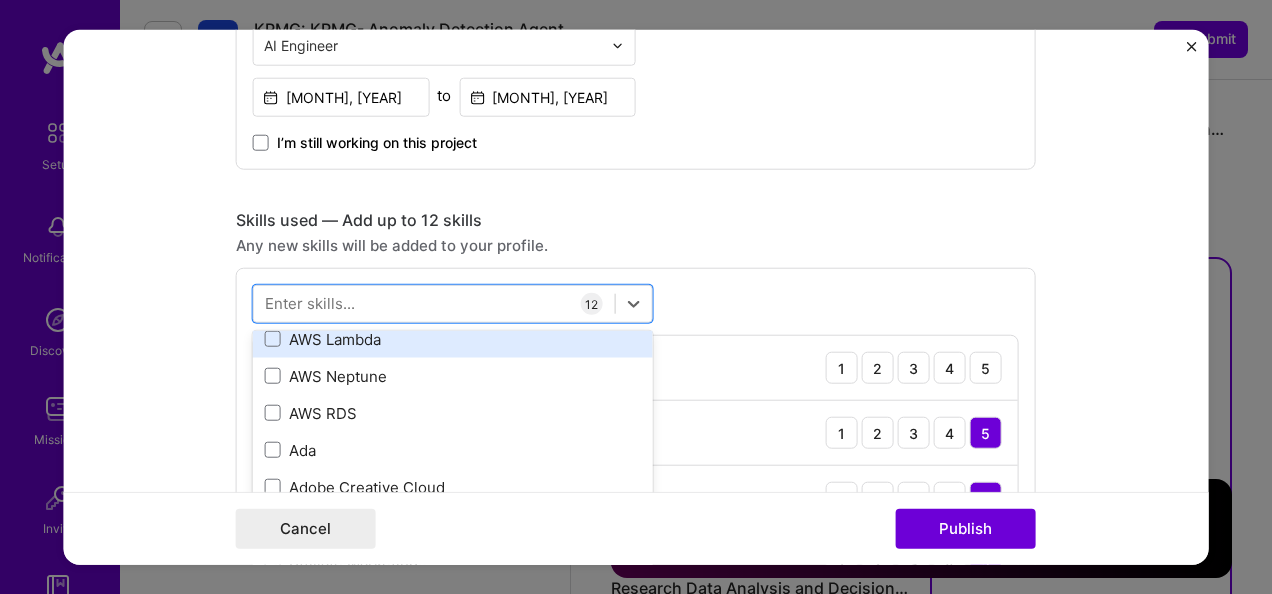 click on "AWS Lambda" at bounding box center (453, 338) 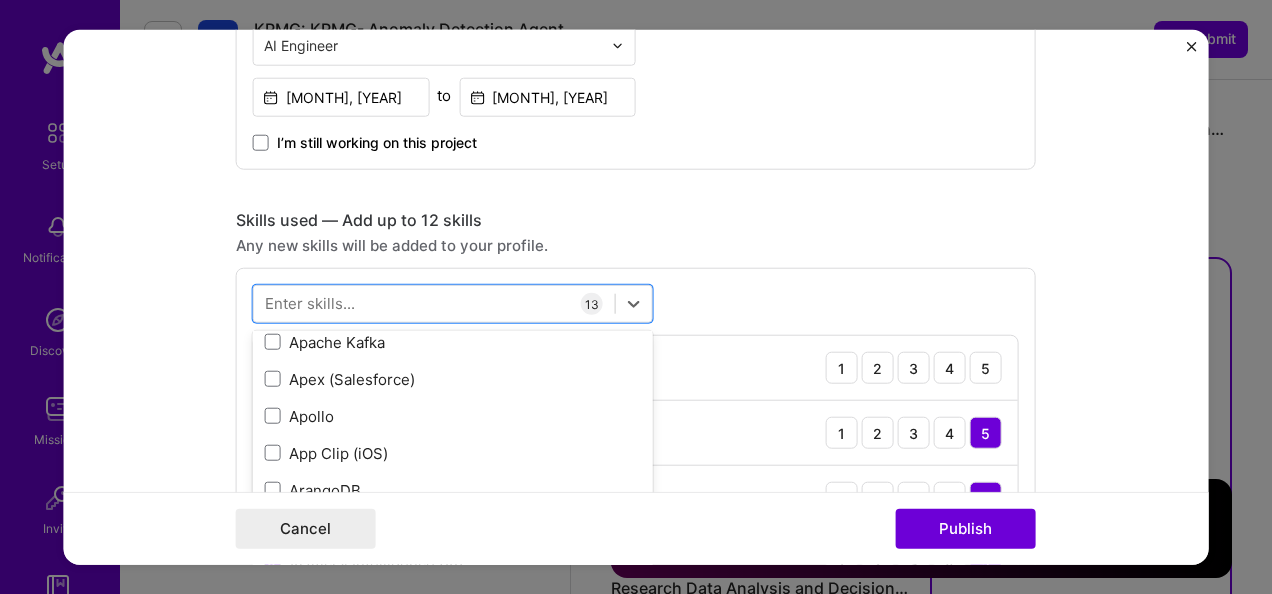 scroll, scrollTop: 1800, scrollLeft: 0, axis: vertical 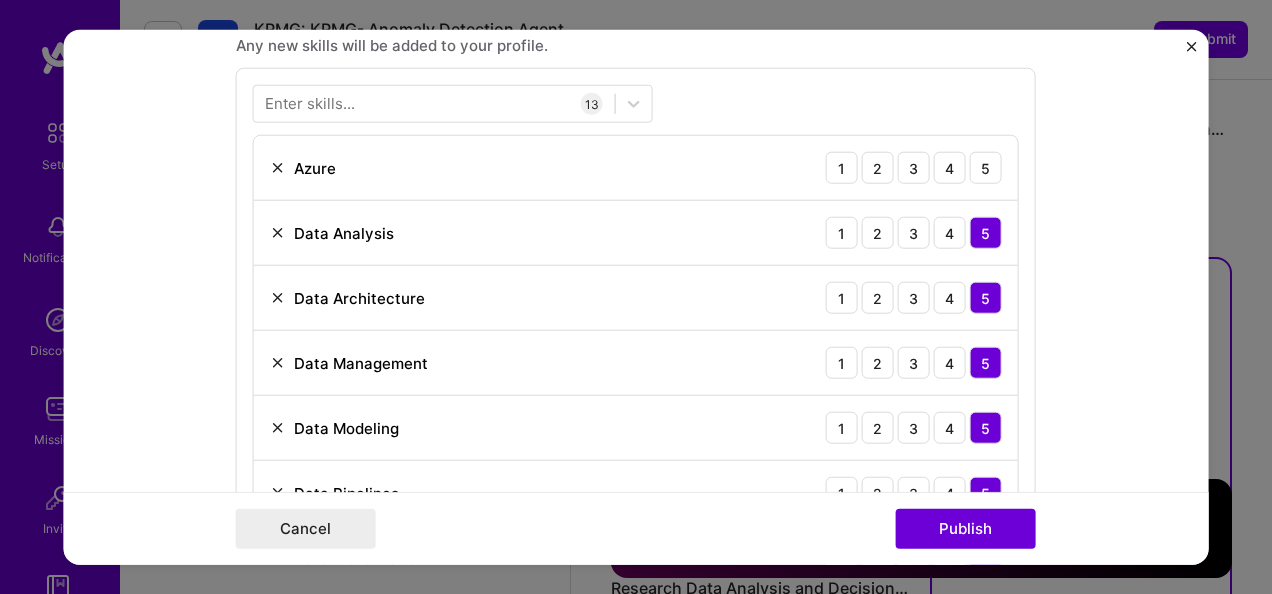 click on "Editing suggested project This project is suggested based on your LinkedIn, resume or A.Team activity. Project title Modernization of Data Platforms Company [COMPANY] Project industry Industry 2 Project Link (Optional)
Add New Image Remove Image Role Lead Data Engineer AI Engineer [MONTH], [YEAR]
to [MONTH], [YEAR]
I’m still working on this project Skills used — Add up to 12 skills Any new skills will be added to your profile. Enter skills... 13 Azure 1 2 3 4 5 Data Analysis 1 2 3 4 5 Data Architecture 1 2 3 4 5 Data Management 1 2 3 4 5 Data Modeling 1 2 3 4 5 Data Pipelines 1 2 3 4 5 Data Visualization 1 2 3 4 5 Data Taxonomy 1 2 3 4 5 Databricks 1 2 3 4 5 Python 1 2 3 4 5 Artificial Intelligence (AI) 1 2 3 4 5 API Integration 1 2 3 4 5 AWS Lambda 1 2 3 4 5 Did this role require you to manage team members? (Optional) Yes, I managed — team members. ->   211 /" at bounding box center [636, 297] 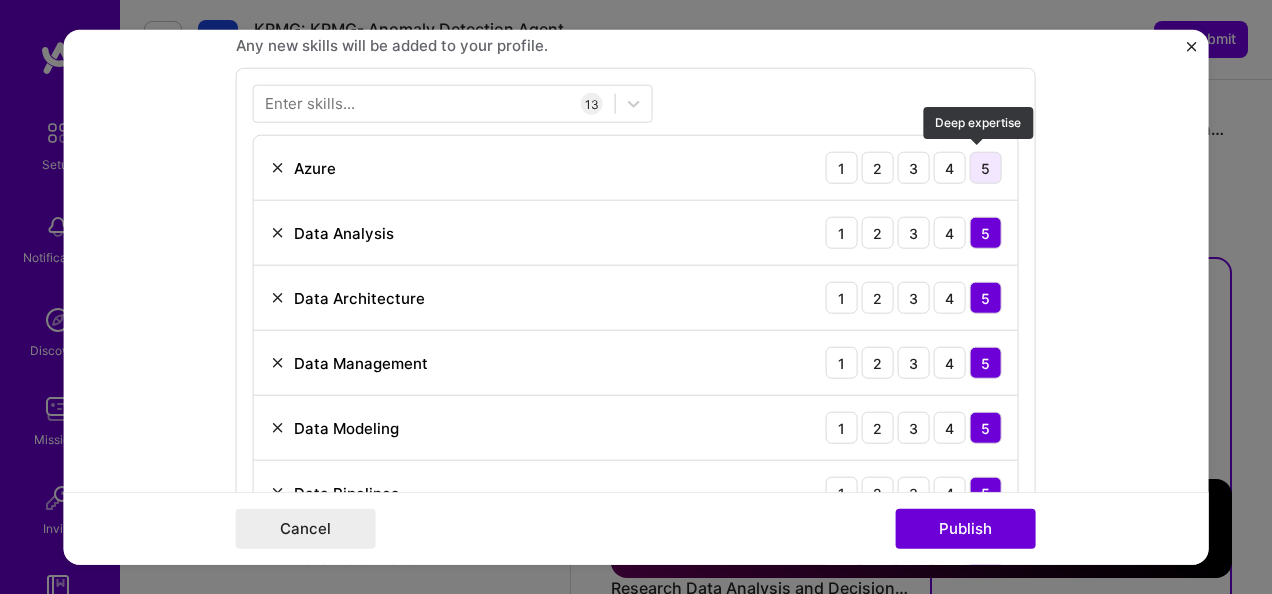 click on "5" at bounding box center (986, 168) 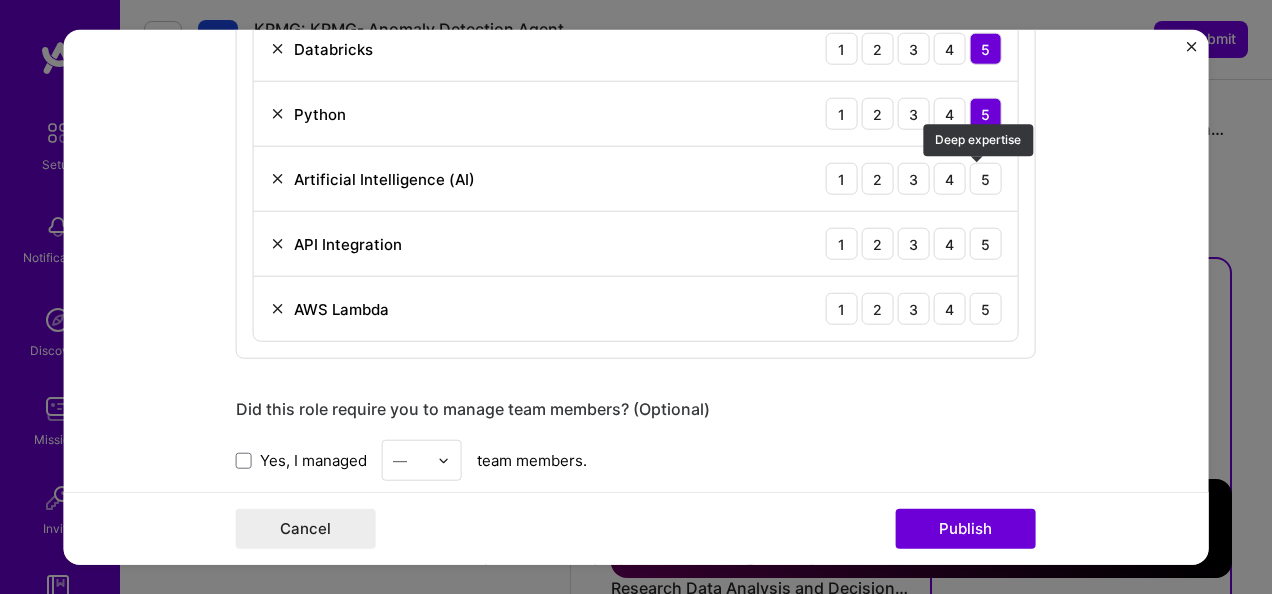 scroll, scrollTop: 2200, scrollLeft: 0, axis: vertical 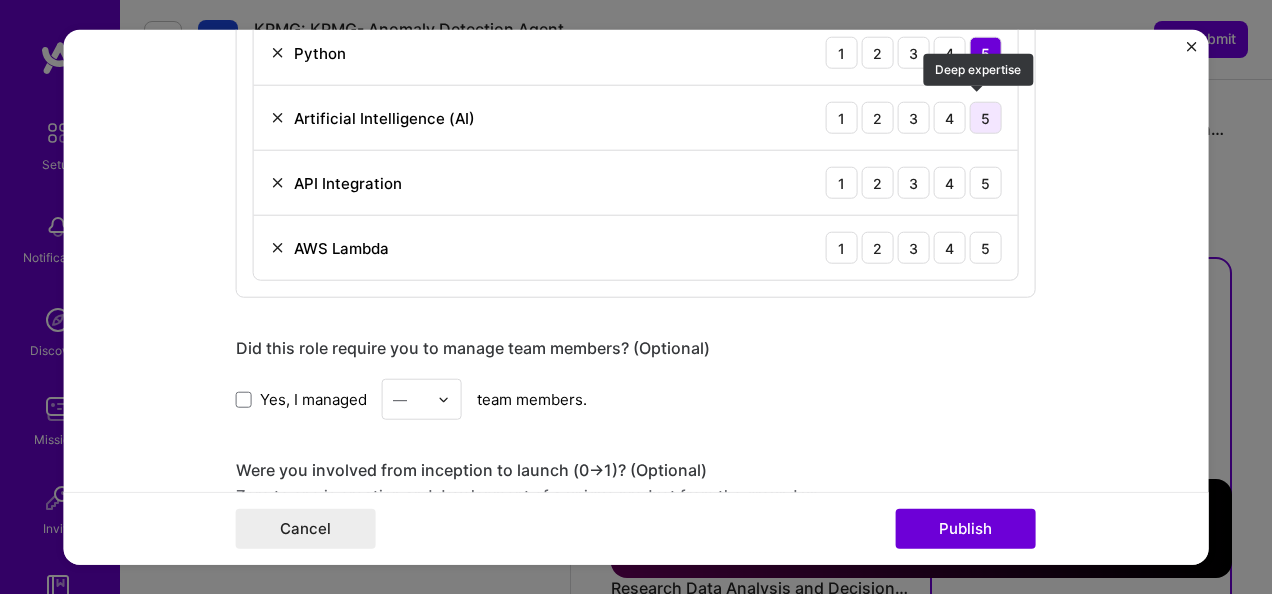 click on "5" at bounding box center (986, 118) 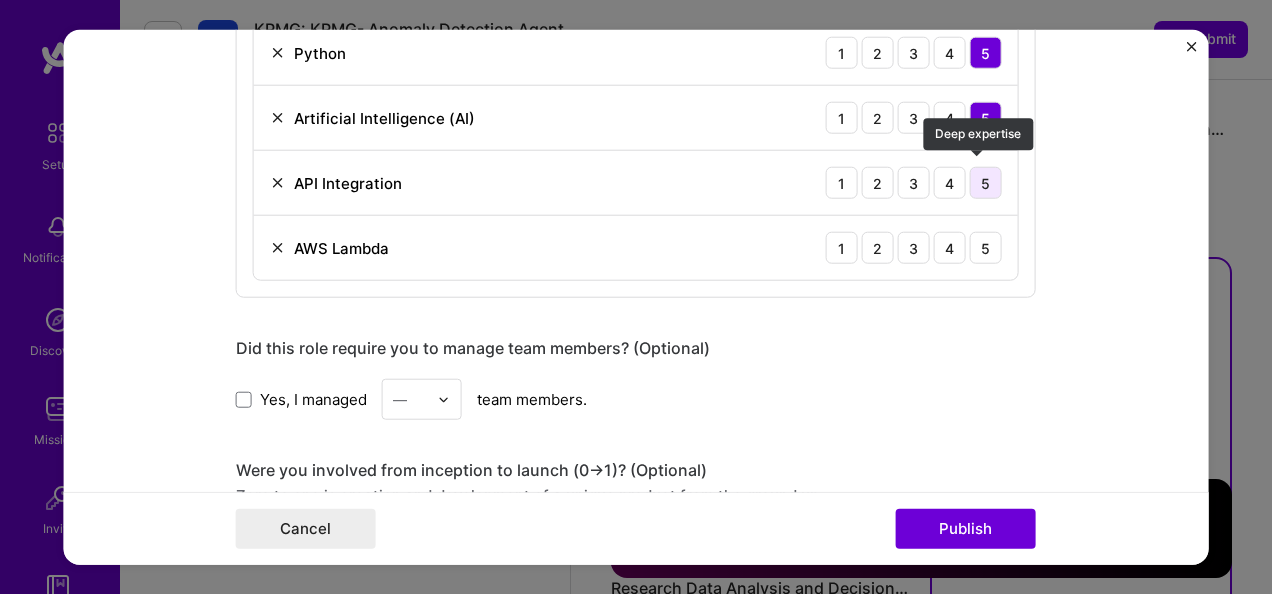 click on "5" at bounding box center (986, 183) 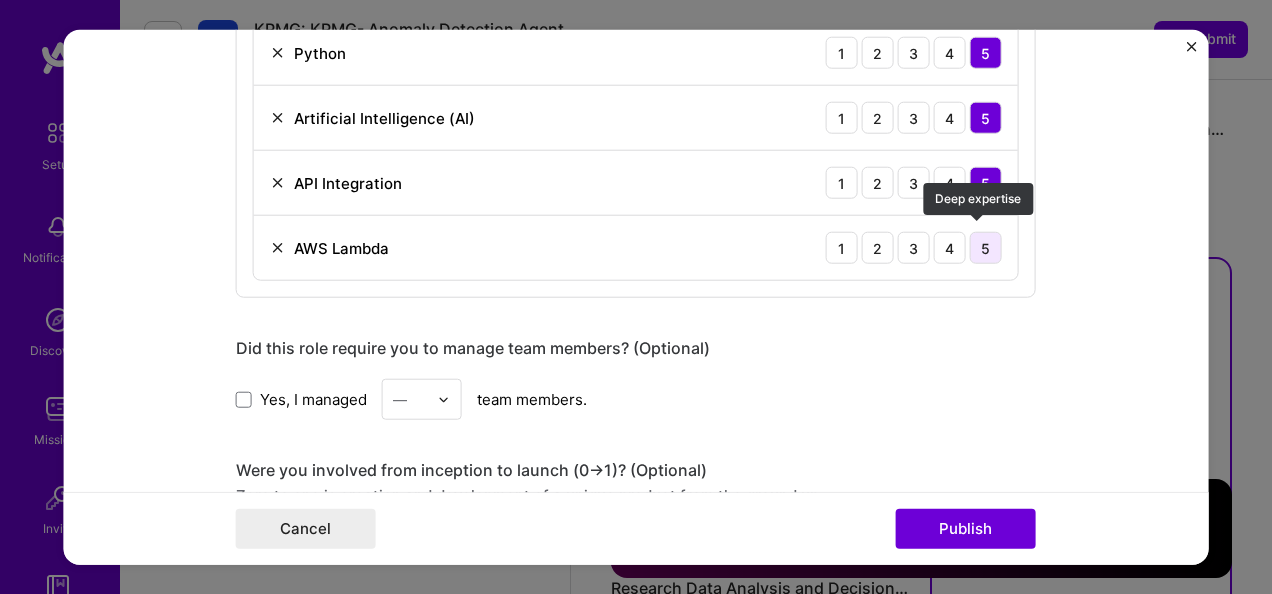click on "5" at bounding box center (986, 248) 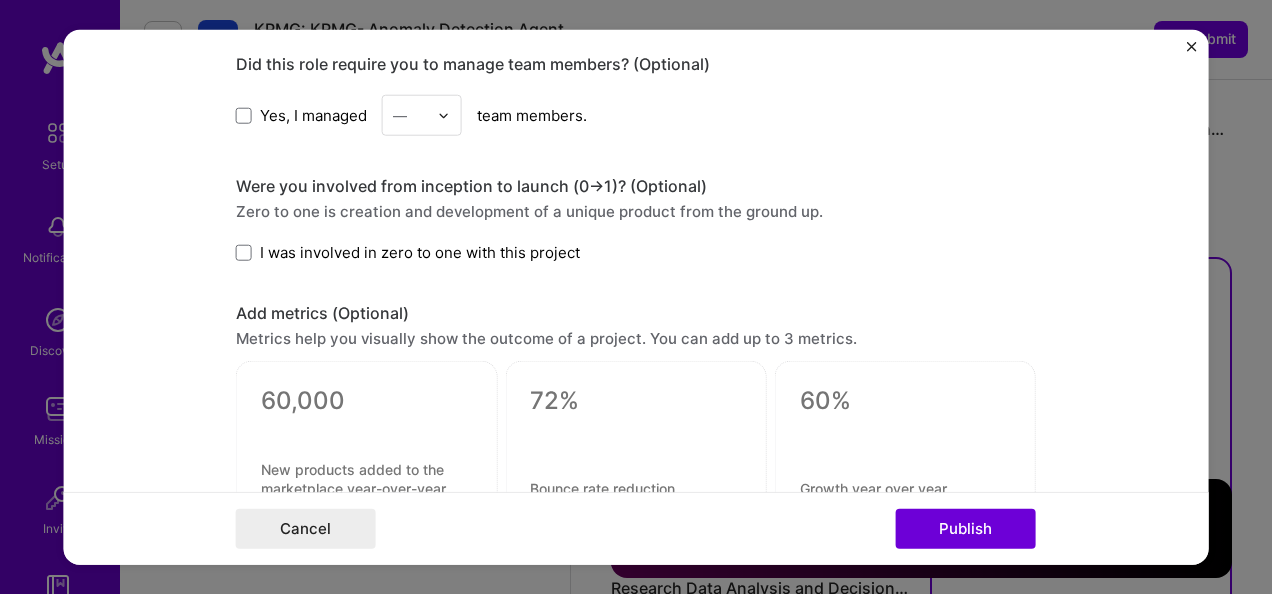 scroll, scrollTop: 2500, scrollLeft: 0, axis: vertical 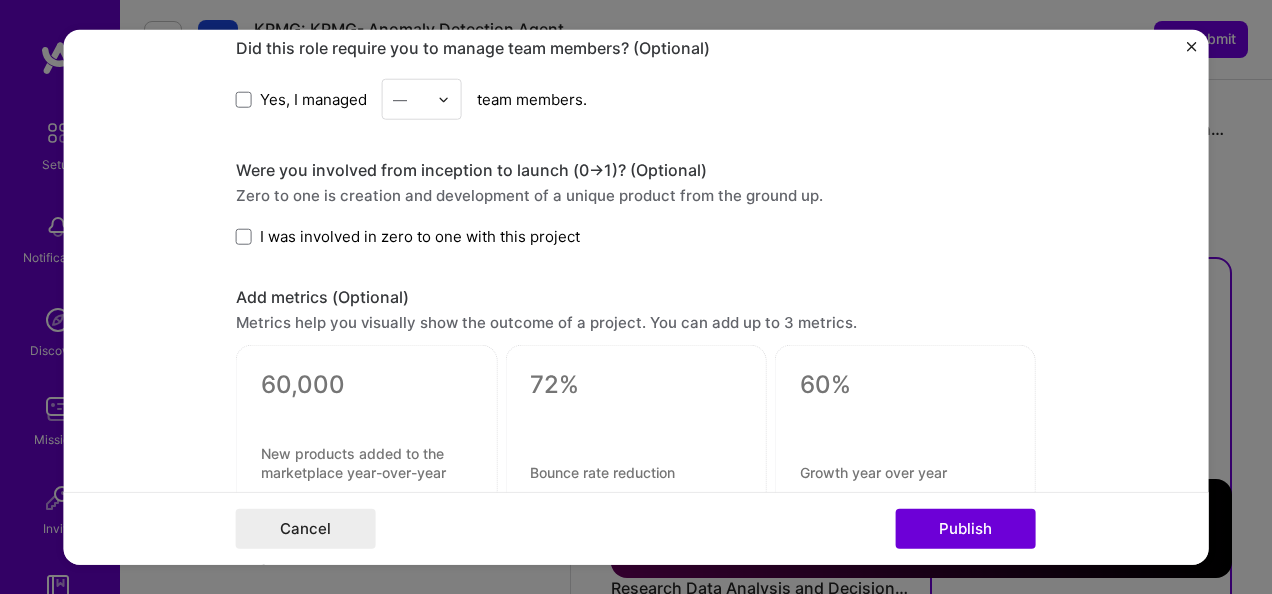 click on "Yes, I managed — team members." at bounding box center (636, 99) 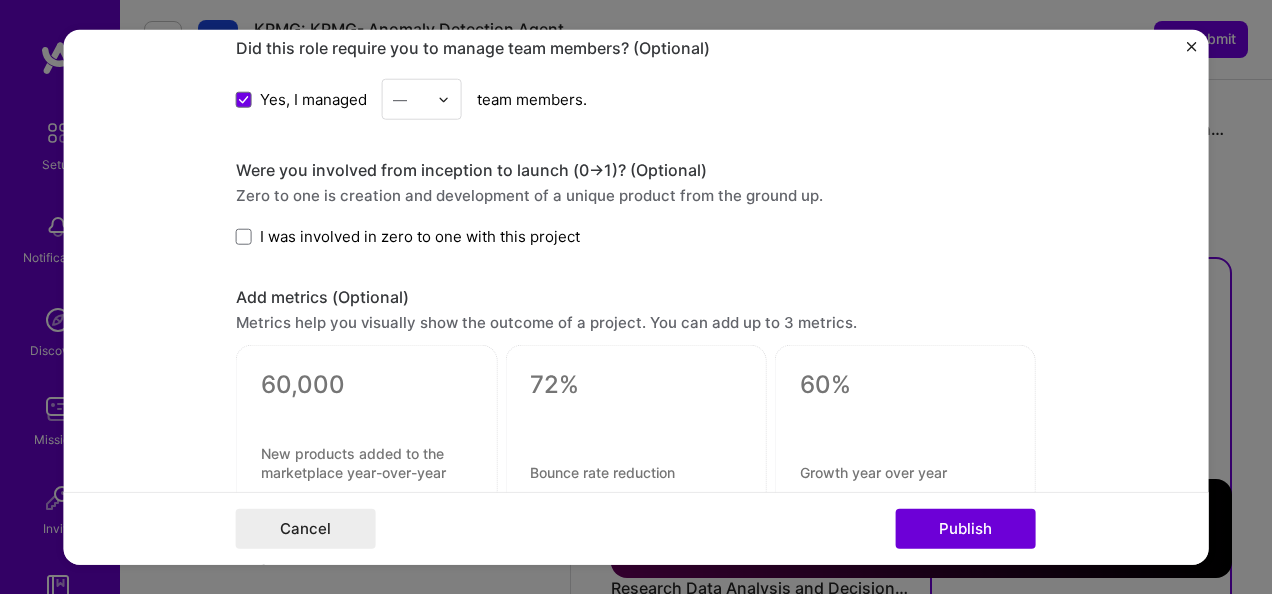 click on "—" at bounding box center [422, 99] 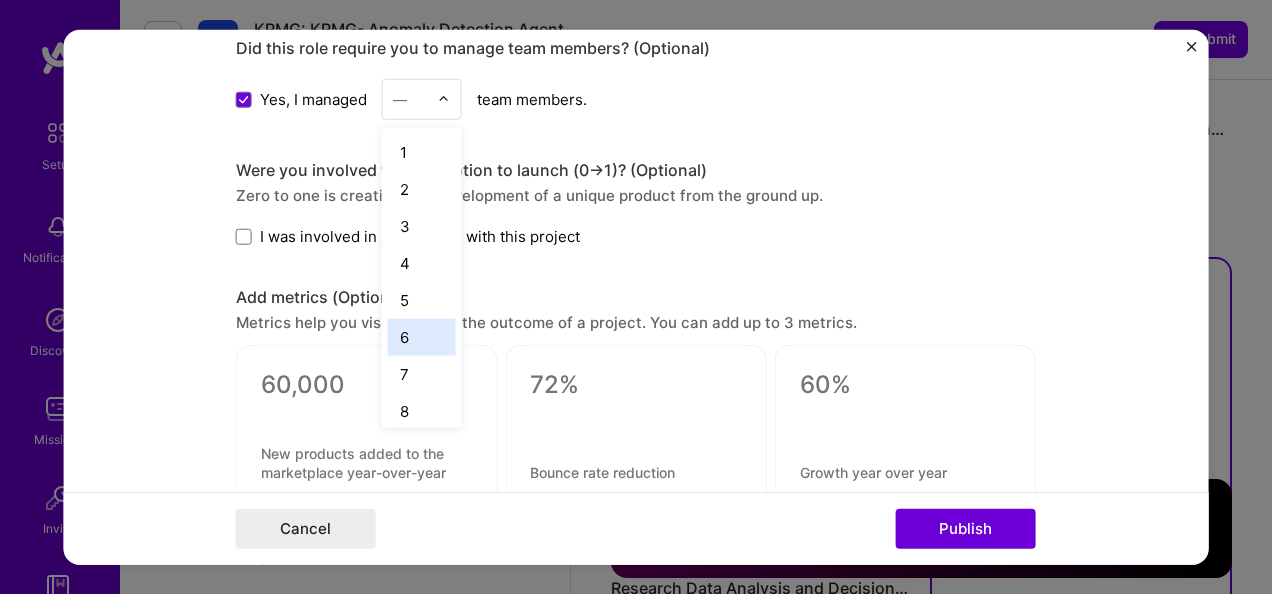 click on "6" at bounding box center (422, 337) 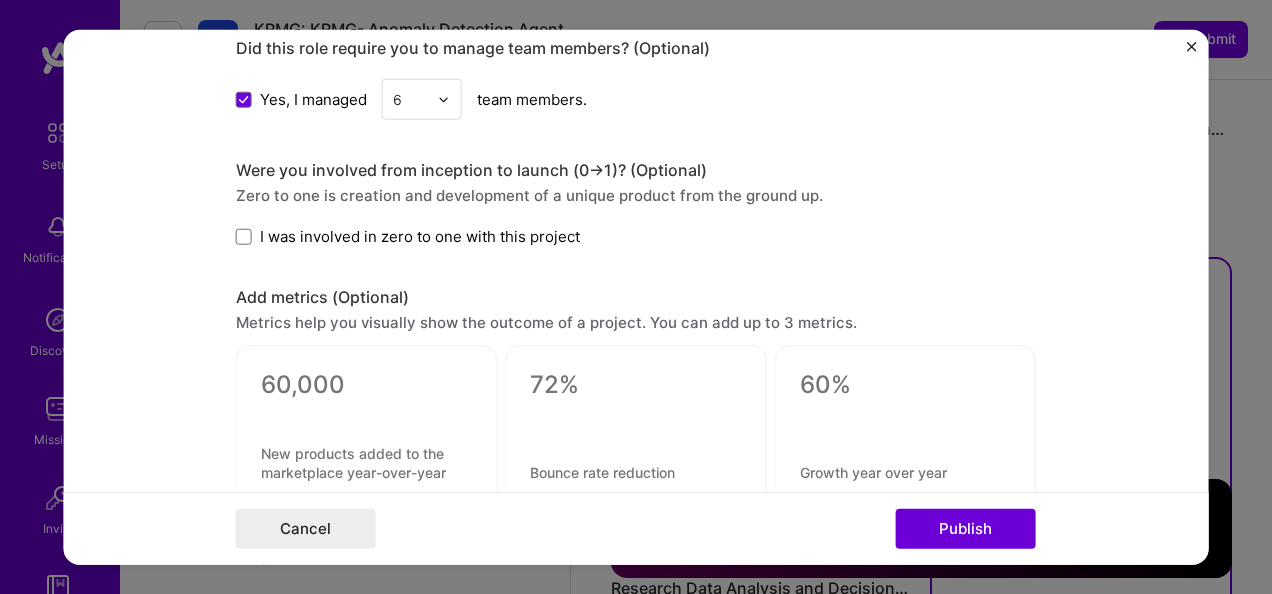click on "Were you involved from inception to launch (0  ->  1)? (Optional) Zero to one is creation and development of a unique product from the ground up. I was involved in zero to one with this project" at bounding box center (636, 203) 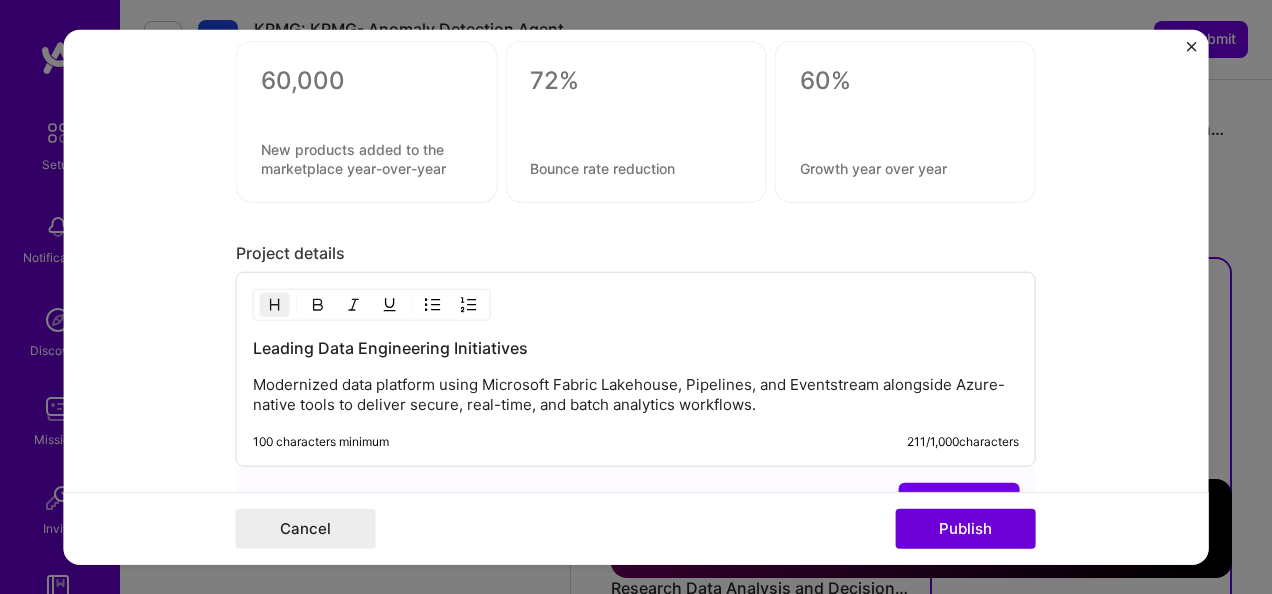 scroll, scrollTop: 2900, scrollLeft: 0, axis: vertical 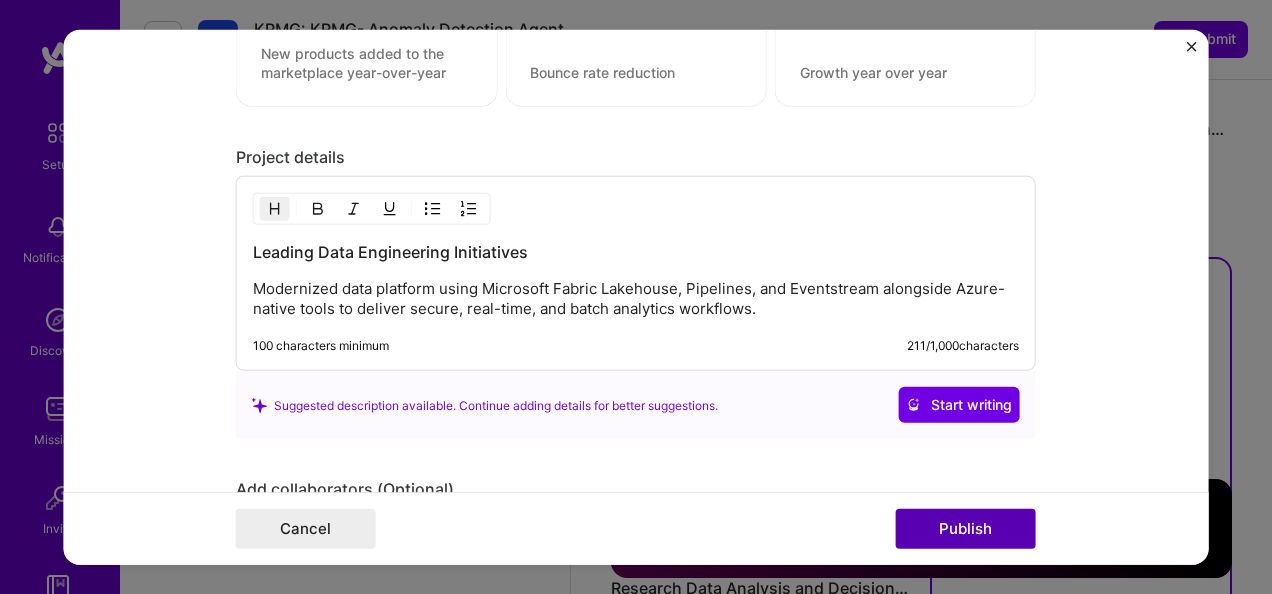 click on "Publish" at bounding box center [966, 528] 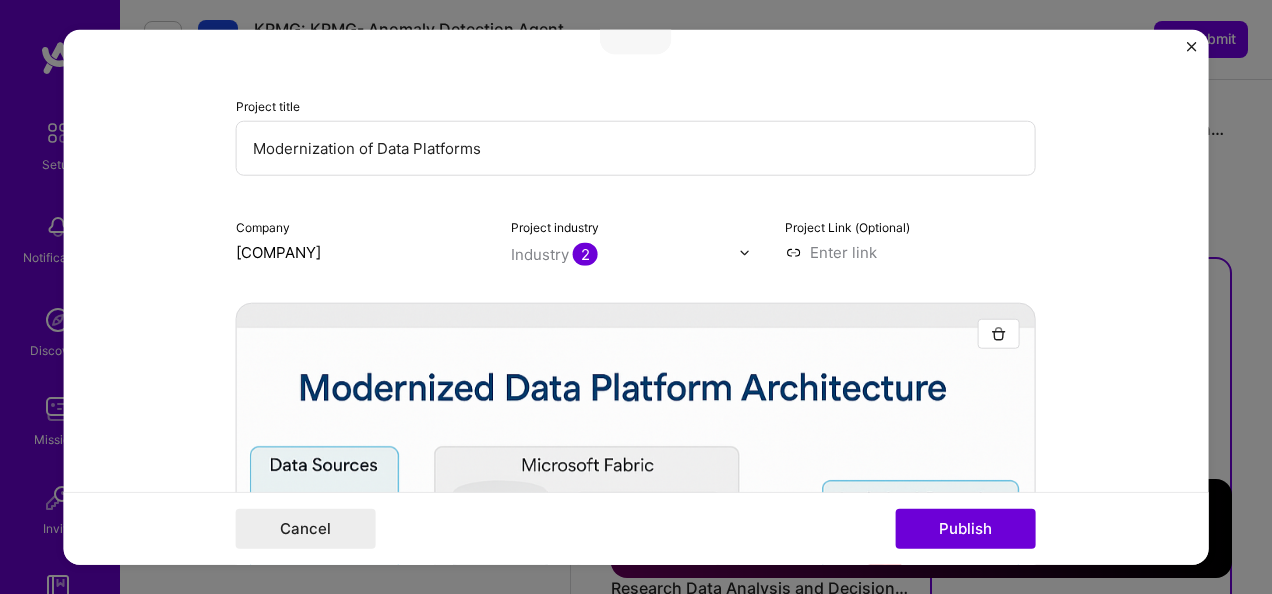 scroll, scrollTop: 0, scrollLeft: 0, axis: both 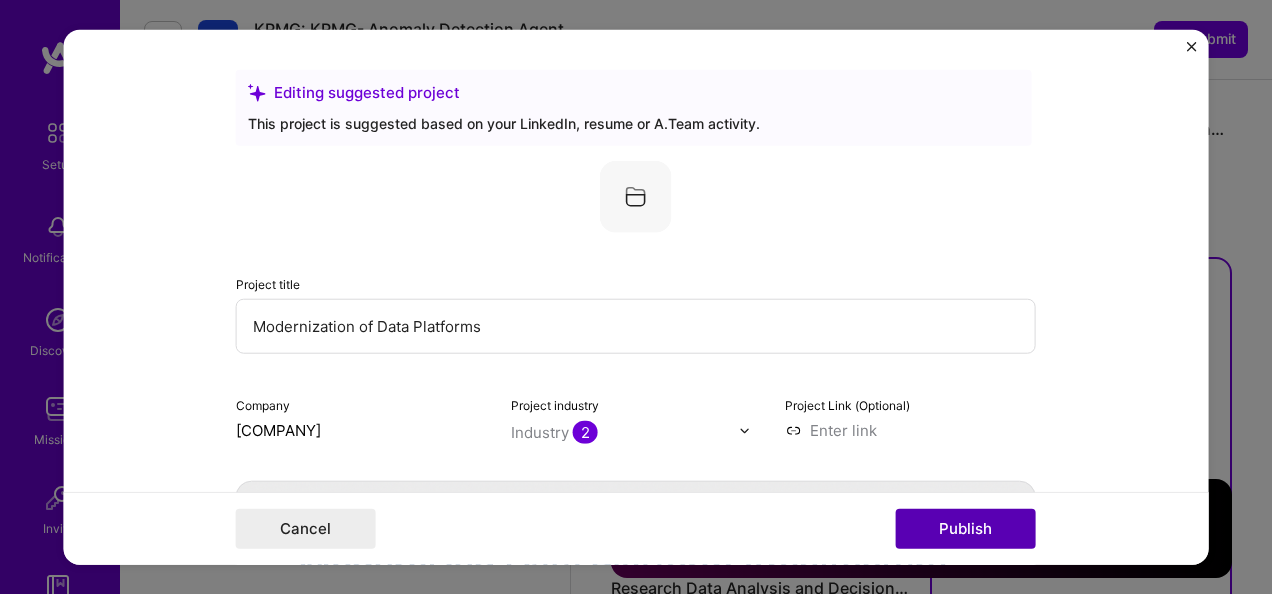 click on "Publish" at bounding box center [966, 528] 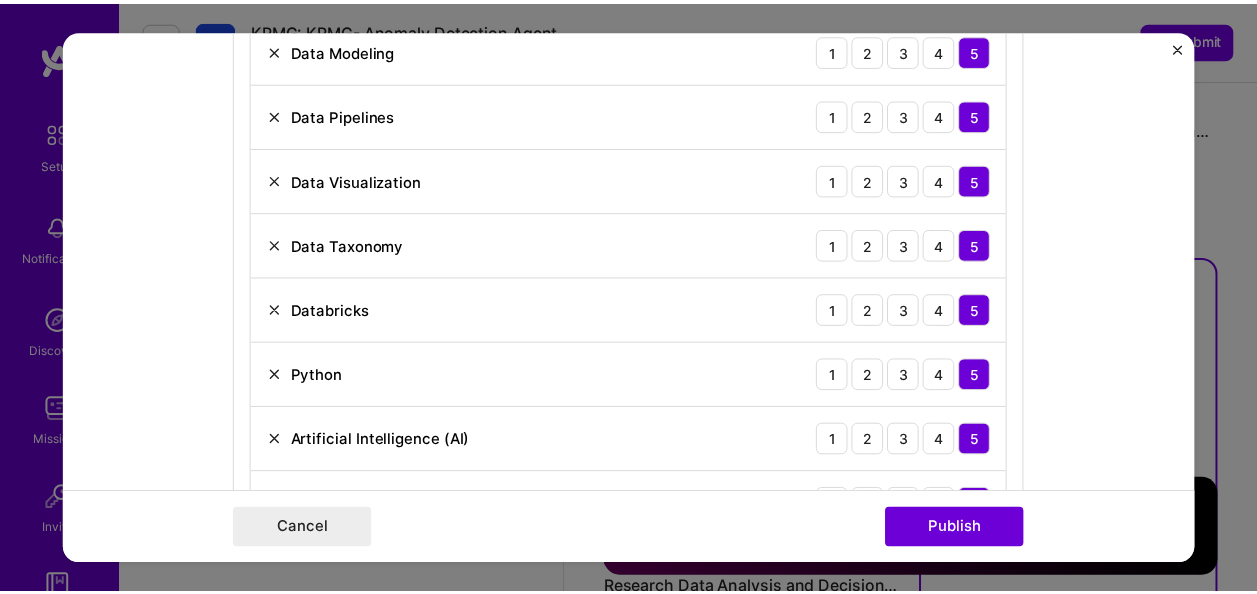 scroll, scrollTop: 2178, scrollLeft: 0, axis: vertical 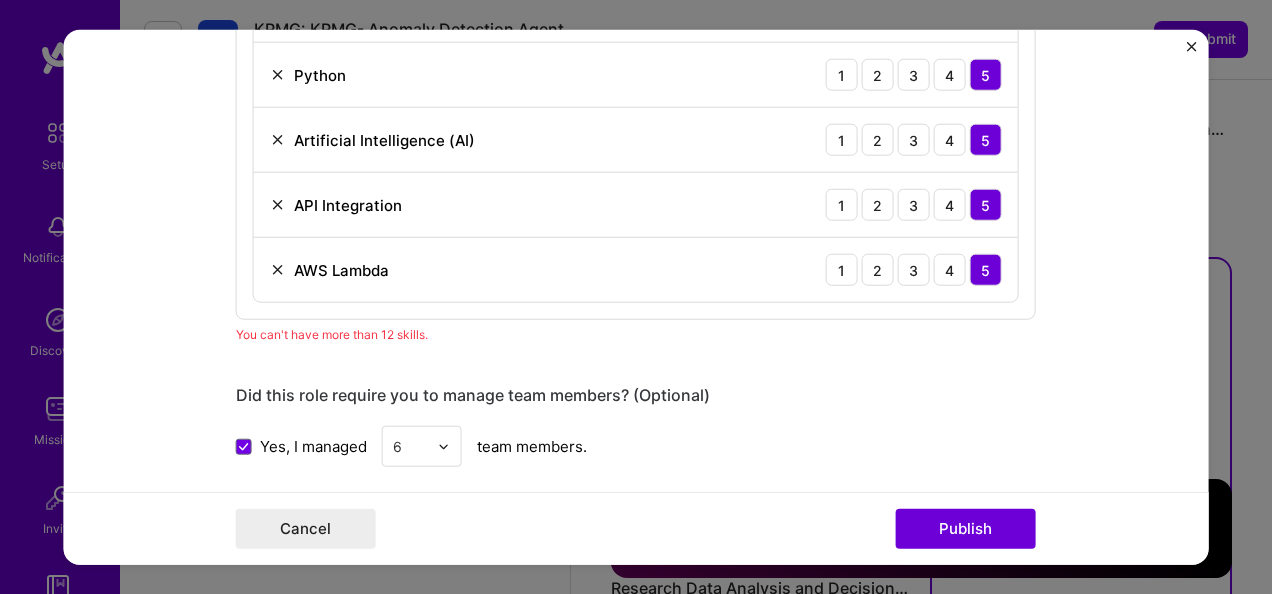 click on "AWS Lambda 1 2 3 4 5" at bounding box center (636, 270) 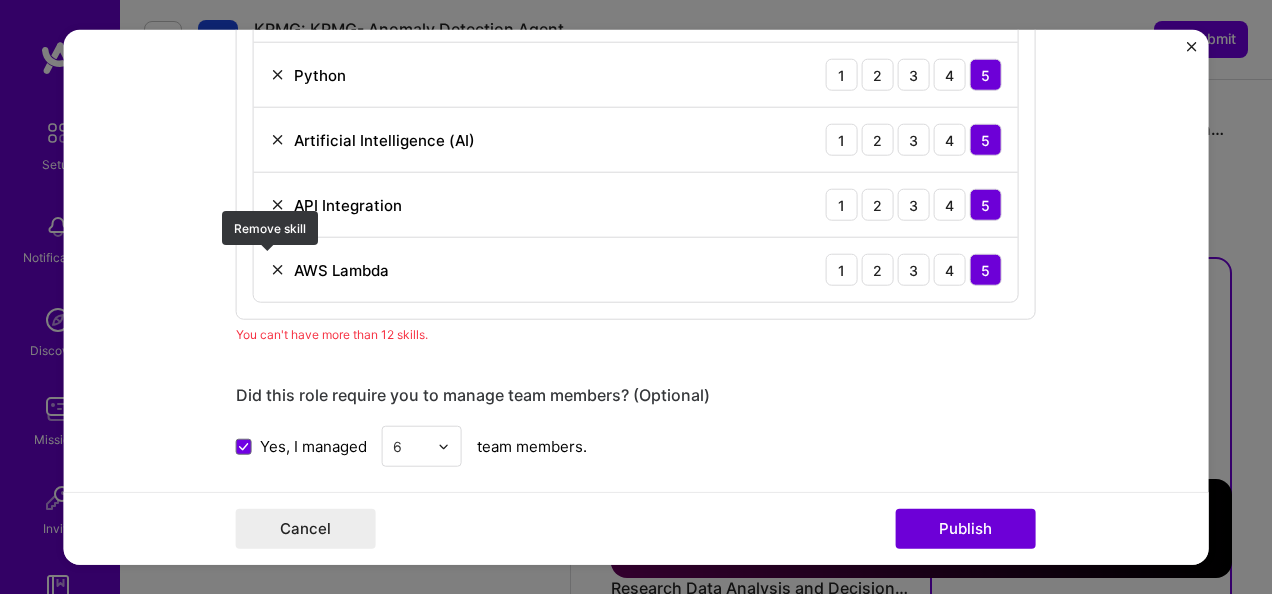 click at bounding box center [278, 270] 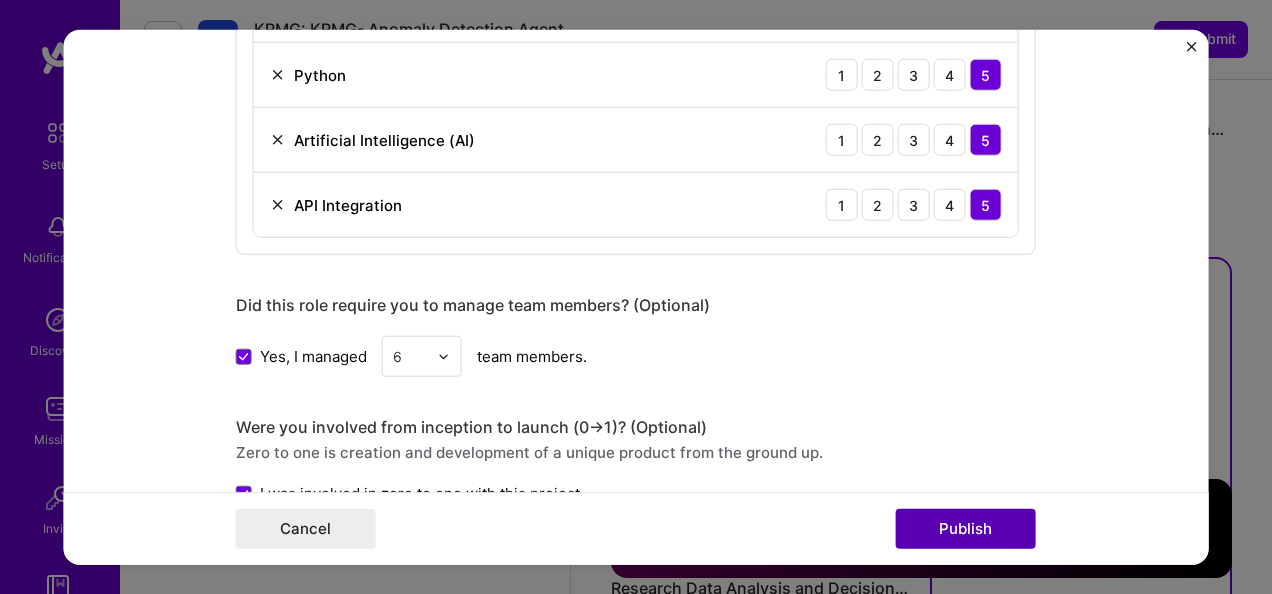 click on "Publish" at bounding box center (966, 528) 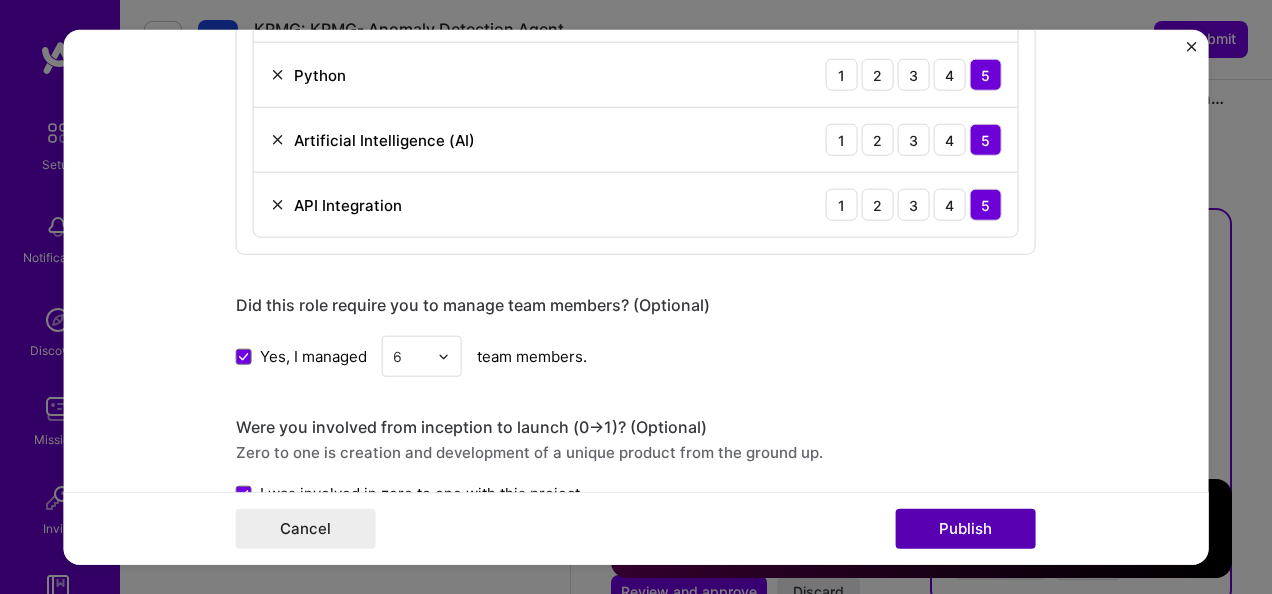 type 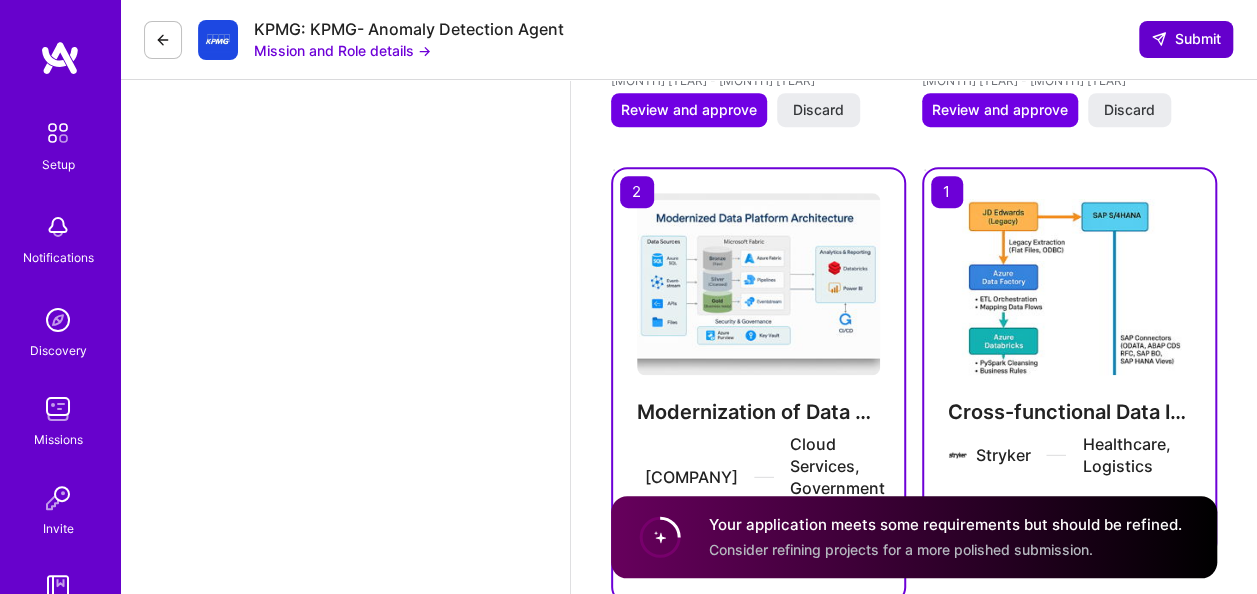 click on "Submit" at bounding box center (1186, 39) 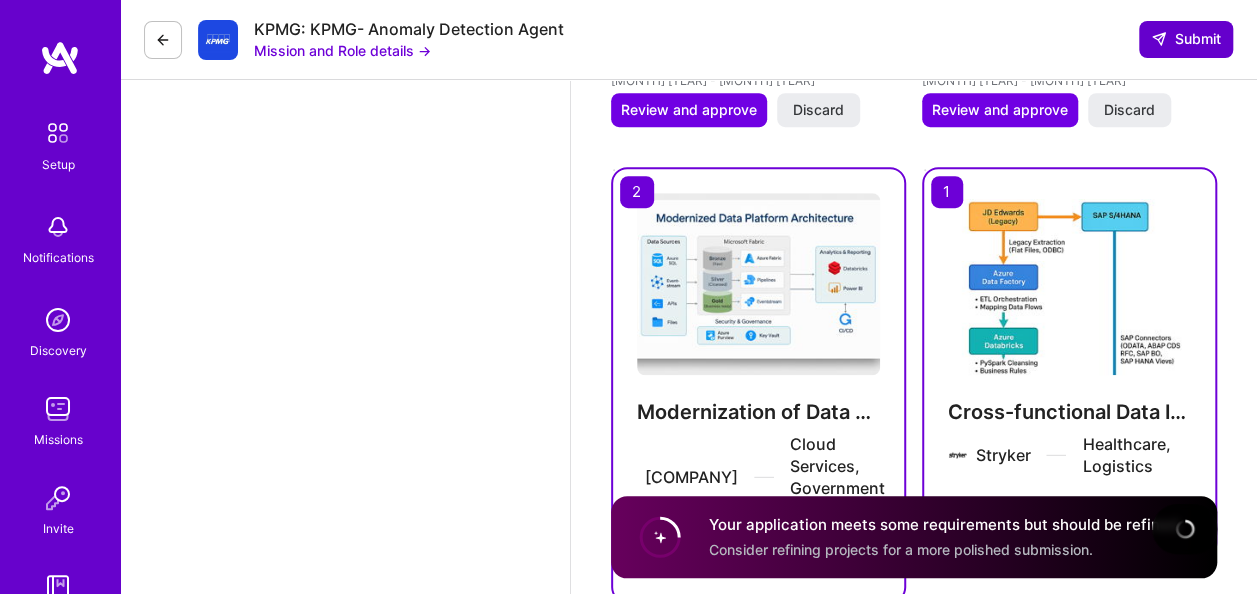 click on "Submit" at bounding box center [1186, 39] 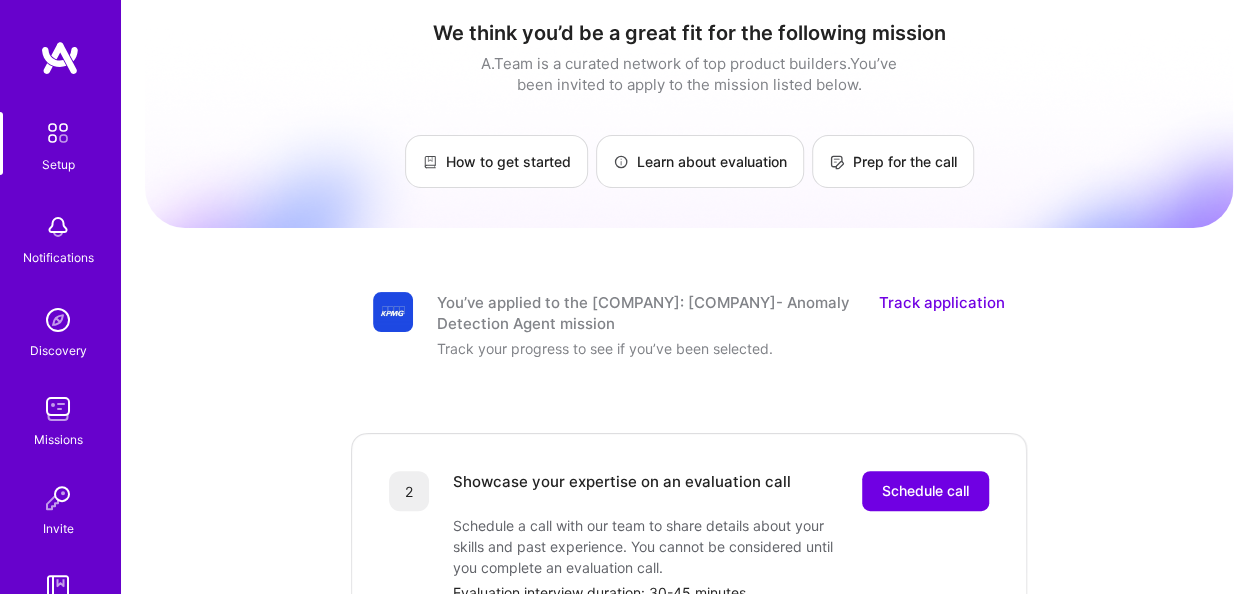 scroll, scrollTop: 0, scrollLeft: 0, axis: both 